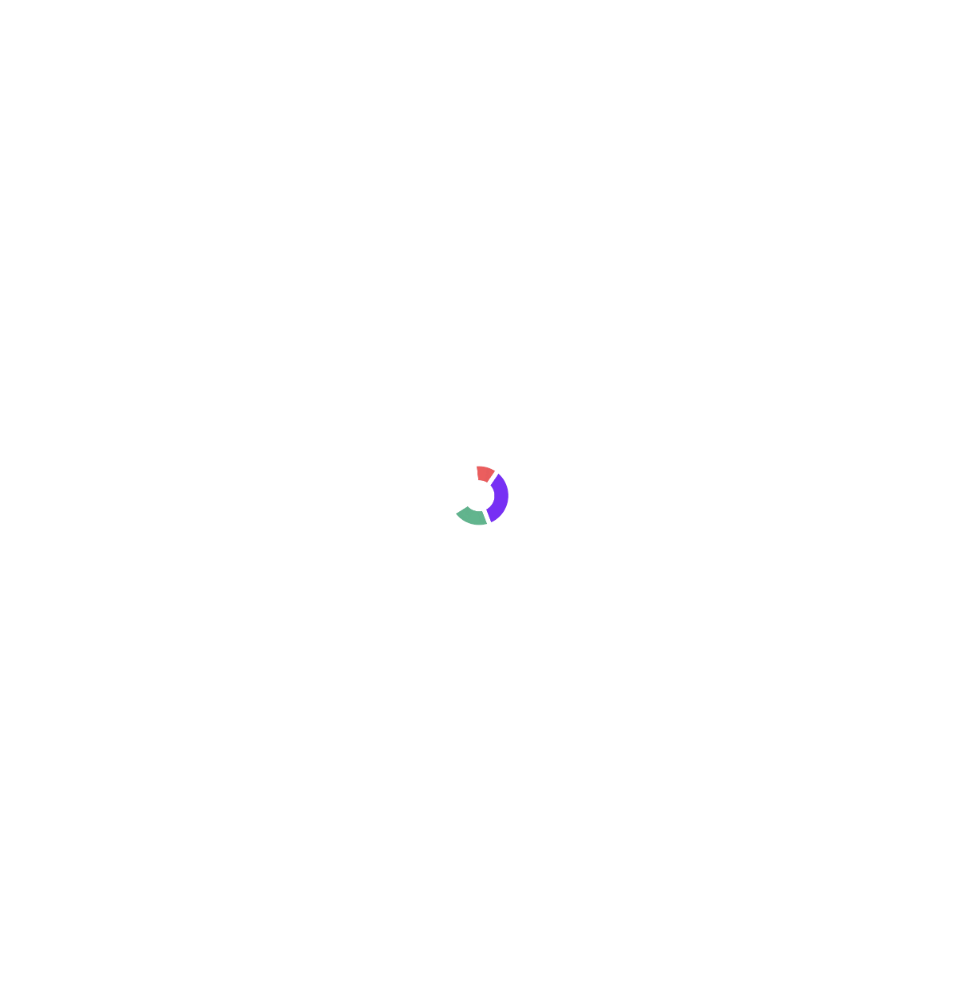 scroll, scrollTop: 0, scrollLeft: 0, axis: both 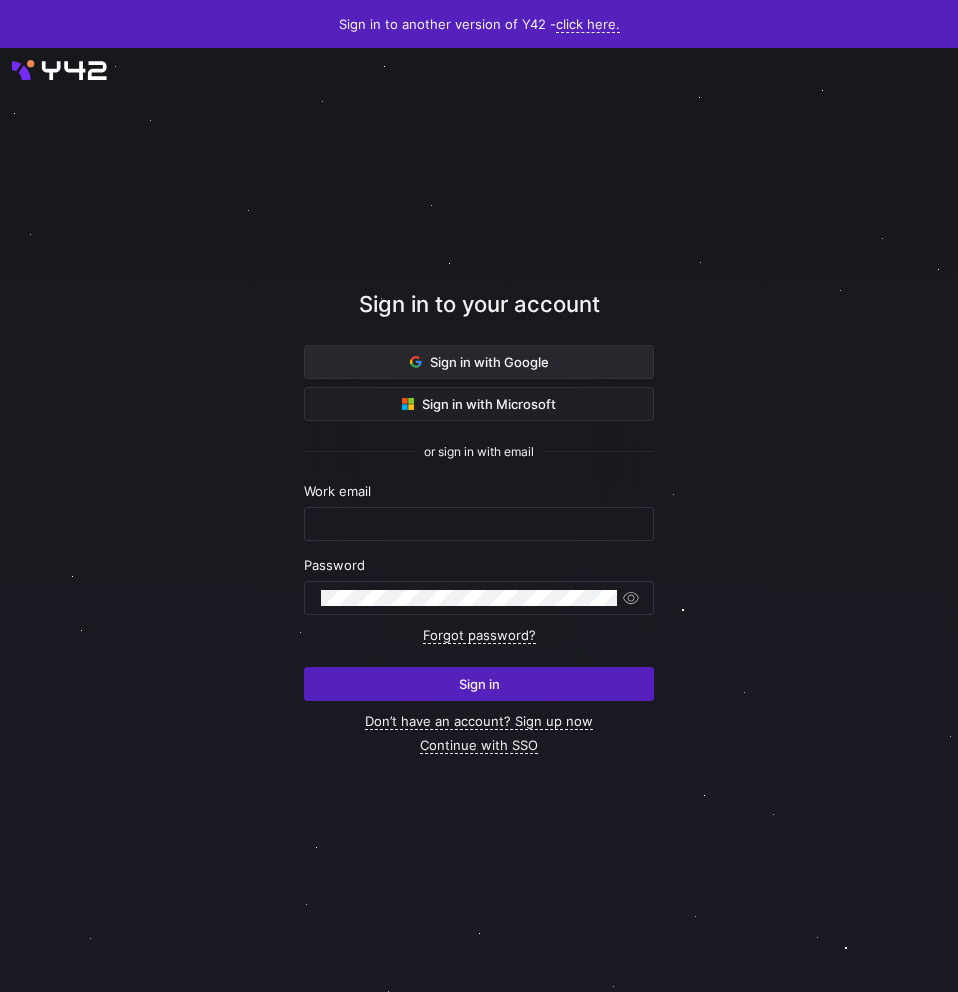 click 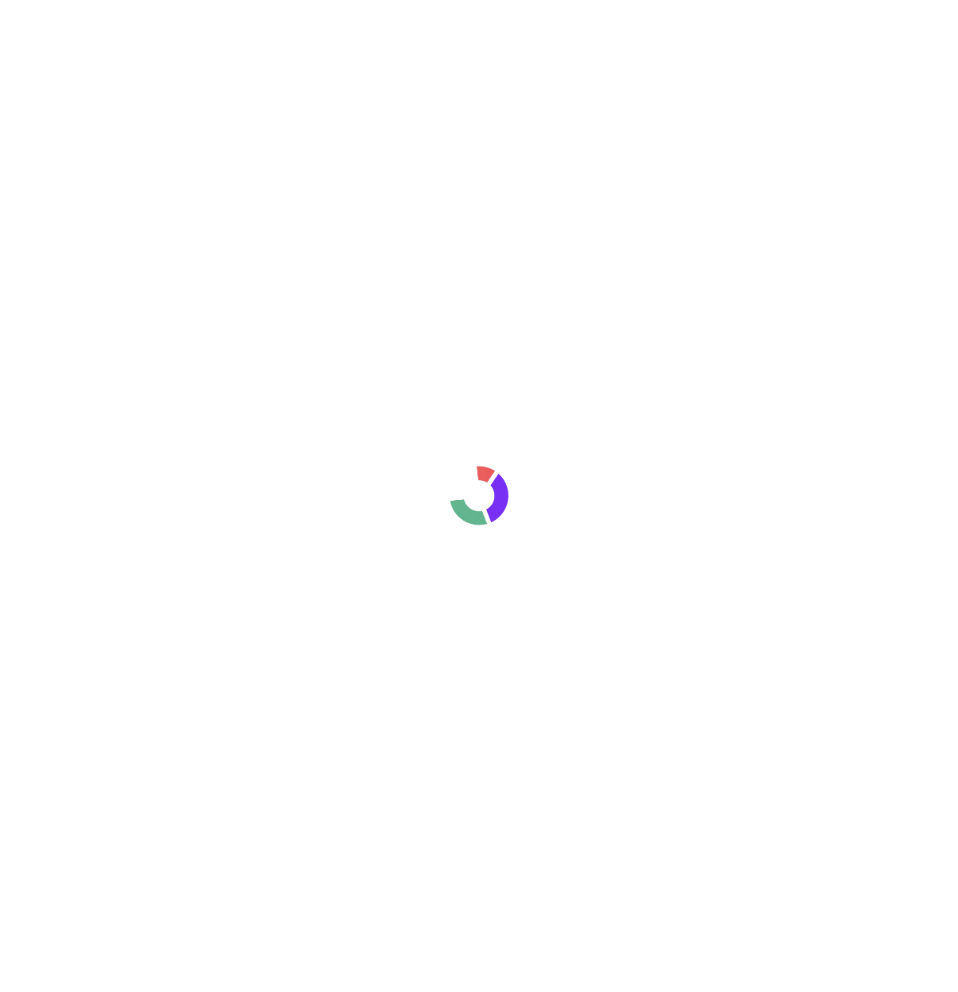 scroll, scrollTop: 0, scrollLeft: 0, axis: both 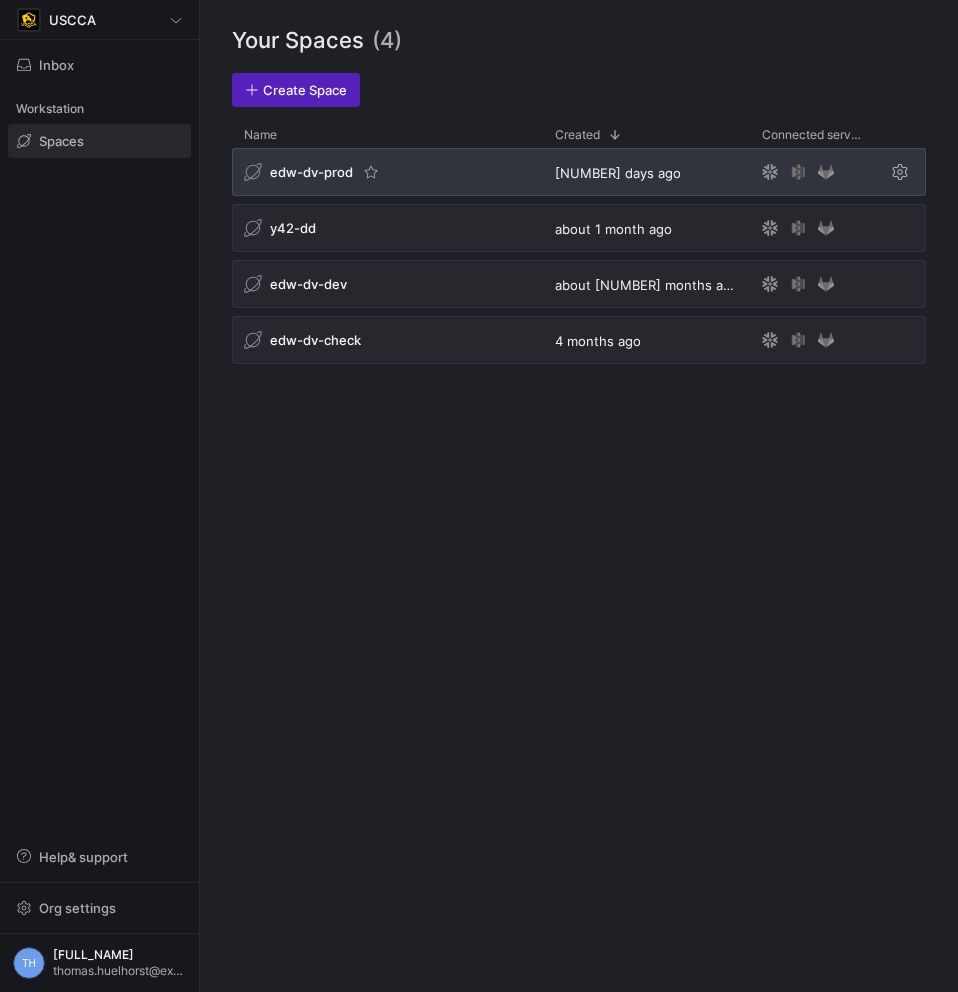 click on "edw-dv-prod" 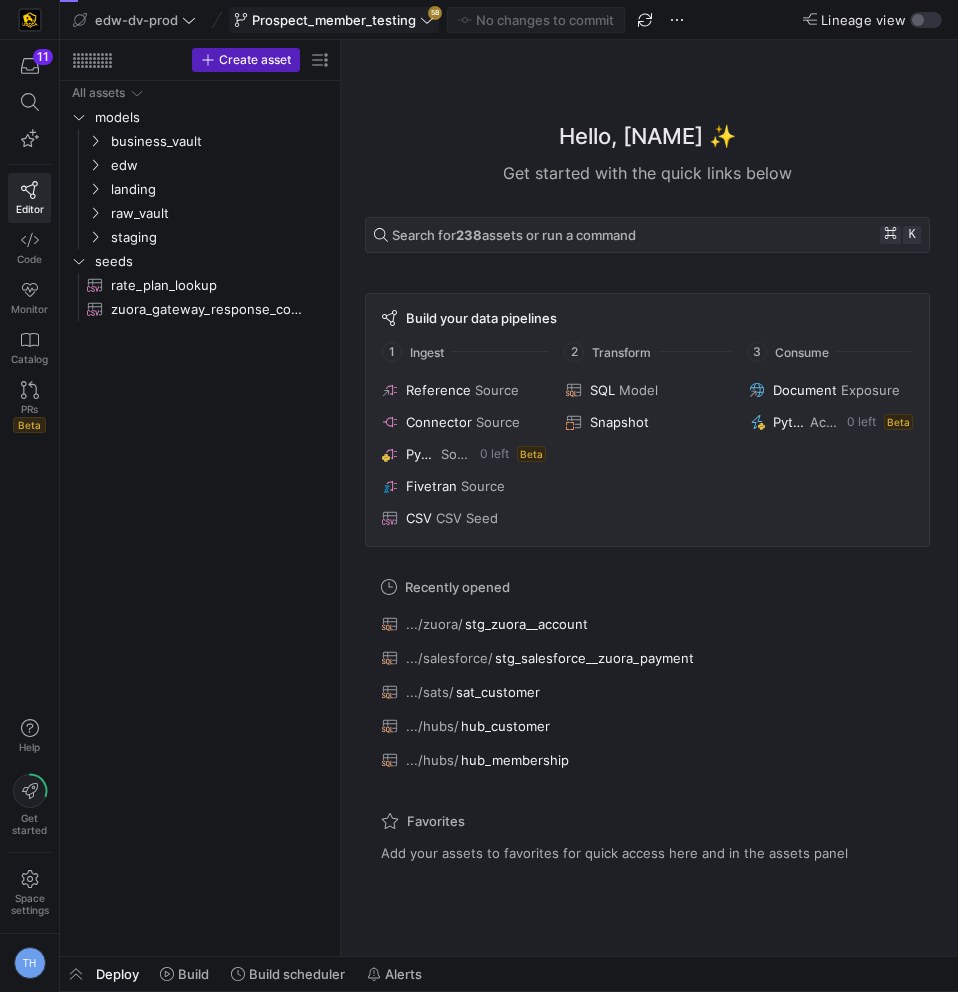 click on "Prospect_member_testing" 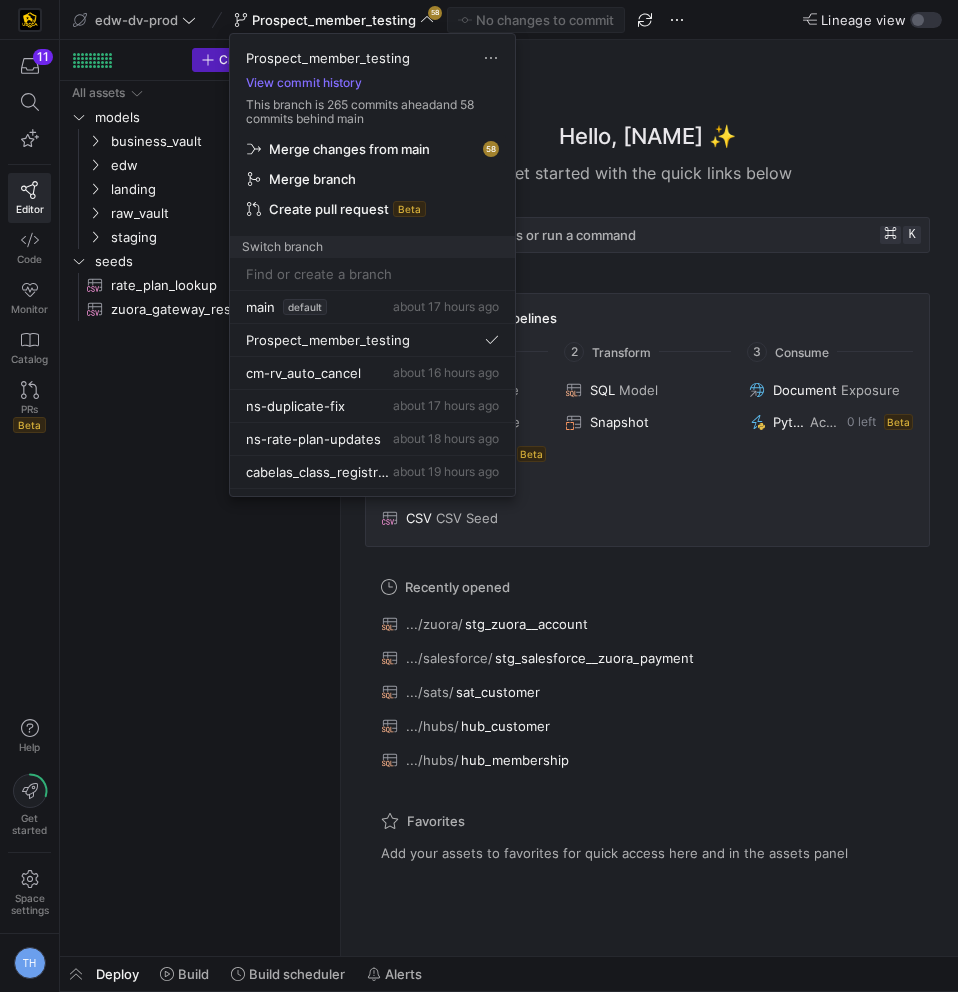 click on "Merge changes from main" at bounding box center (349, 149) 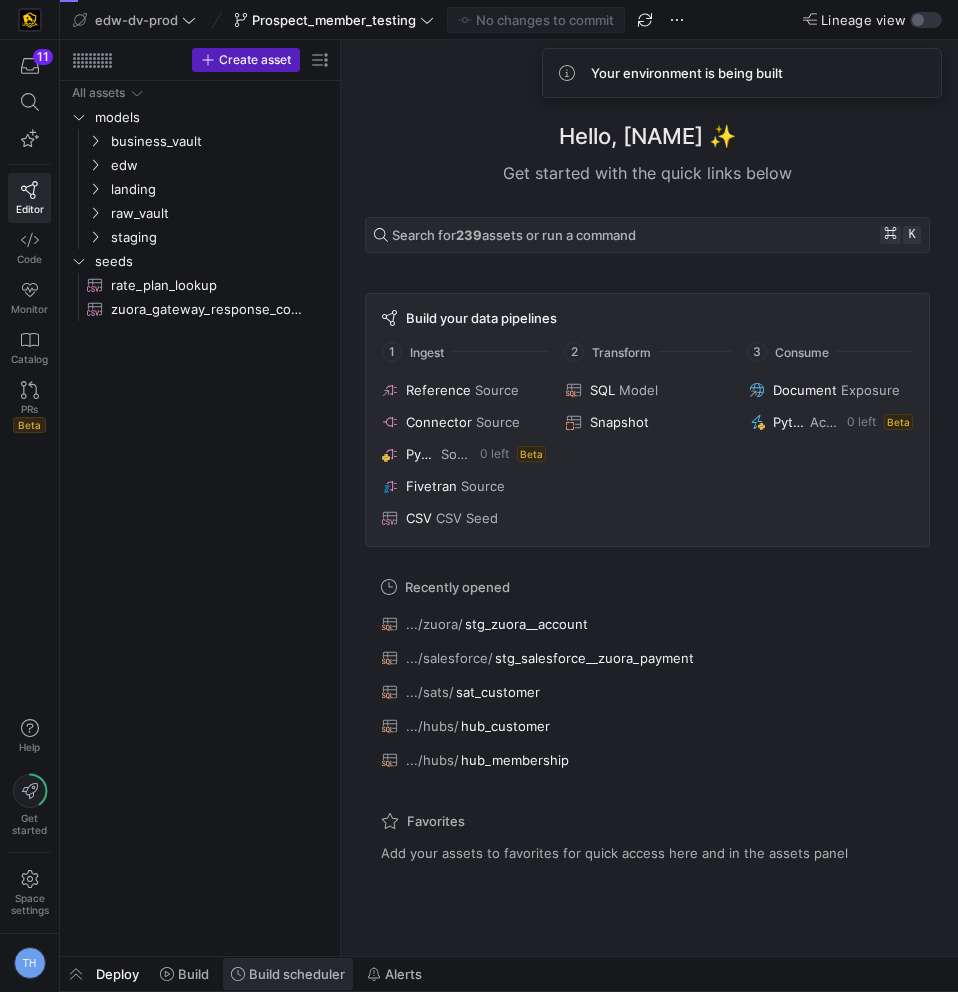 click on "Build scheduler" 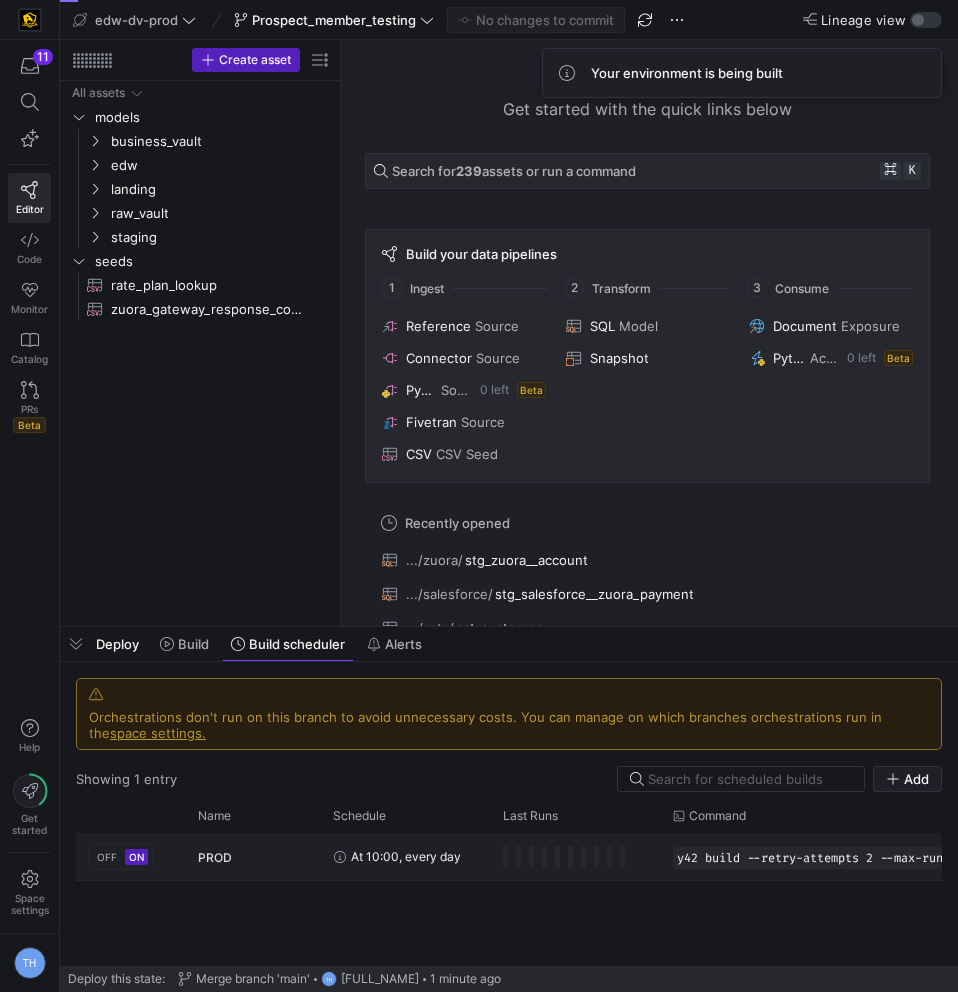 scroll, scrollTop: 0, scrollLeft: 23, axis: horizontal 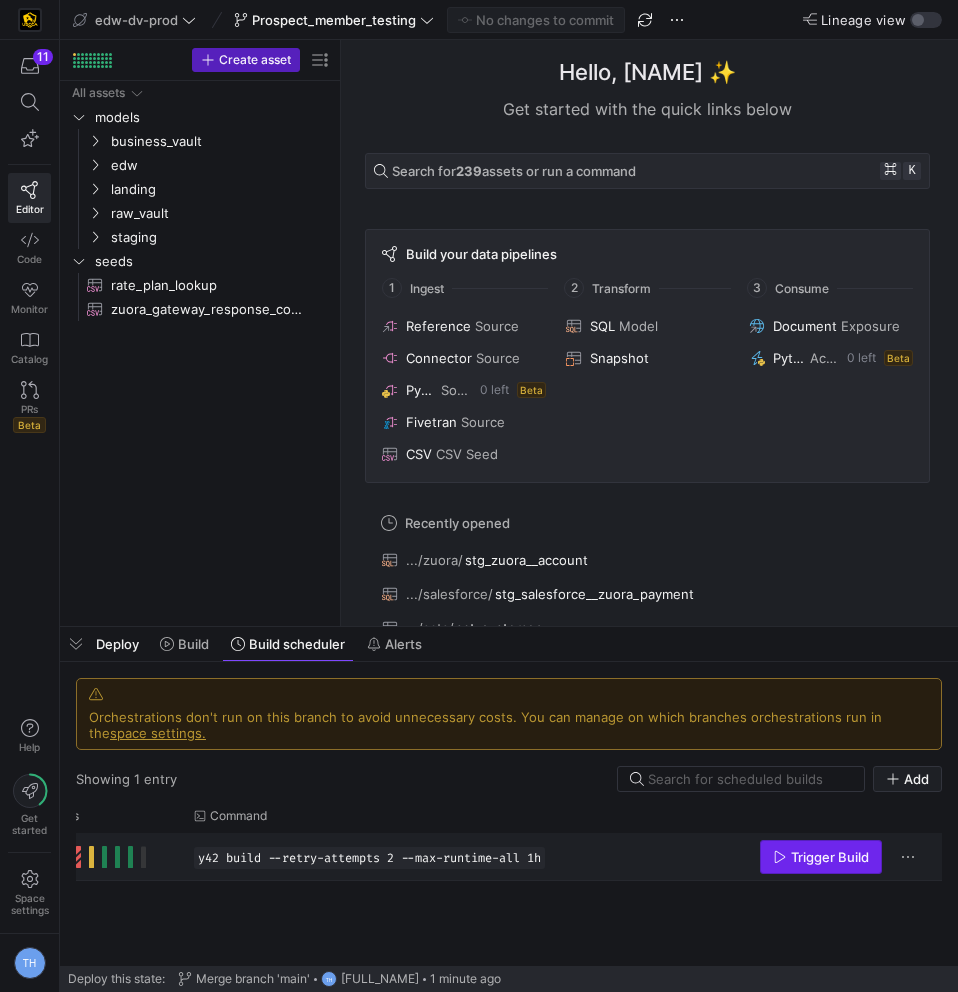 click on "Trigger Build" at bounding box center (830, 857) 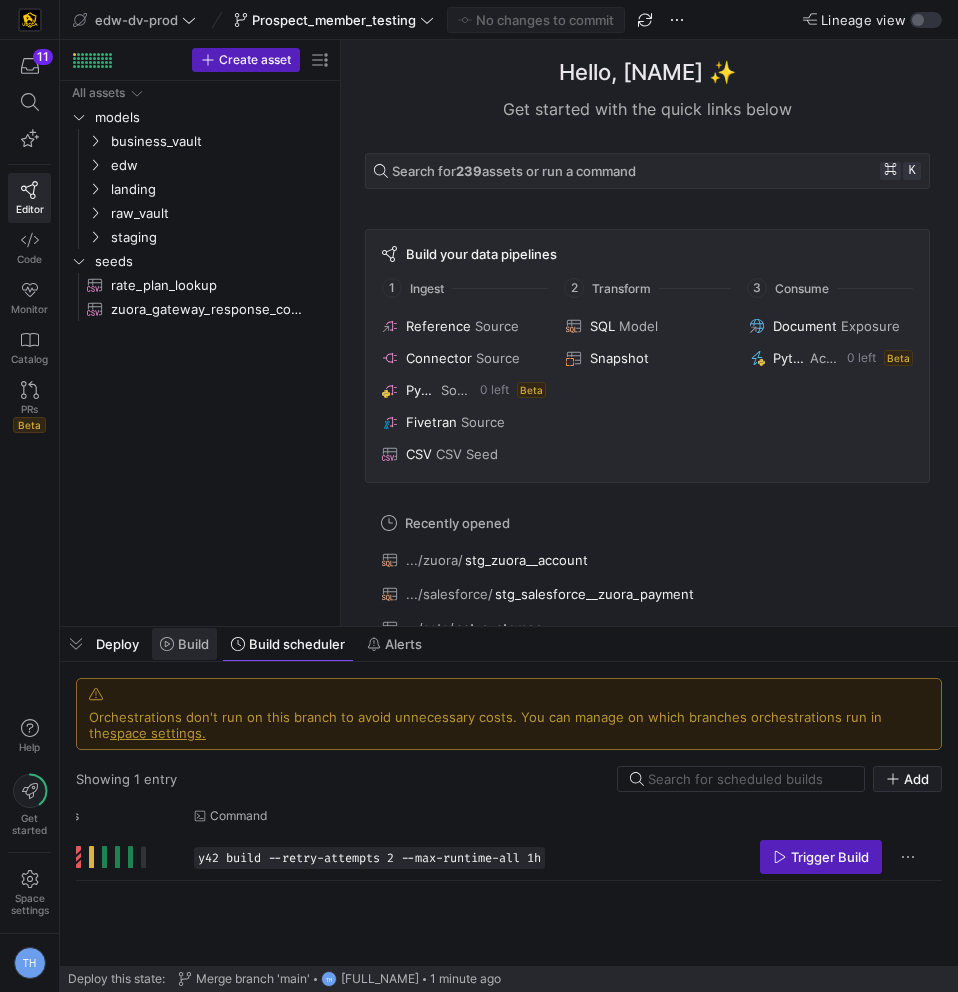 click on "Build" 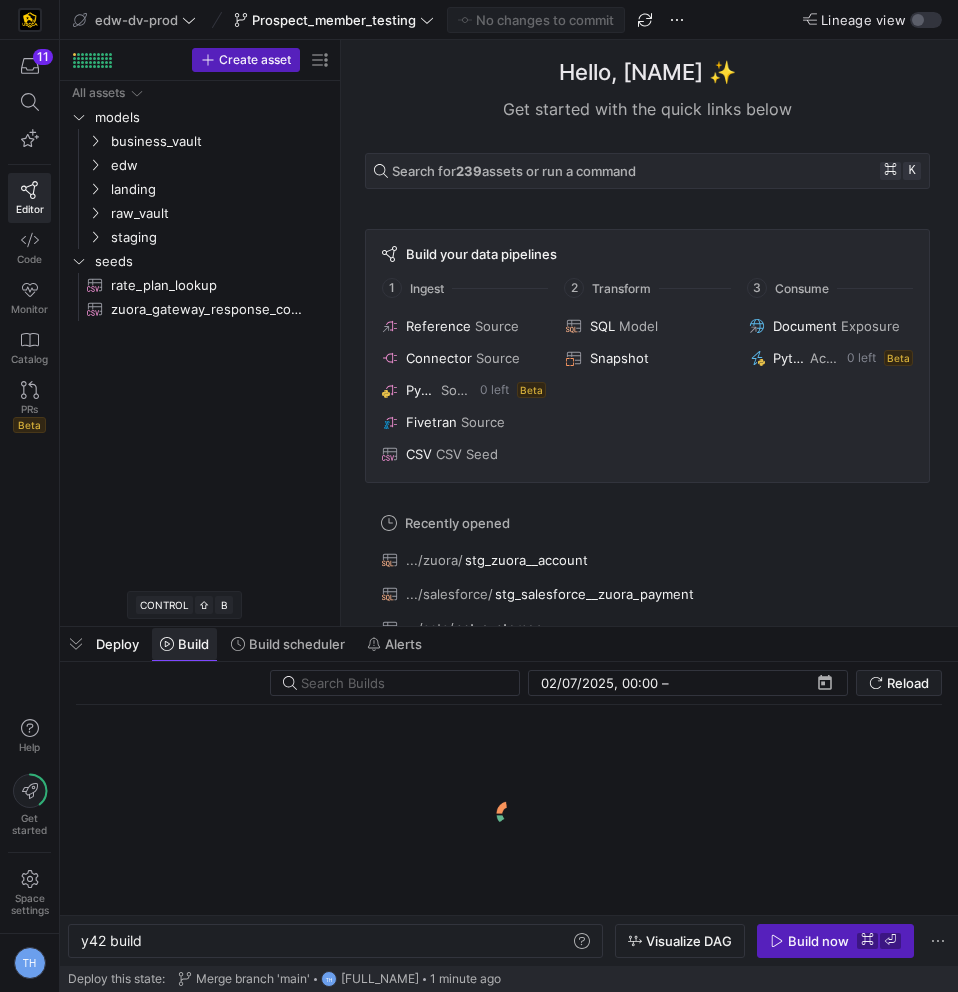 scroll, scrollTop: 0, scrollLeft: 60, axis: horizontal 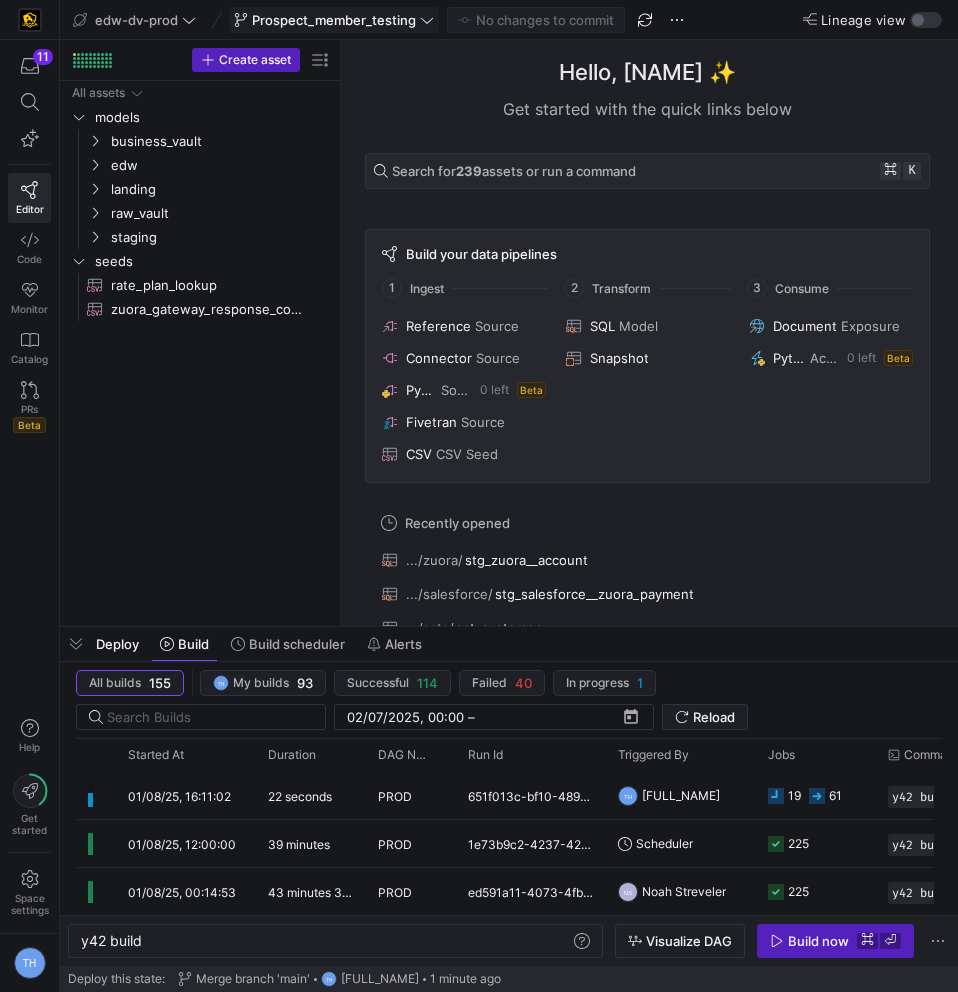click on "Prospect_member_testing" 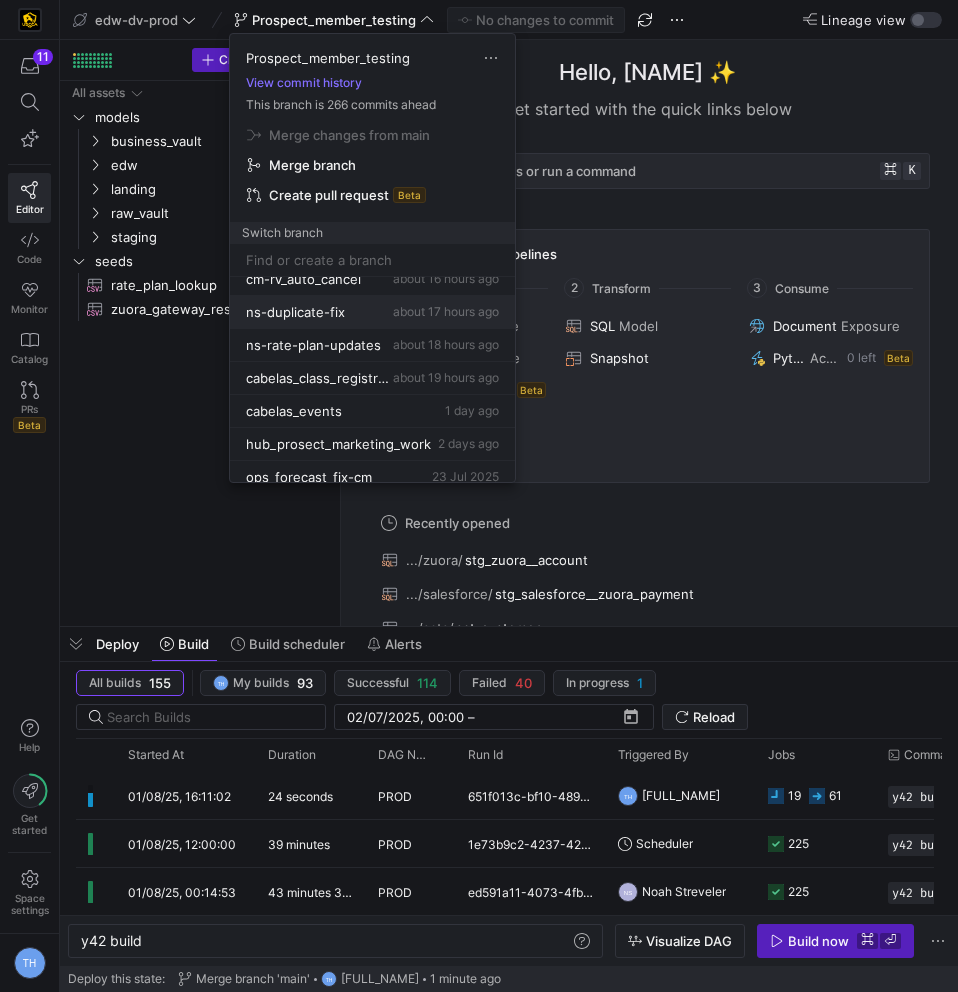 scroll, scrollTop: 91, scrollLeft: 0, axis: vertical 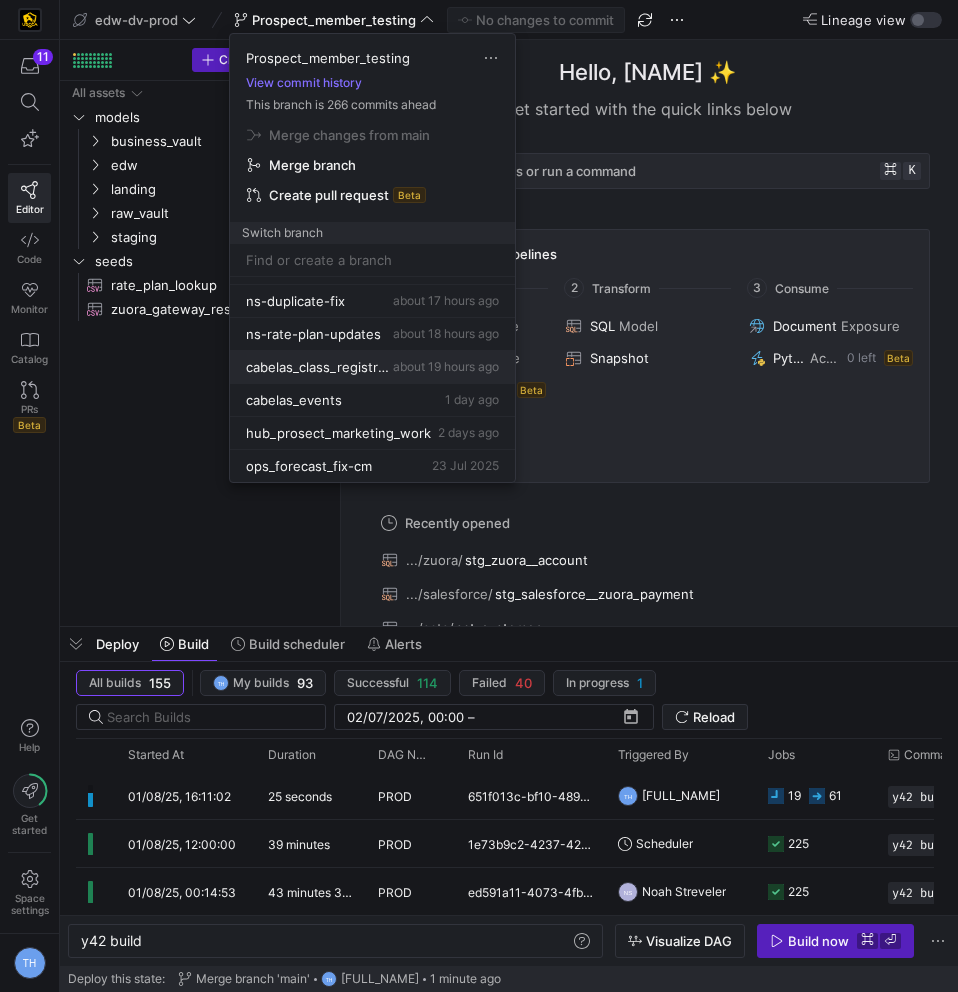 click on "cabelas_class_registration" at bounding box center [317, 367] 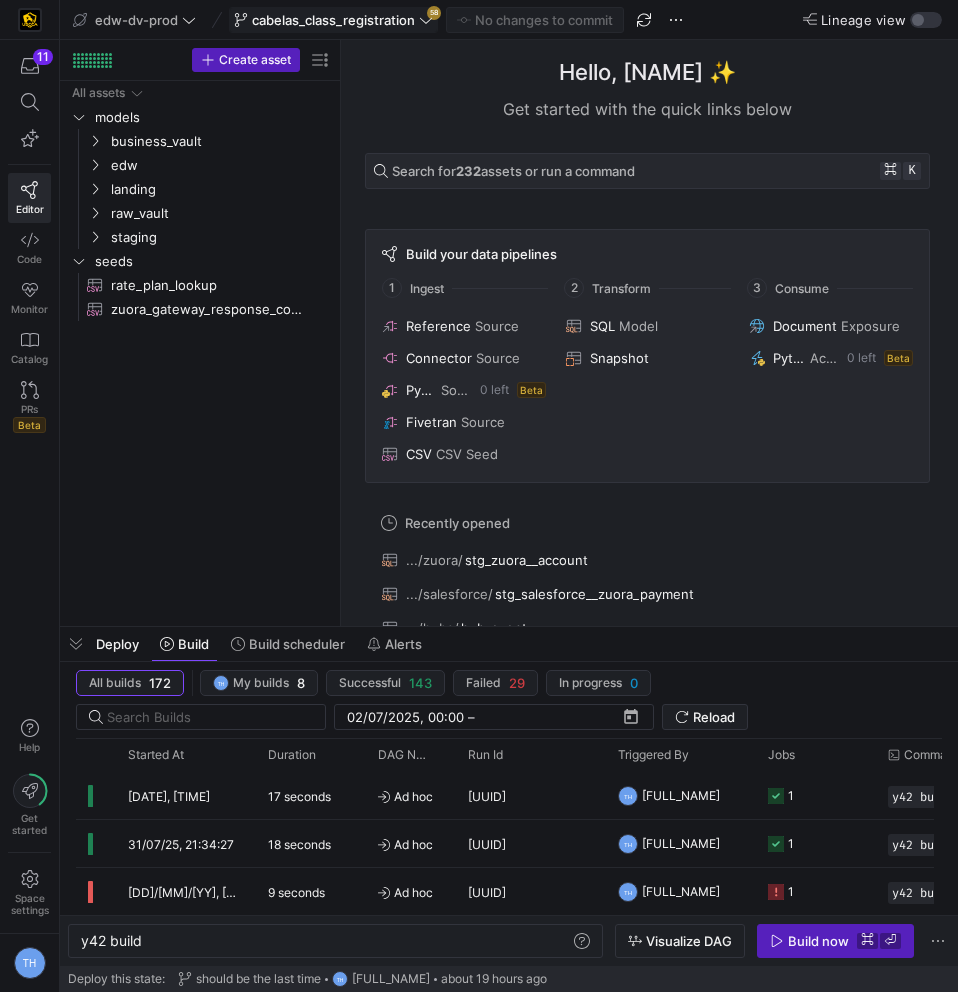click on "cabelas_class_registration" 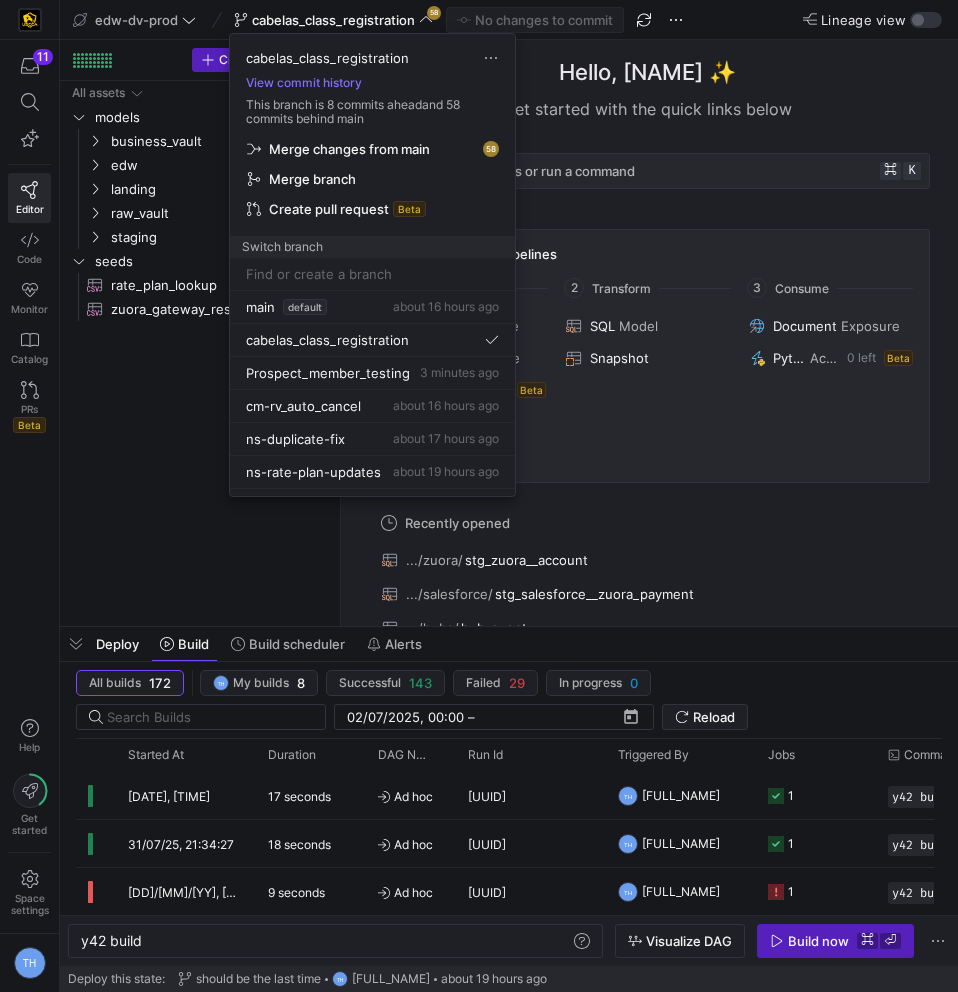 click on "Merge changes from main" at bounding box center [349, 149] 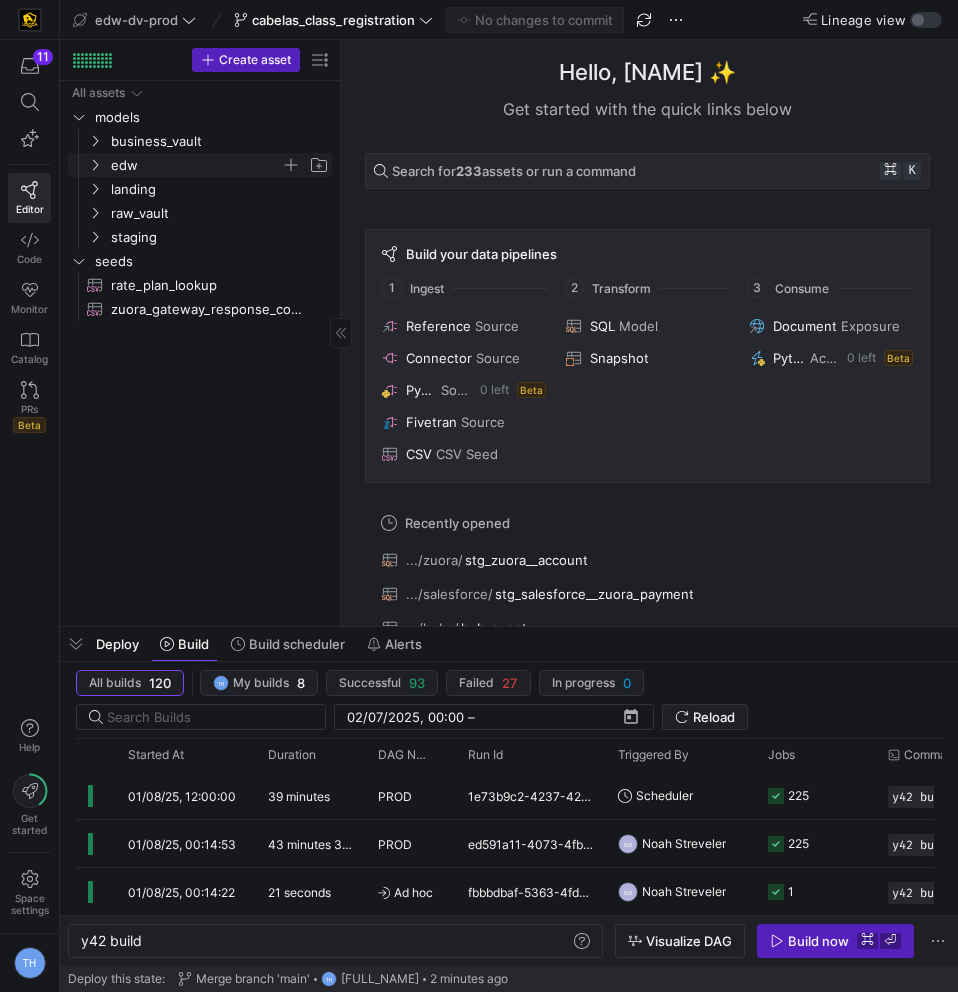 click on "edw" 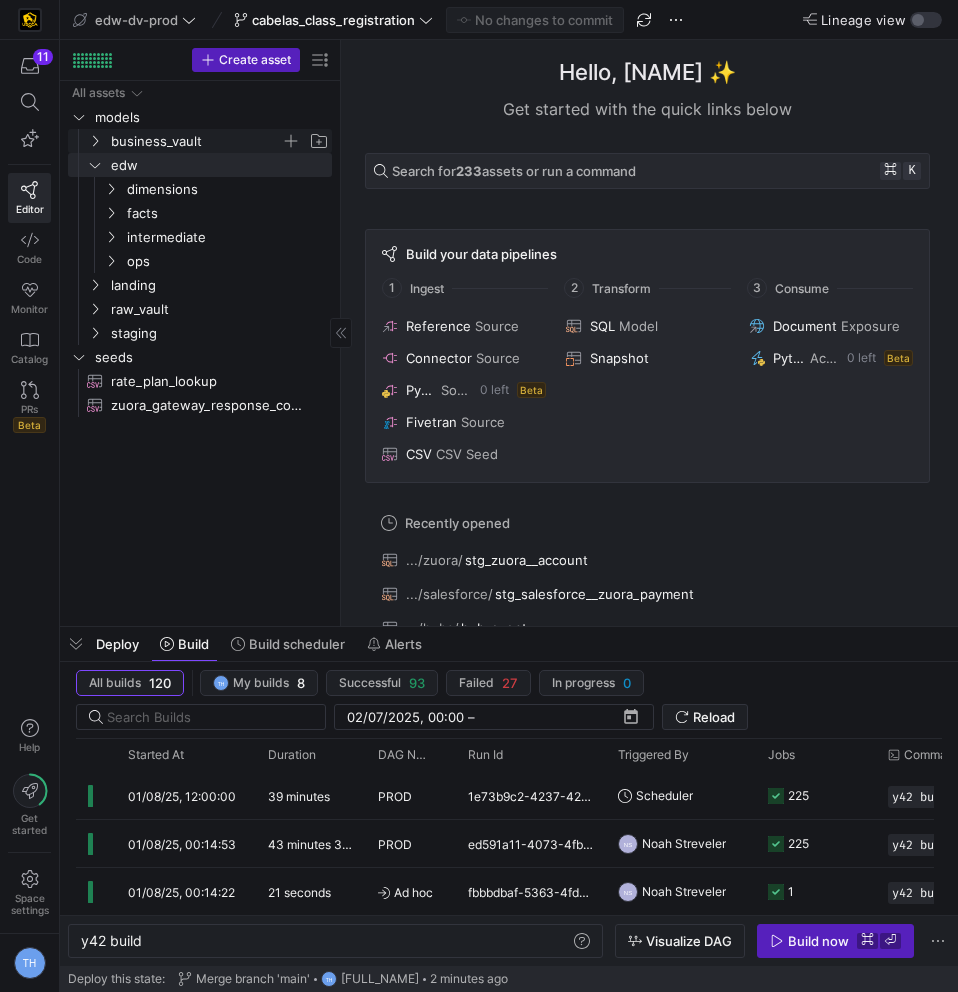 click on "business_vault" 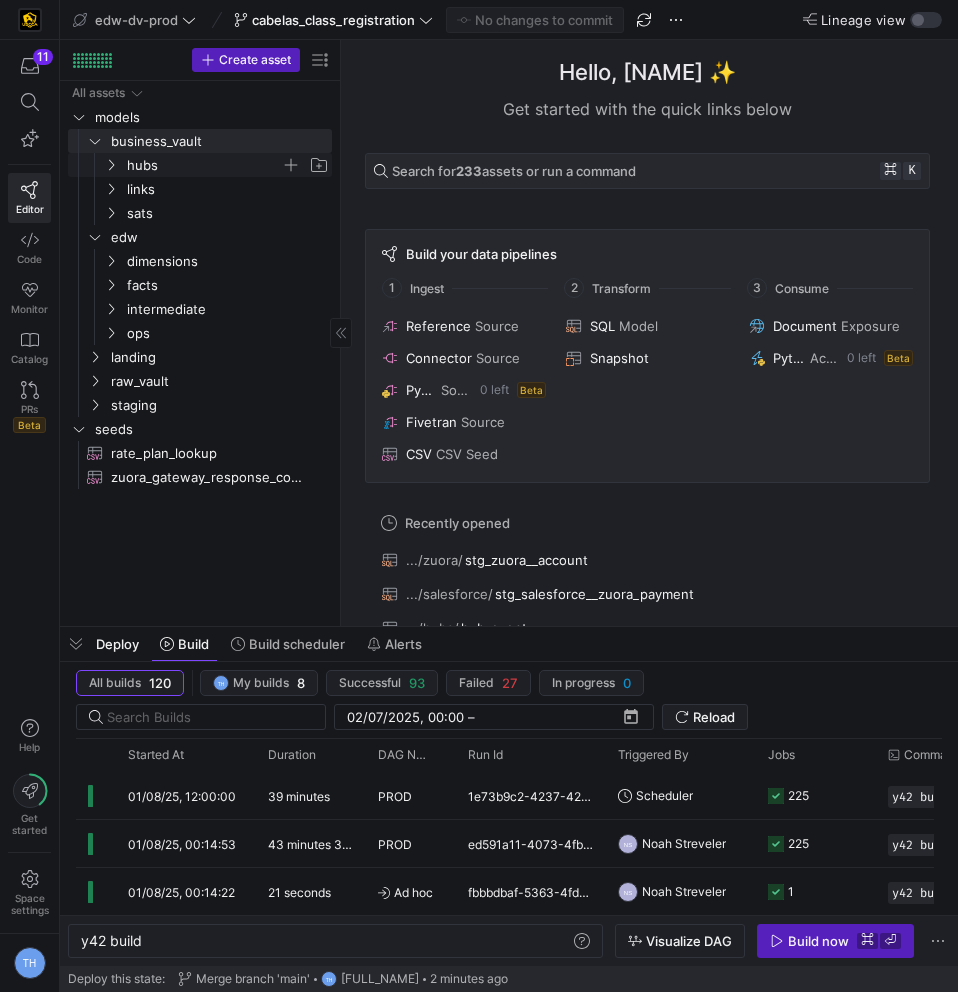 click on "hubs" 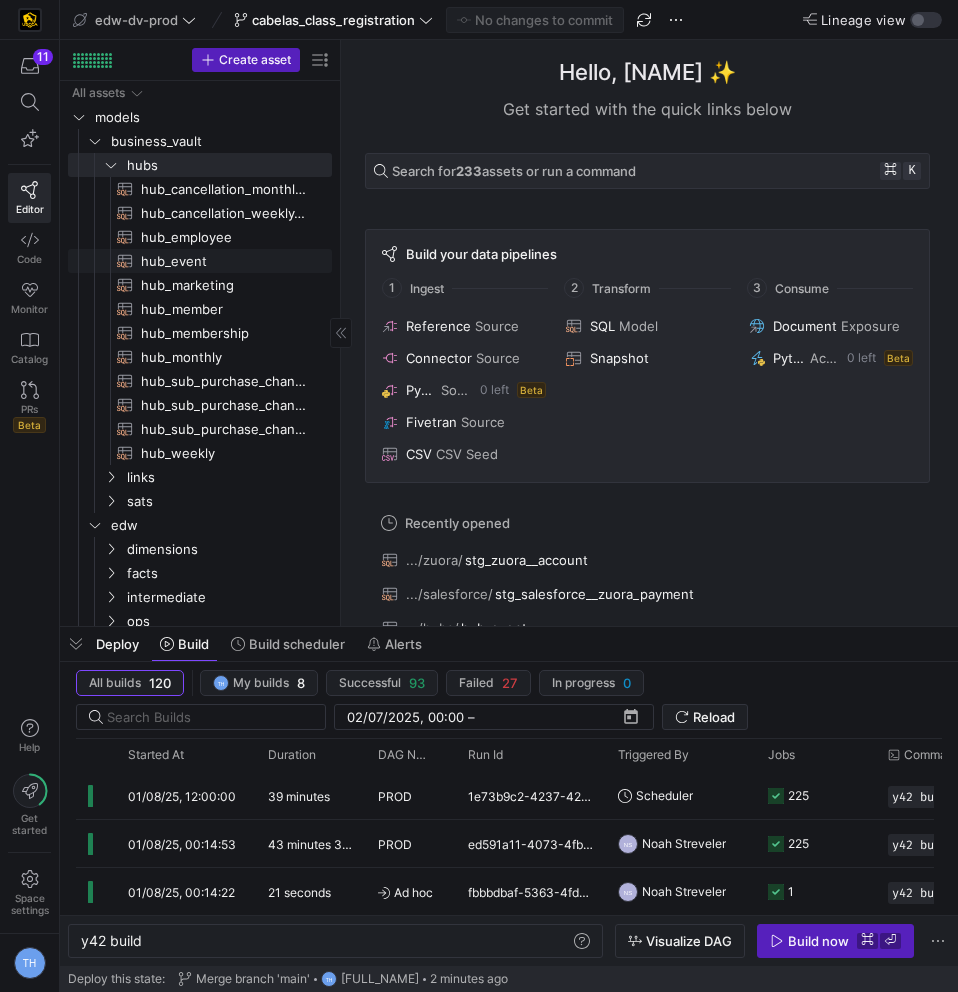 click on "hub_event​​​​​​​​​​" 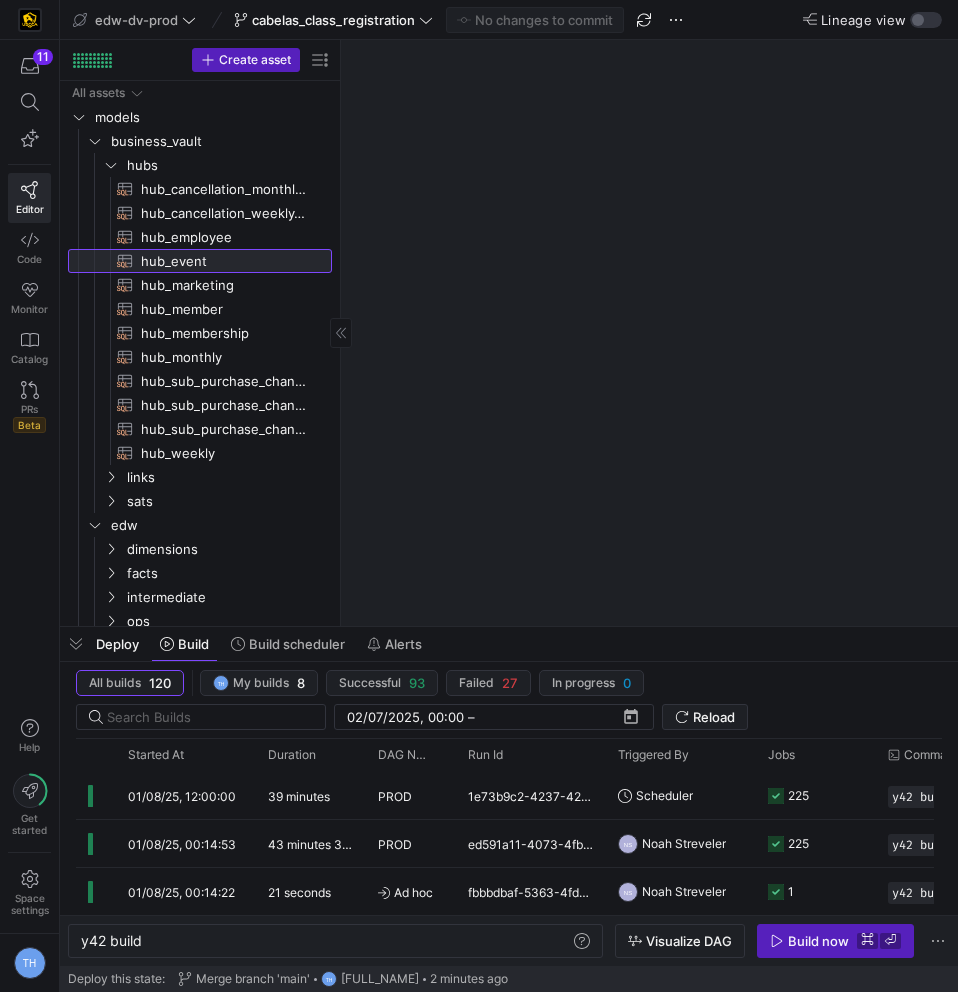 type on "y42 build -s hub_event" 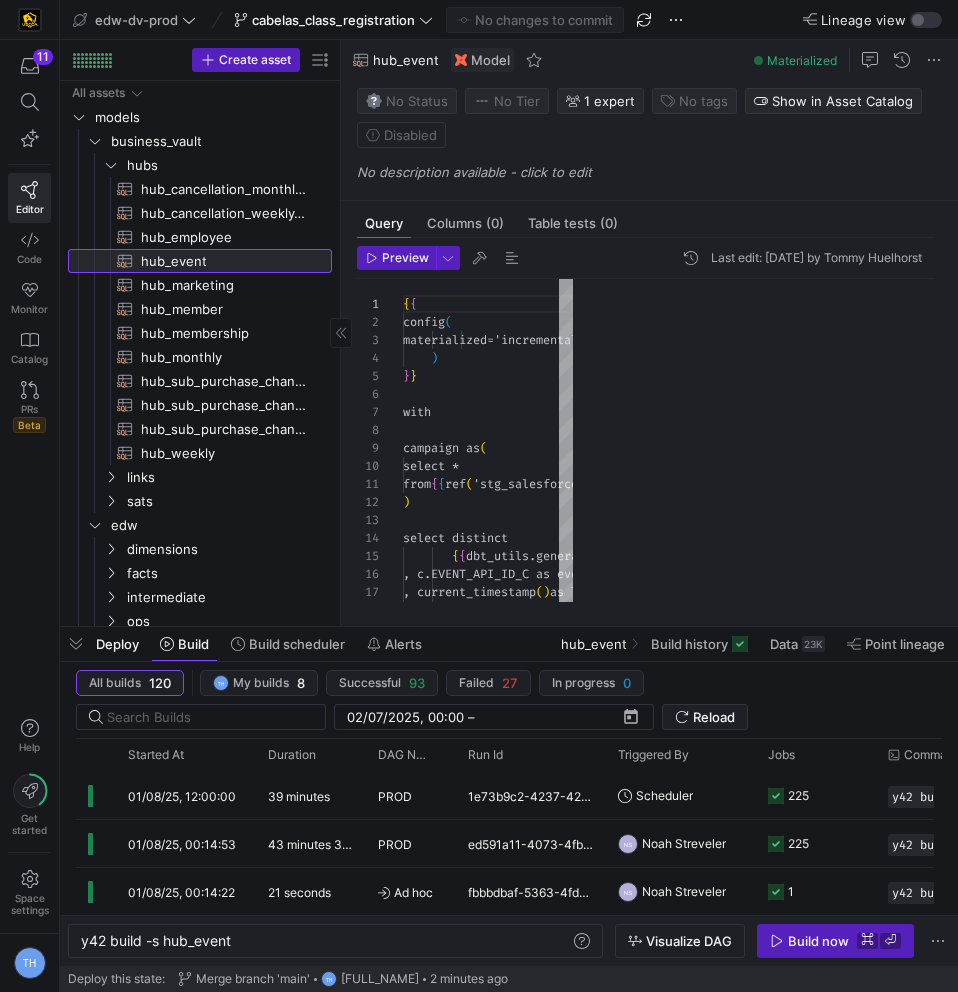 scroll, scrollTop: 0, scrollLeft: 0, axis: both 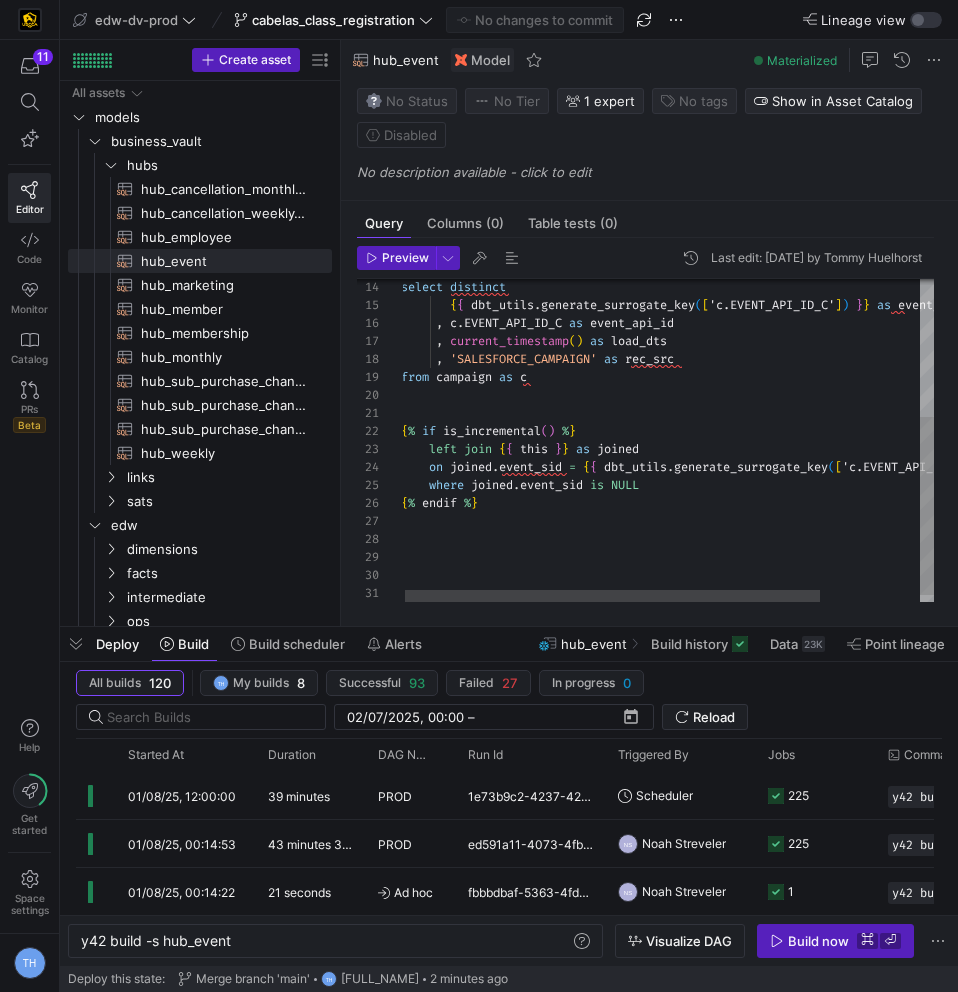 click on "select   distinct           { {   dbt_utils . generate_surrogate_key ( [ 'c.EVENT_API_ID_C' ] )   } }   as   event_sid       ,   c . EVENT_API_ID_C   as   event_api_id       ,   current_timestamp ( )   as   load_dts       ,   'SALESFORCE_CAMPAIGN'   as   rec_src    from   campaign   as   c { %   if   is_incremental ( )   % }      left   join   { {   this   } }   as   joined      on   joined . event_sid   =   { {   dbt_utils . generate_surrogate_key ( [ 'c.EVENT_API_ID_C' ] )   } }      where   joined . event_sid   is   NULL { %   endif   % }" at bounding box center (731, 321) 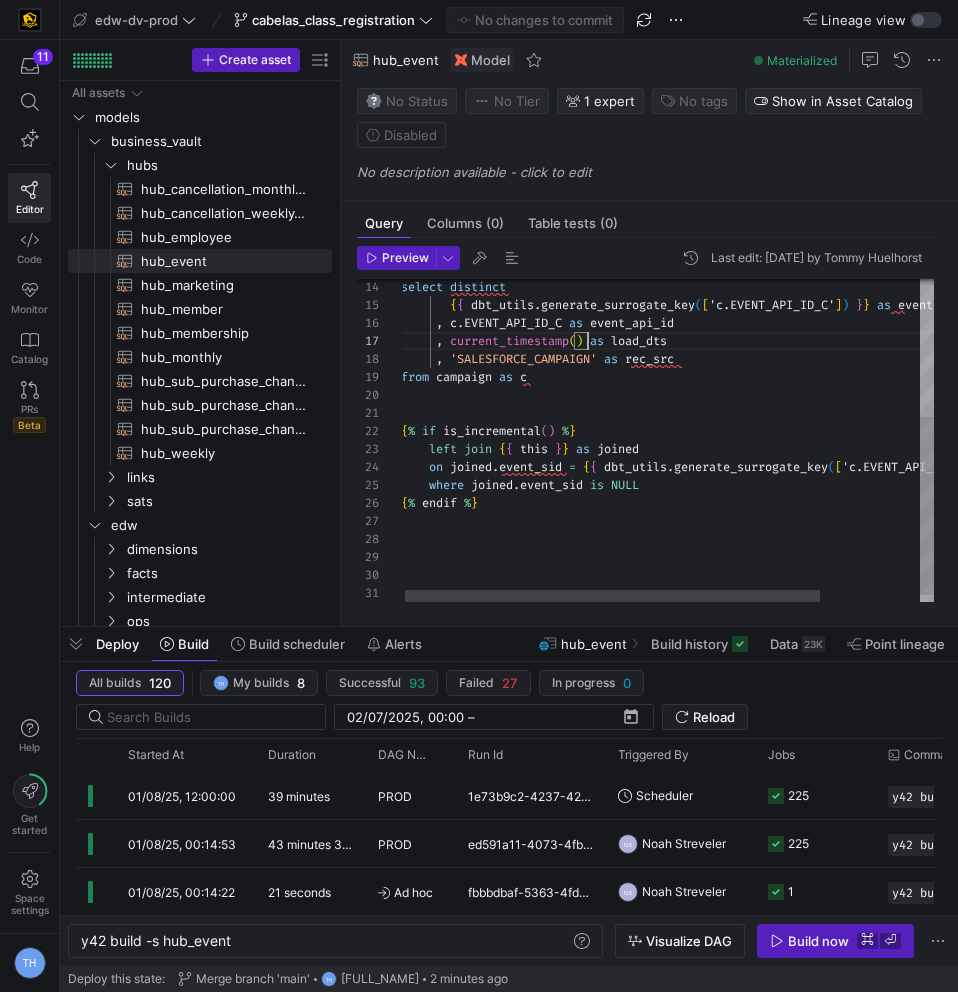 scroll, scrollTop: 0, scrollLeft: 0, axis: both 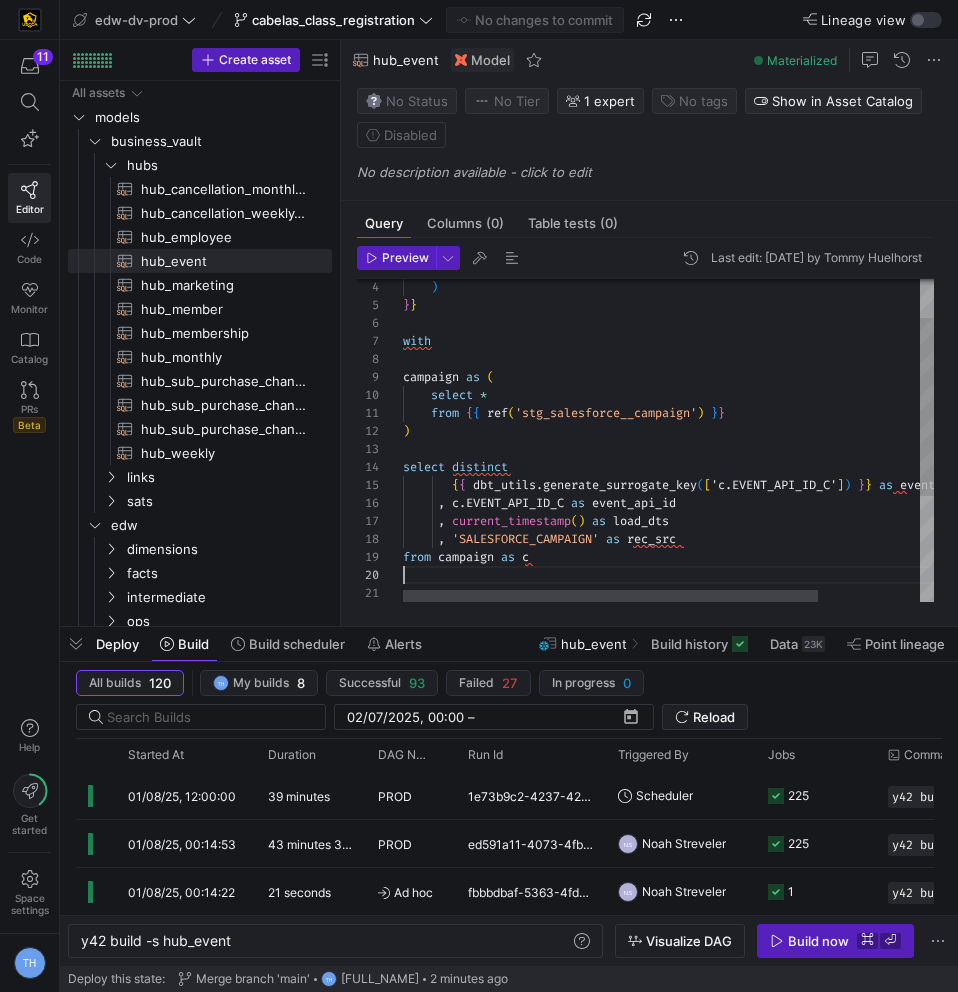 type on "{% if is_incremental() %}
left join {{ this }} as joined
on joined.event_sid = {{ dbt_utils.generate_surrogate_key(['c.EVENT_API_ID_C']) }}
where joined.event_sid is NULL
{% endif %}" 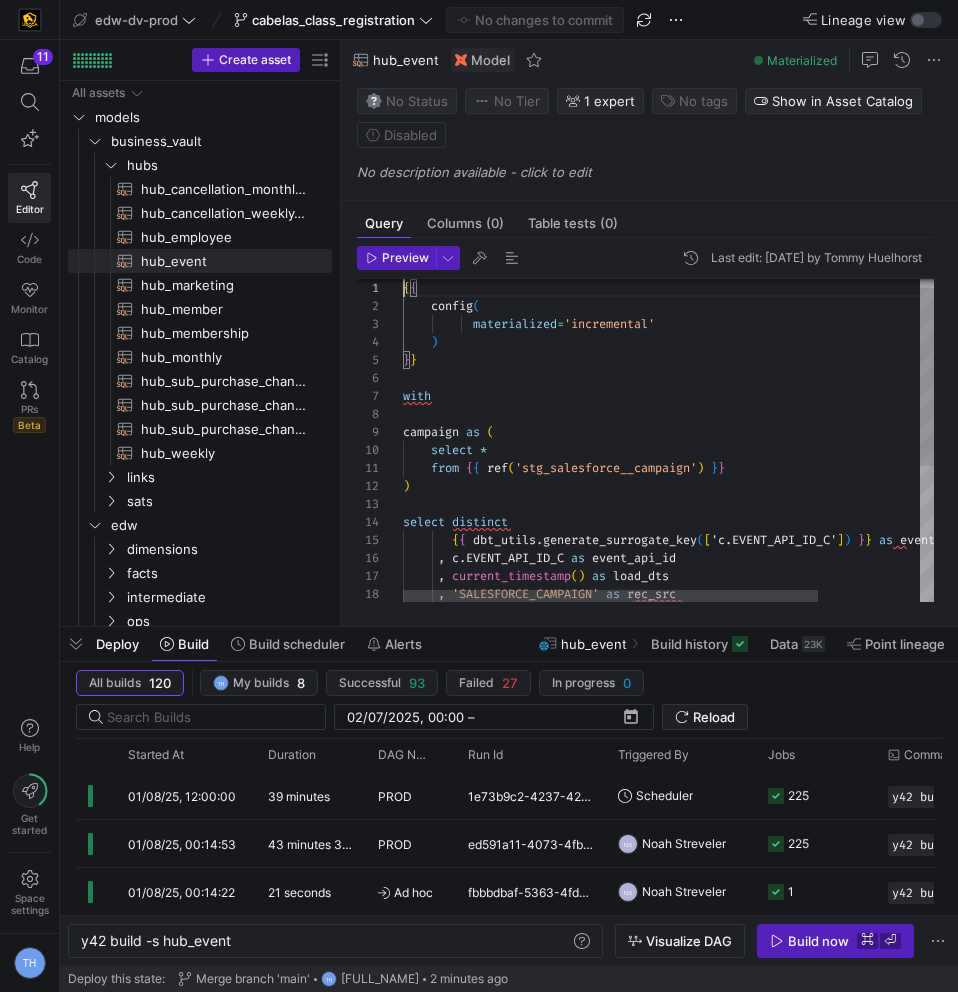 scroll, scrollTop: 0, scrollLeft: 0, axis: both 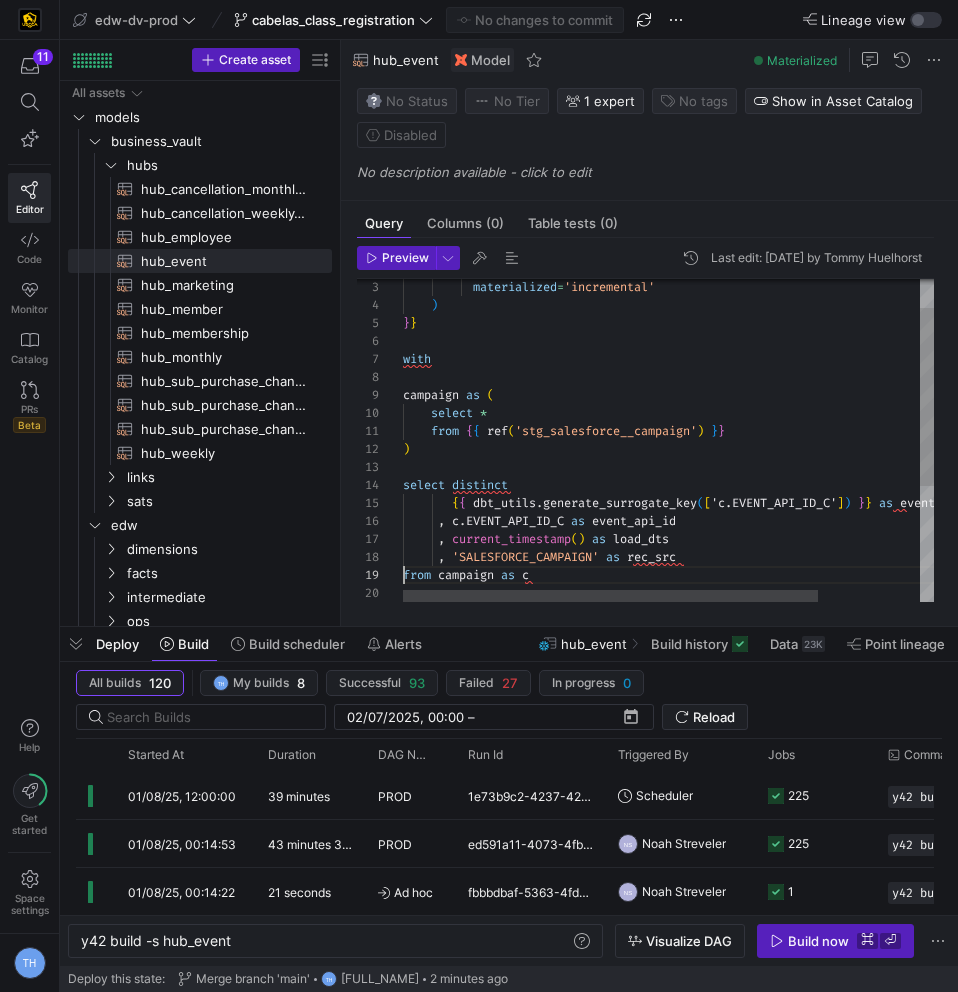 type on "{% if is_incremental() %}
left join {{ this }} as joined
on joined.event_sid = {{ dbt_utils.generate_surrogate_key(['c.EVENT_API_ID_C']) }}
where joined.event_sid is NULL
{% endif %}" 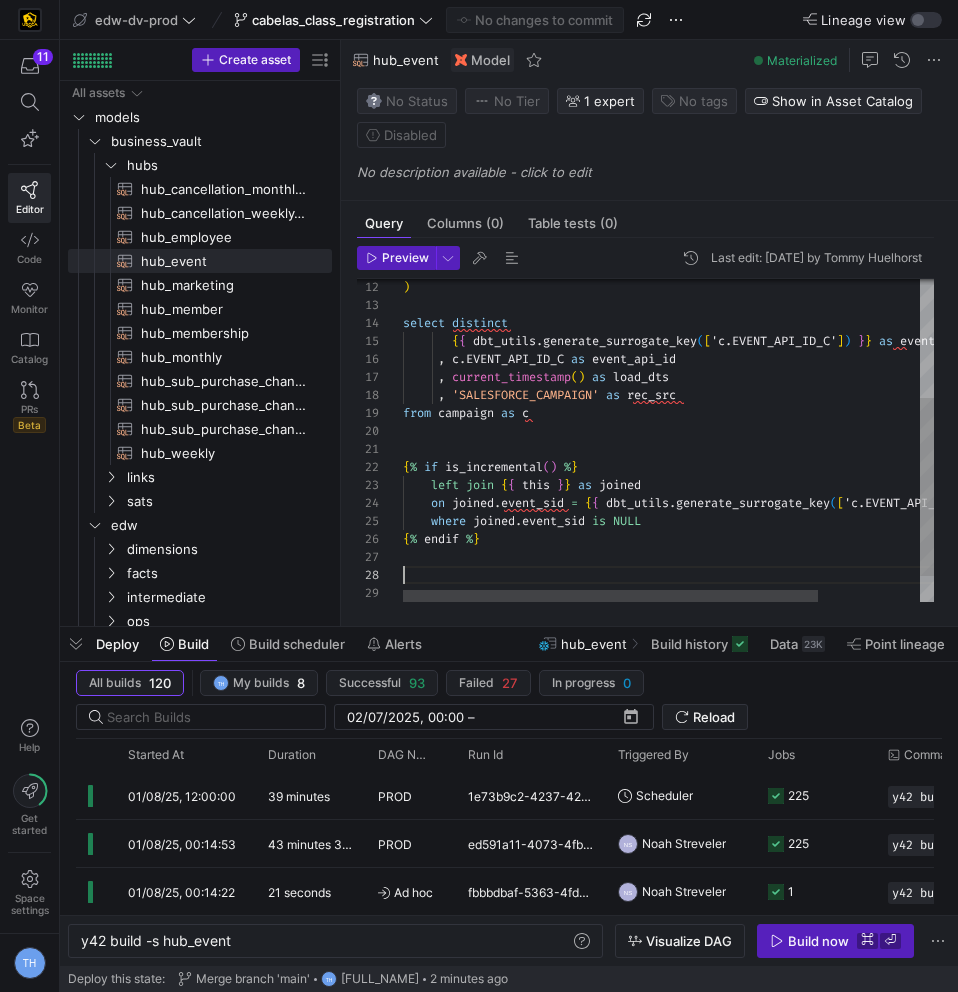 scroll, scrollTop: 144, scrollLeft: 0, axis: vertical 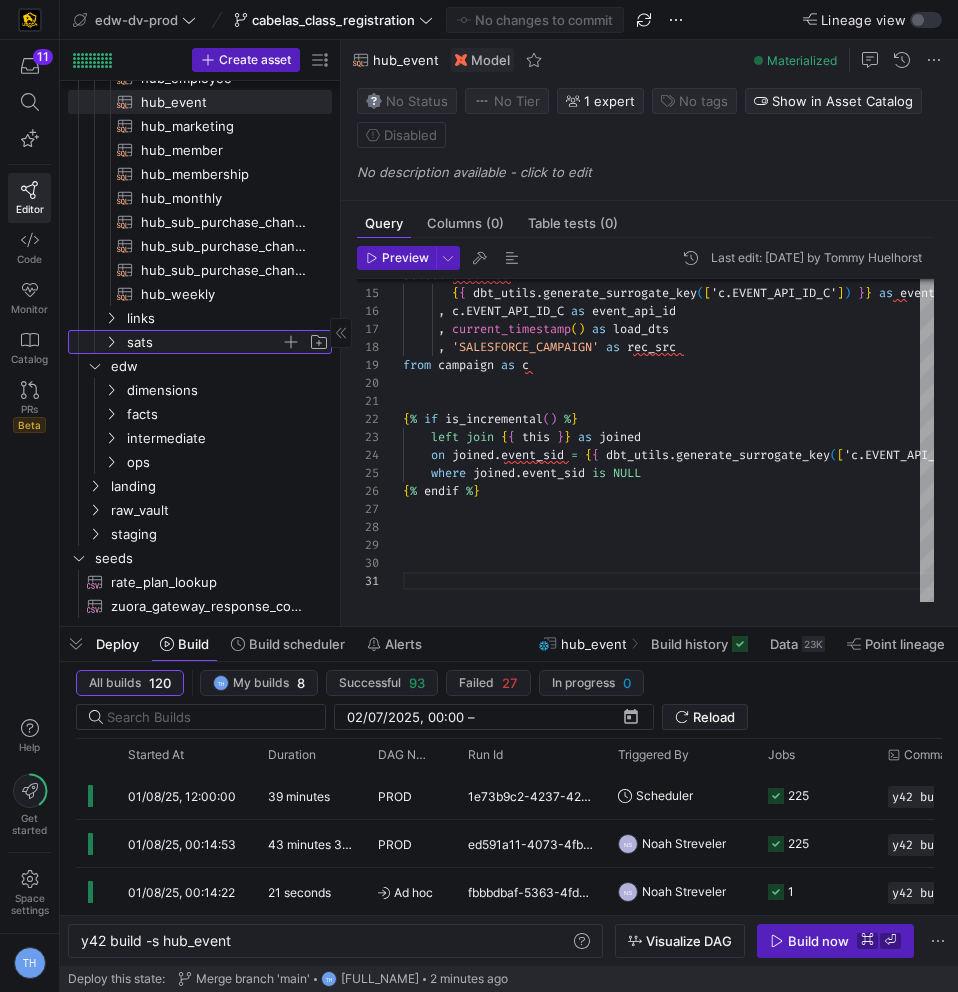 click on "sats" 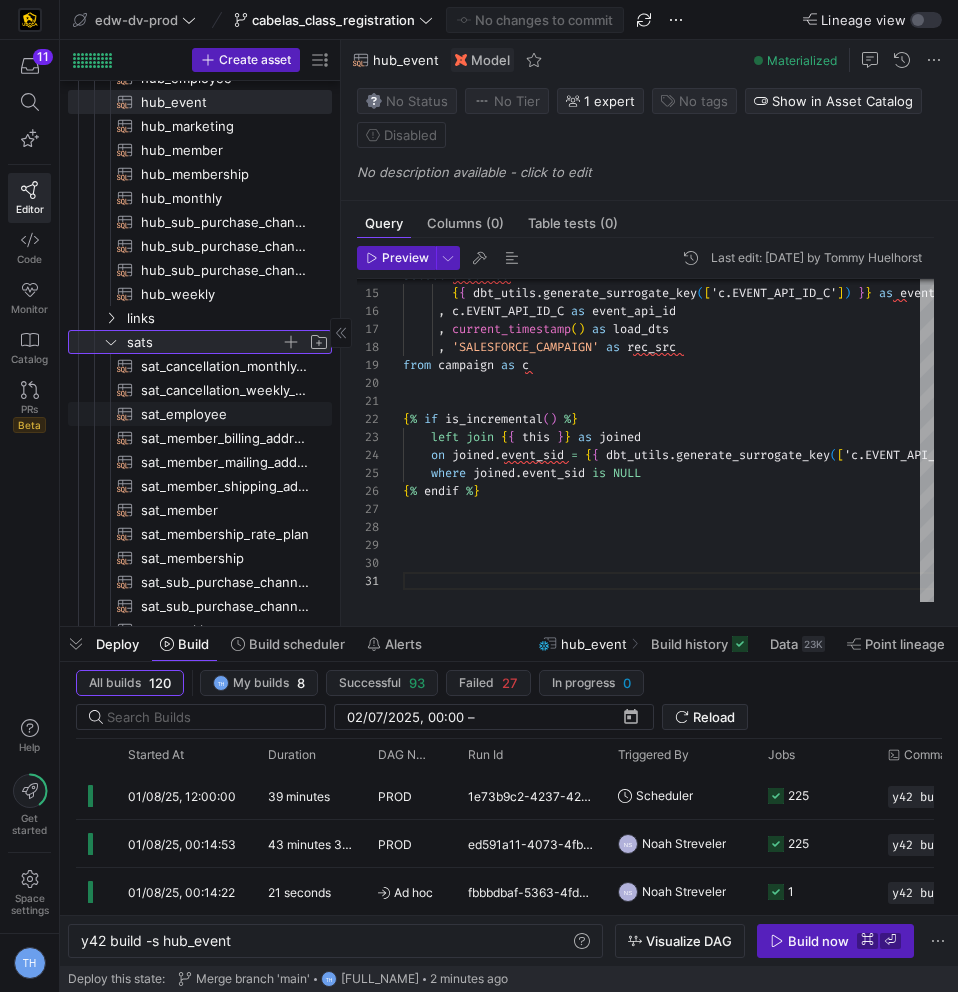 scroll, scrollTop: 236, scrollLeft: 0, axis: vertical 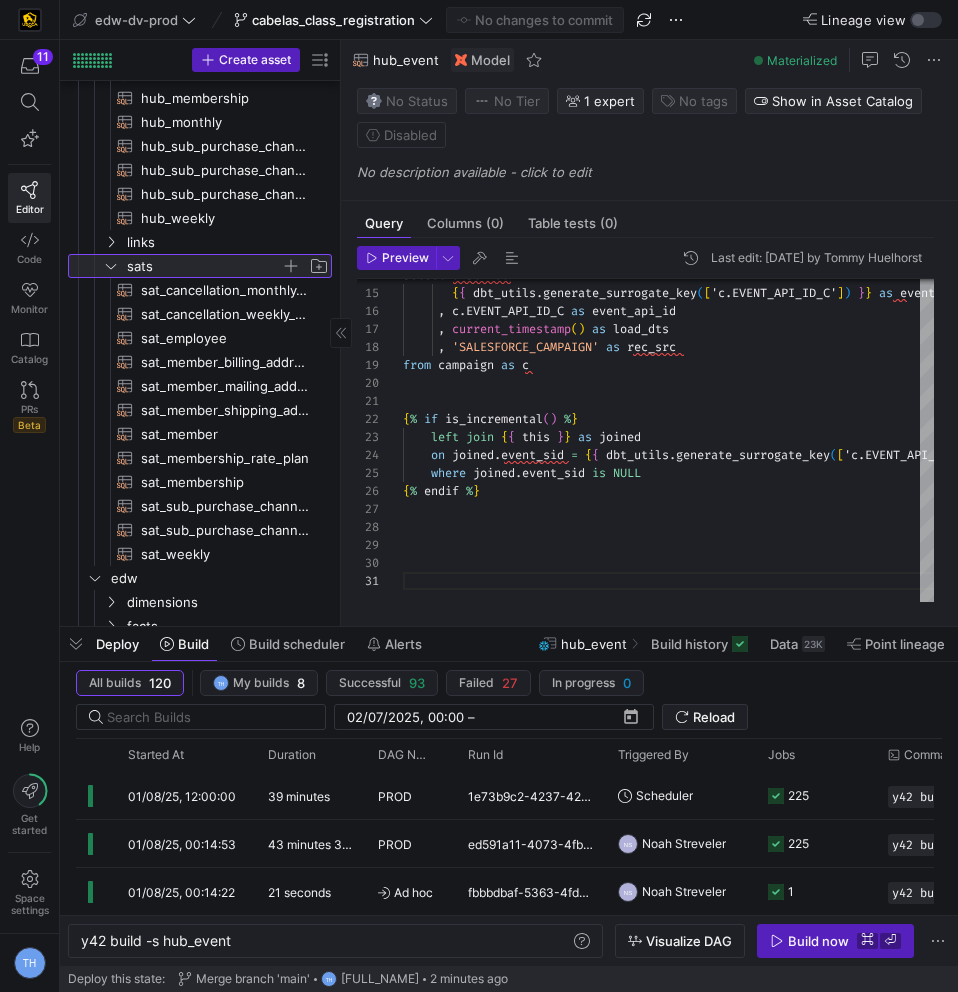 click 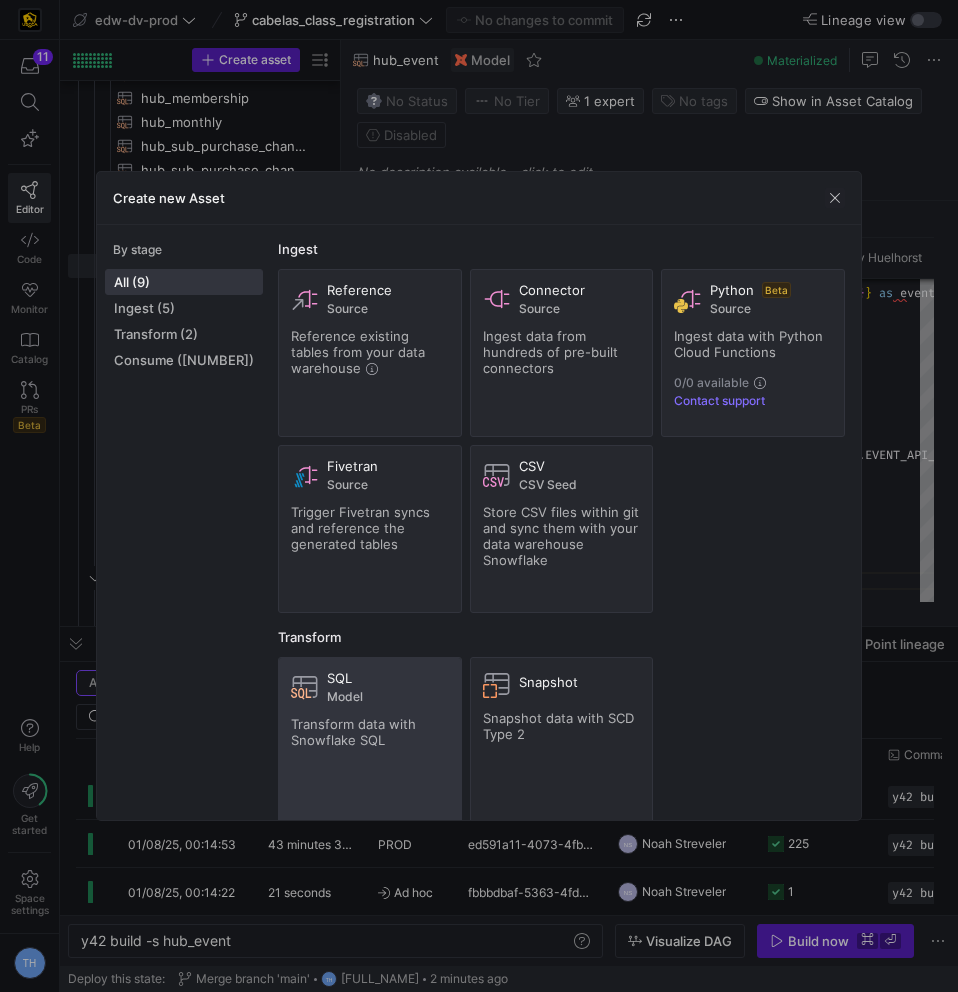 click on "SQL Model Transform data with Snowflake SQL" 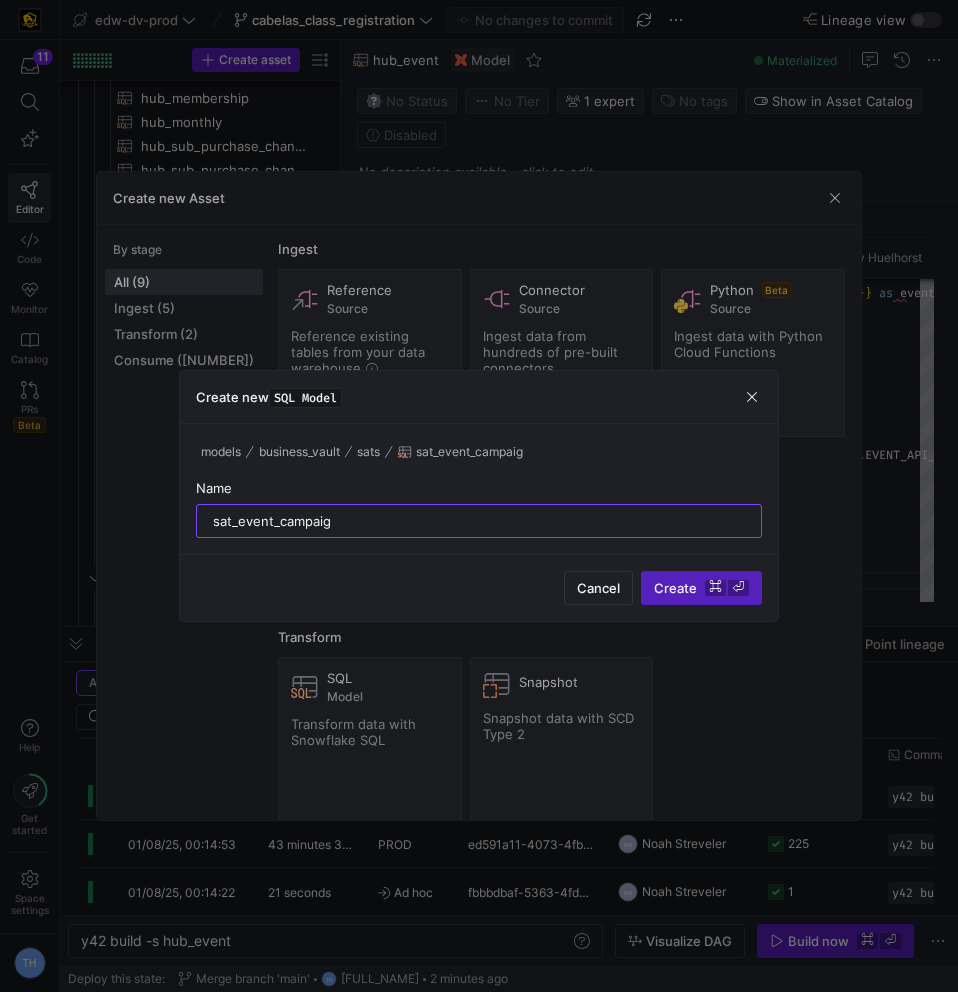 type on "sat_event_campaign" 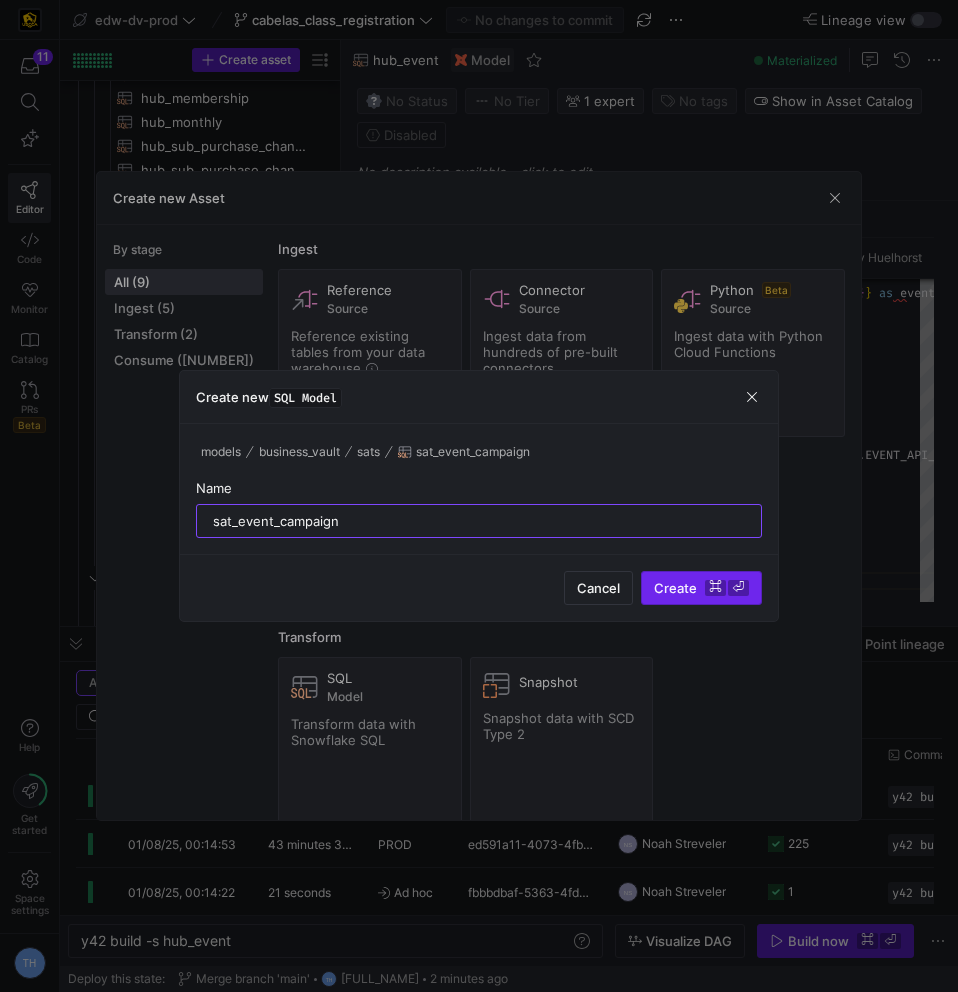 click on "Create  ⌘ ⏎" at bounding box center [701, 588] 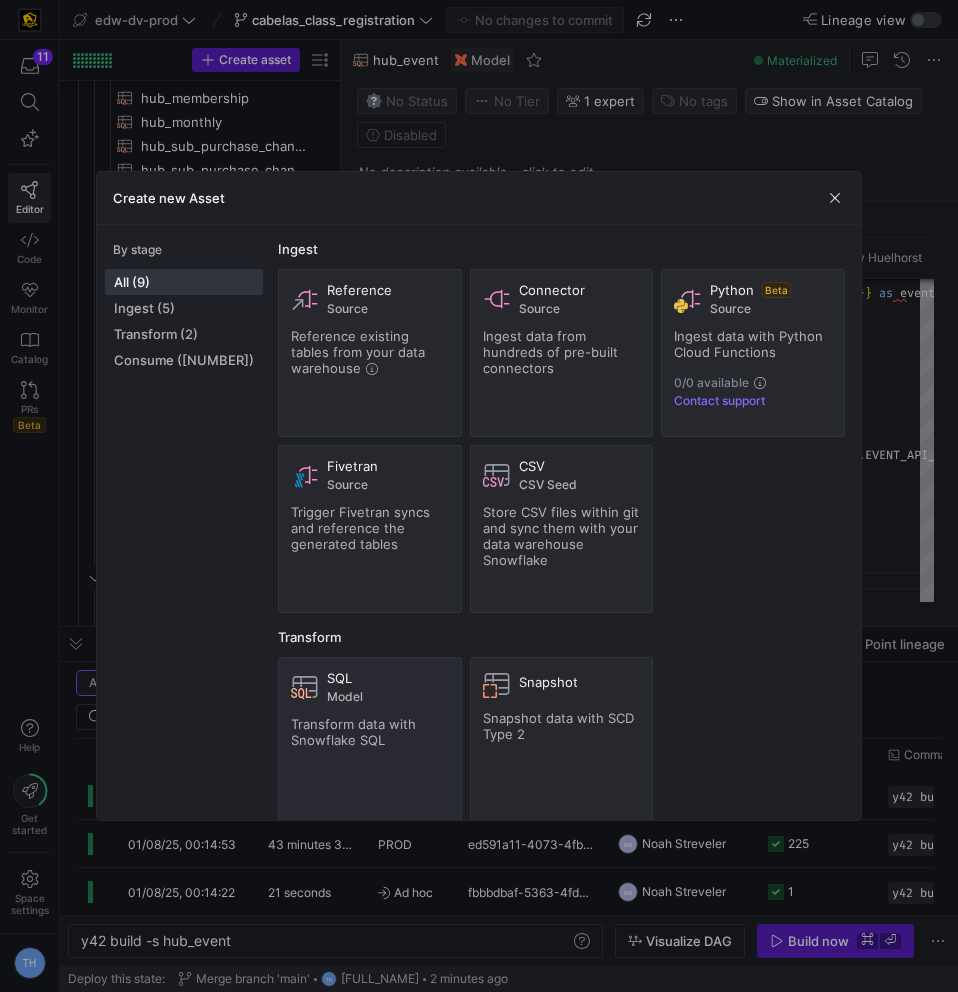 scroll, scrollTop: 5, scrollLeft: 0, axis: vertical 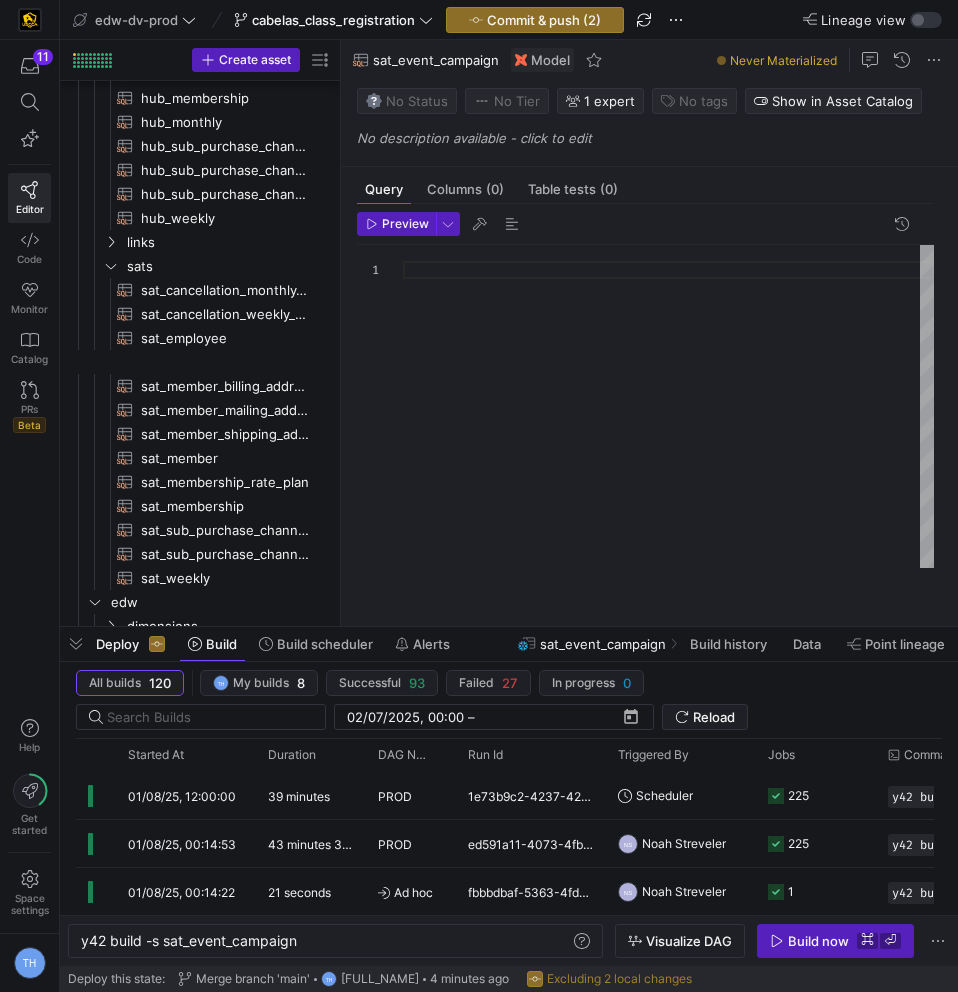 type on "y42 build -s sat_event_campaign" 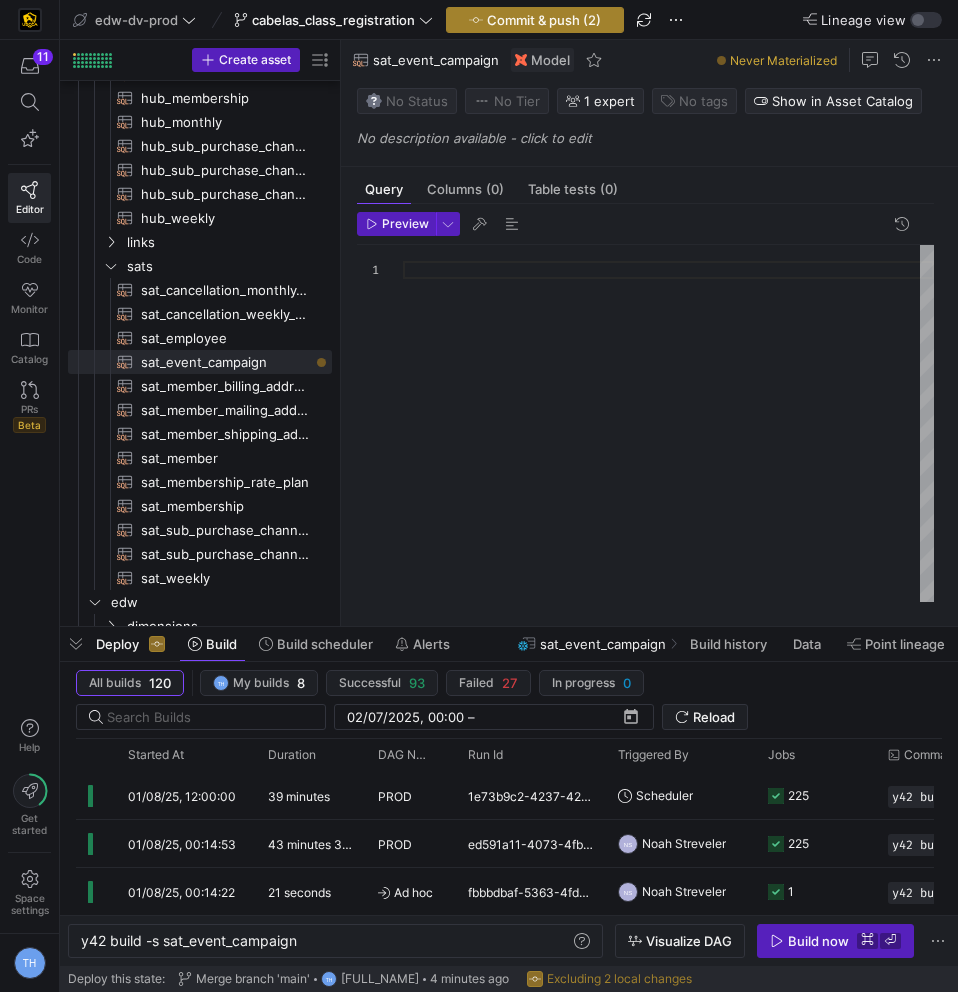 click on "Commit & push (2)" at bounding box center (544, 20) 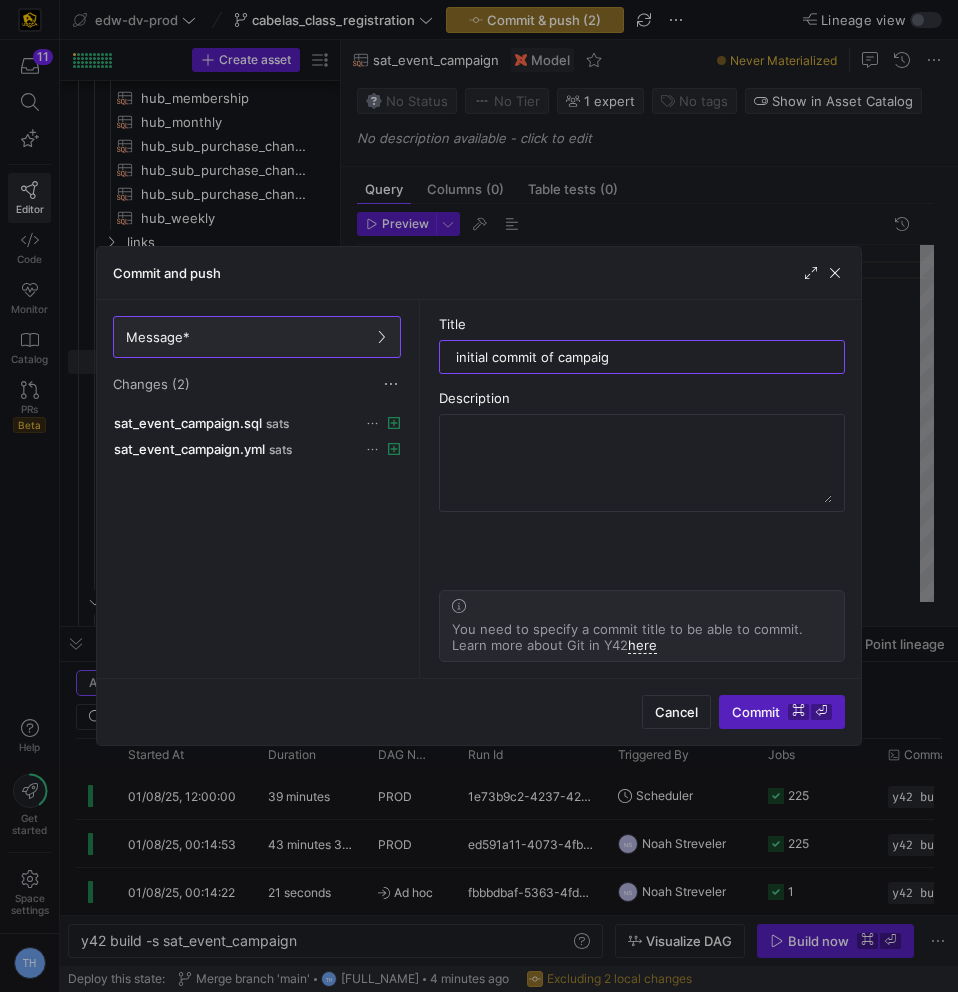 type on "initial commit of campaign" 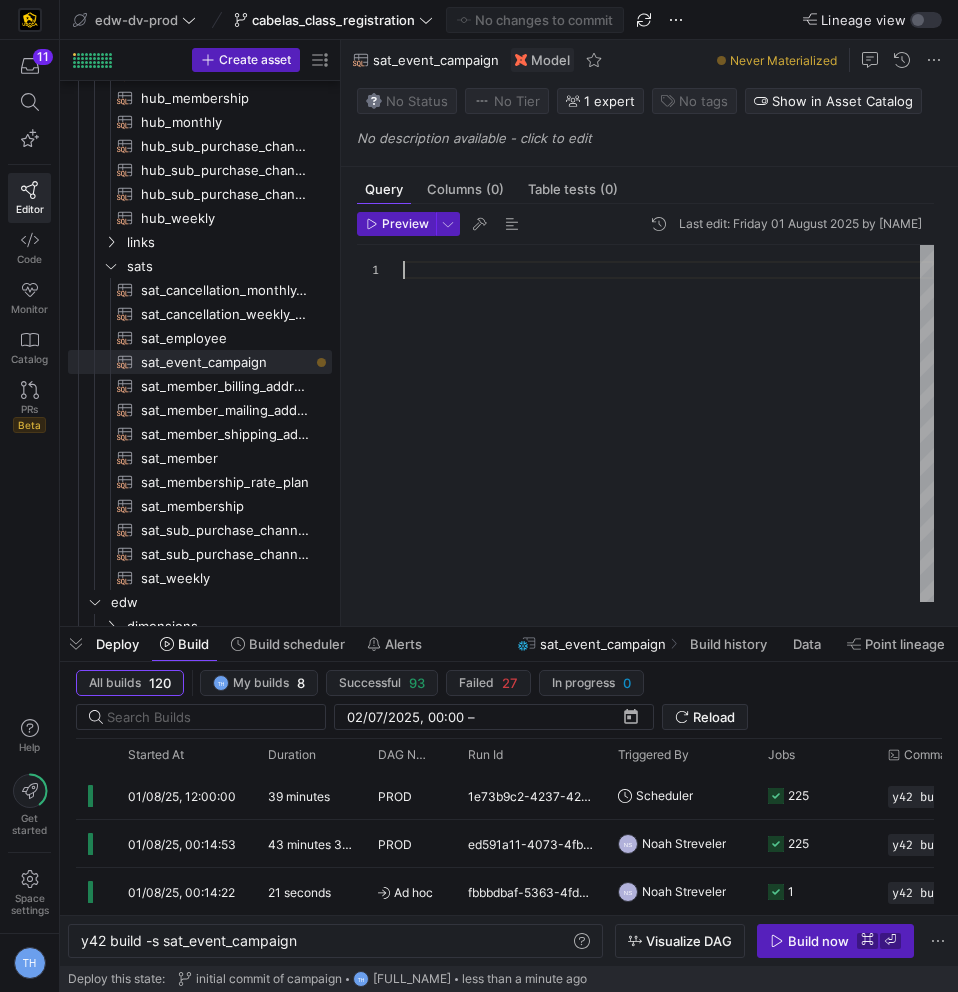 click at bounding box center [668, 423] 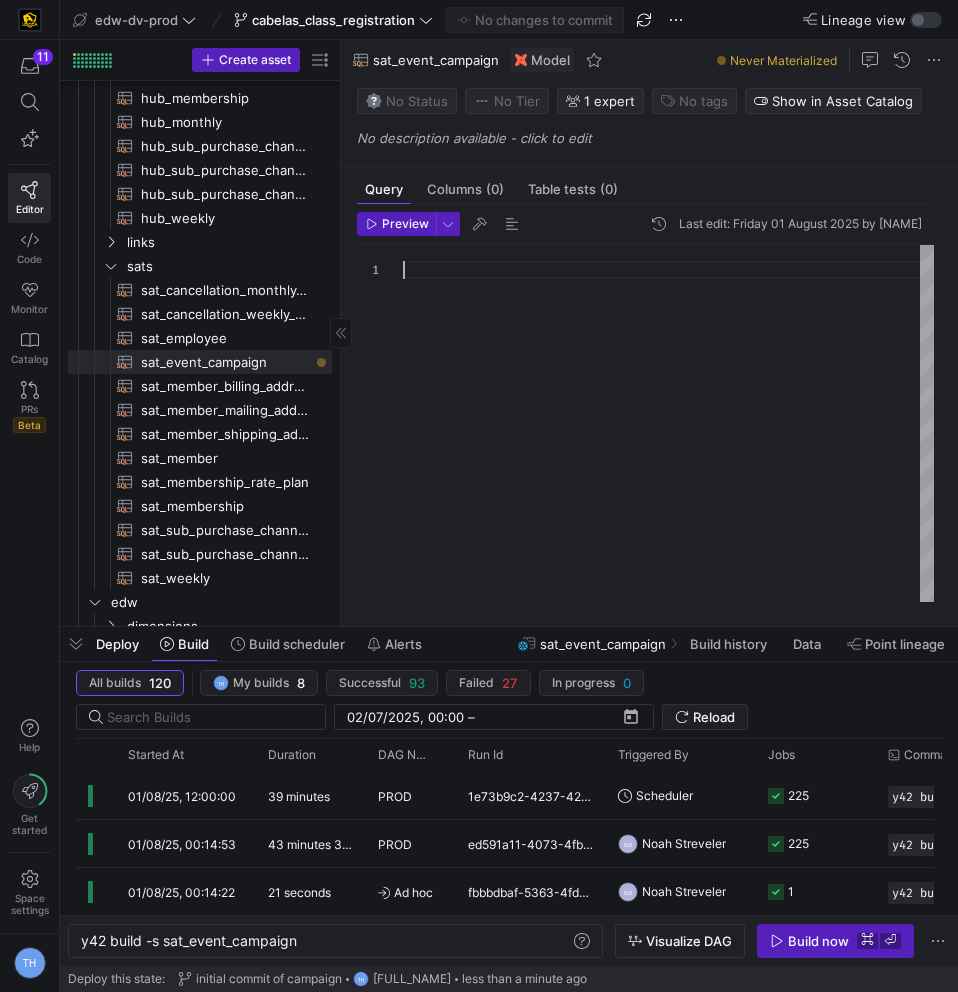 scroll, scrollTop: 164, scrollLeft: 0, axis: vertical 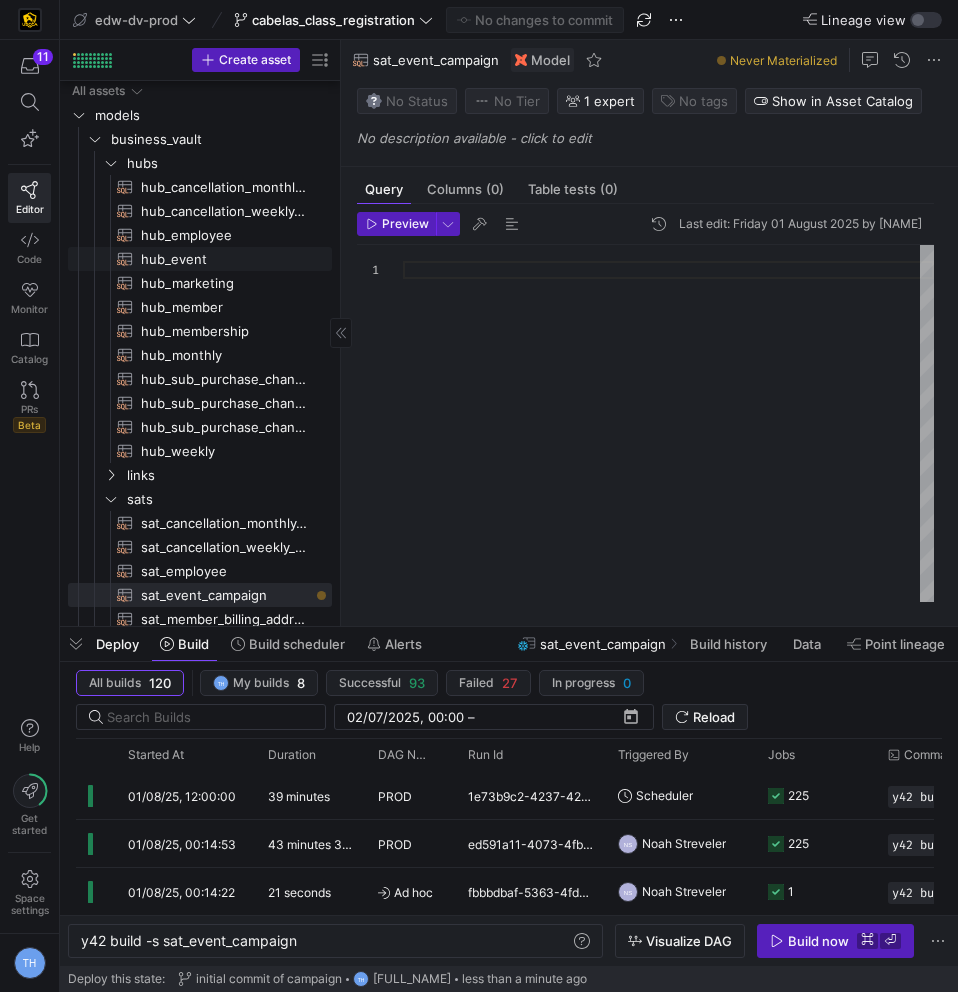 click on "hub_event​​​​​​​​​​" 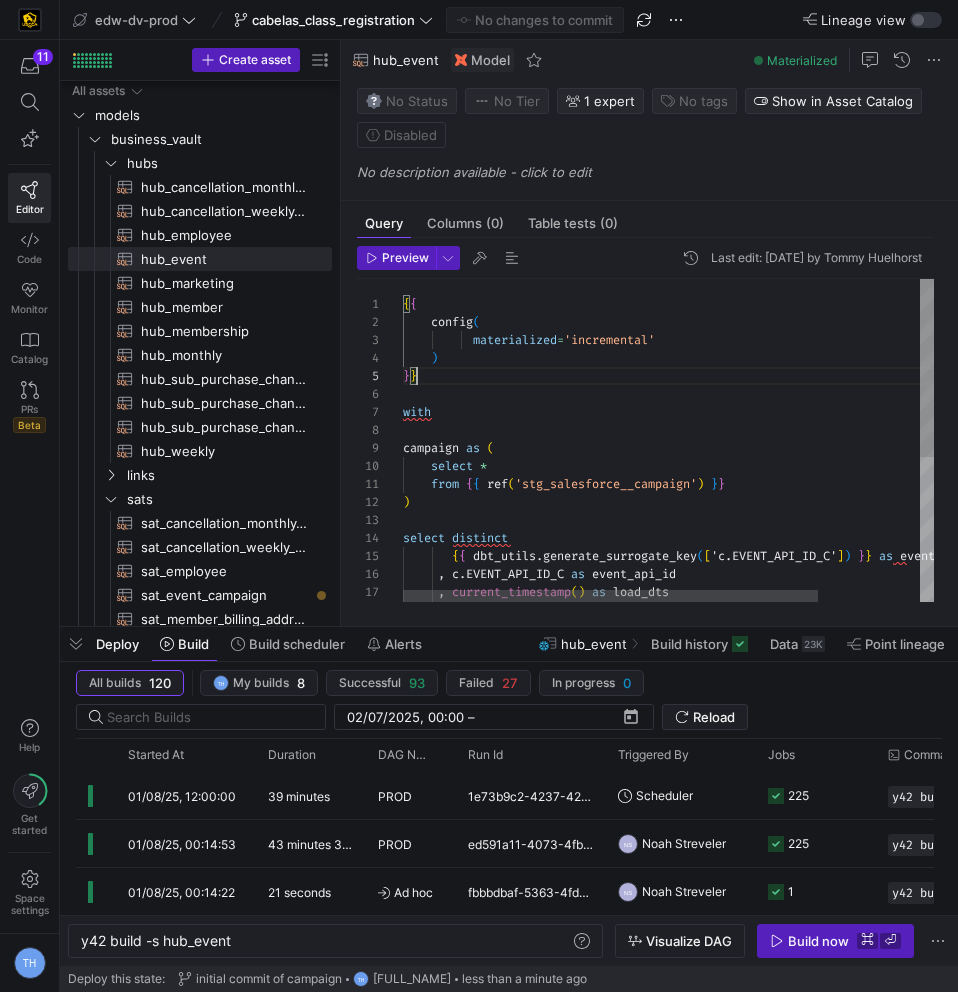 scroll, scrollTop: 0, scrollLeft: 0, axis: both 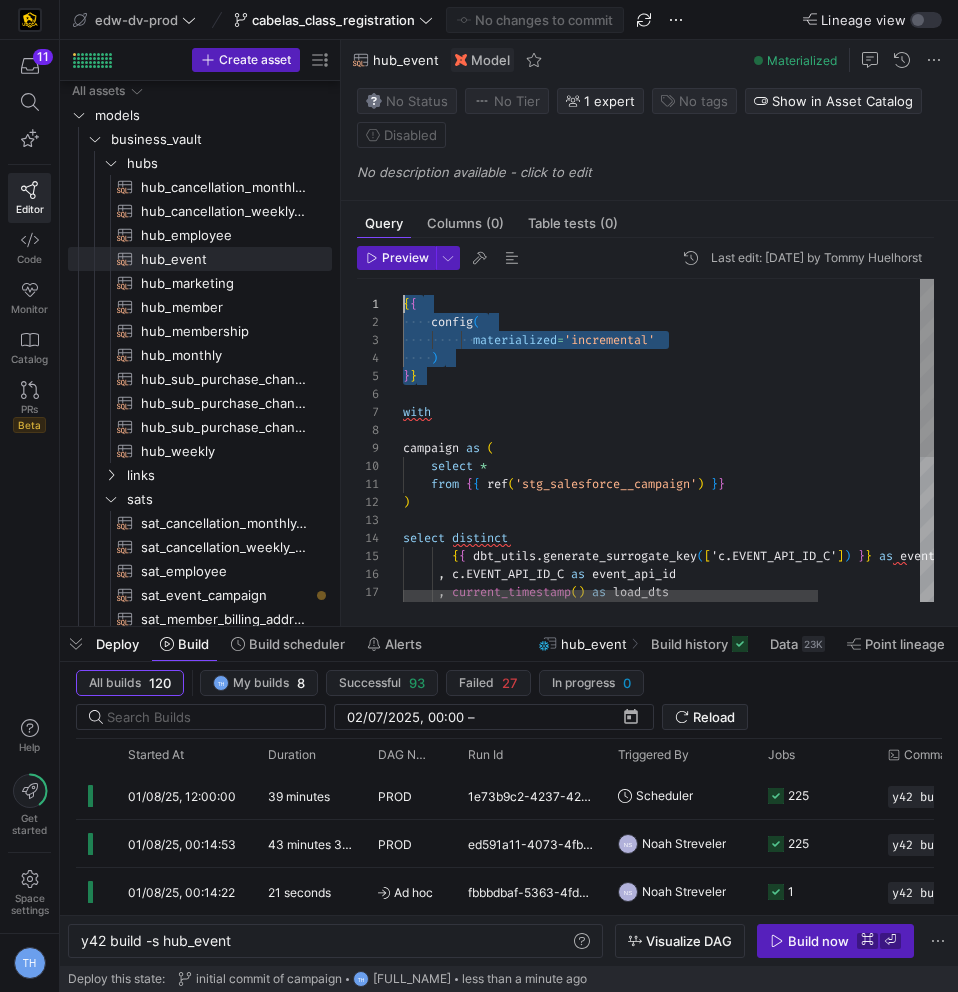 drag, startPoint x: 450, startPoint y: 369, endPoint x: 358, endPoint y: 294, distance: 118.69709 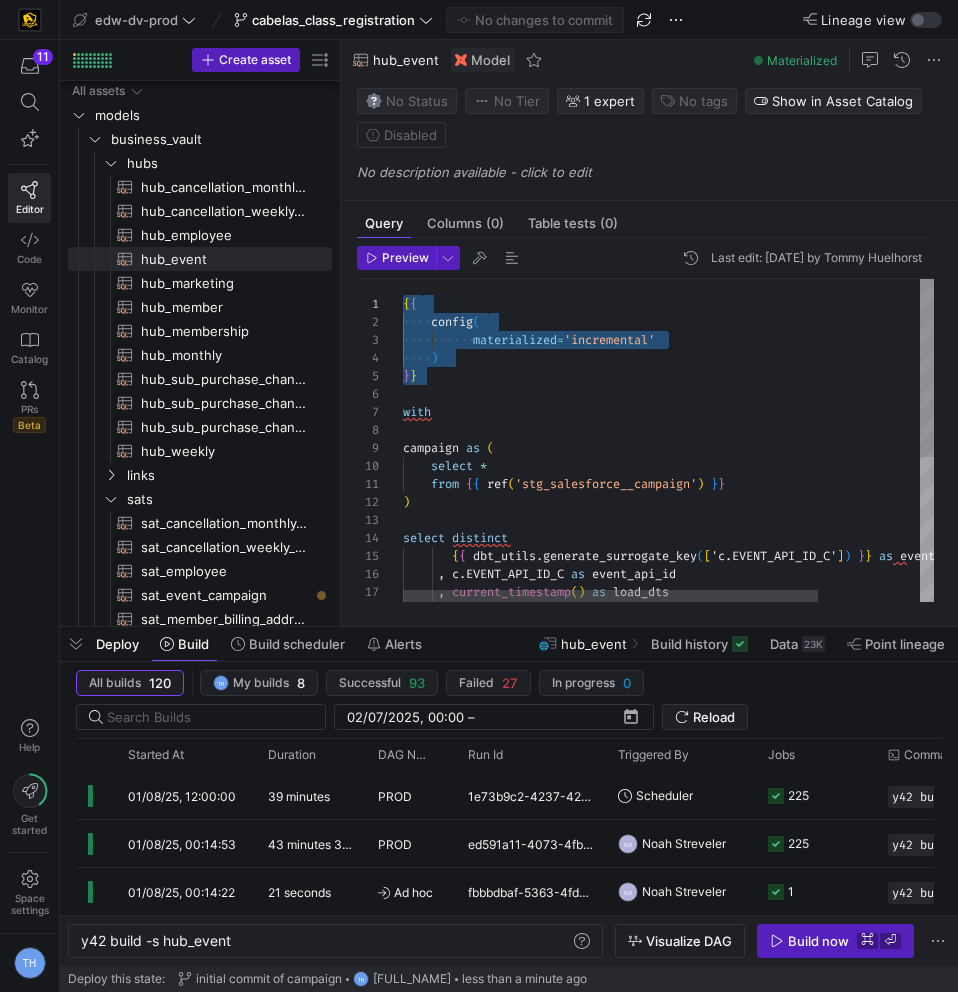 type on "from {{ ref('stg_salesforce__campaign') }}
)
select distinct
{{ dbt_utils.generate_surrogate_key(['c.EVENT_API_ID_C']) }} as event_sid
, c.EVENT_API_ID_C as event_api_id
, current_timestamp() as load_dts
, 'SALESFORCE_CAMPAIGN' as rec_src
from campaign as c" 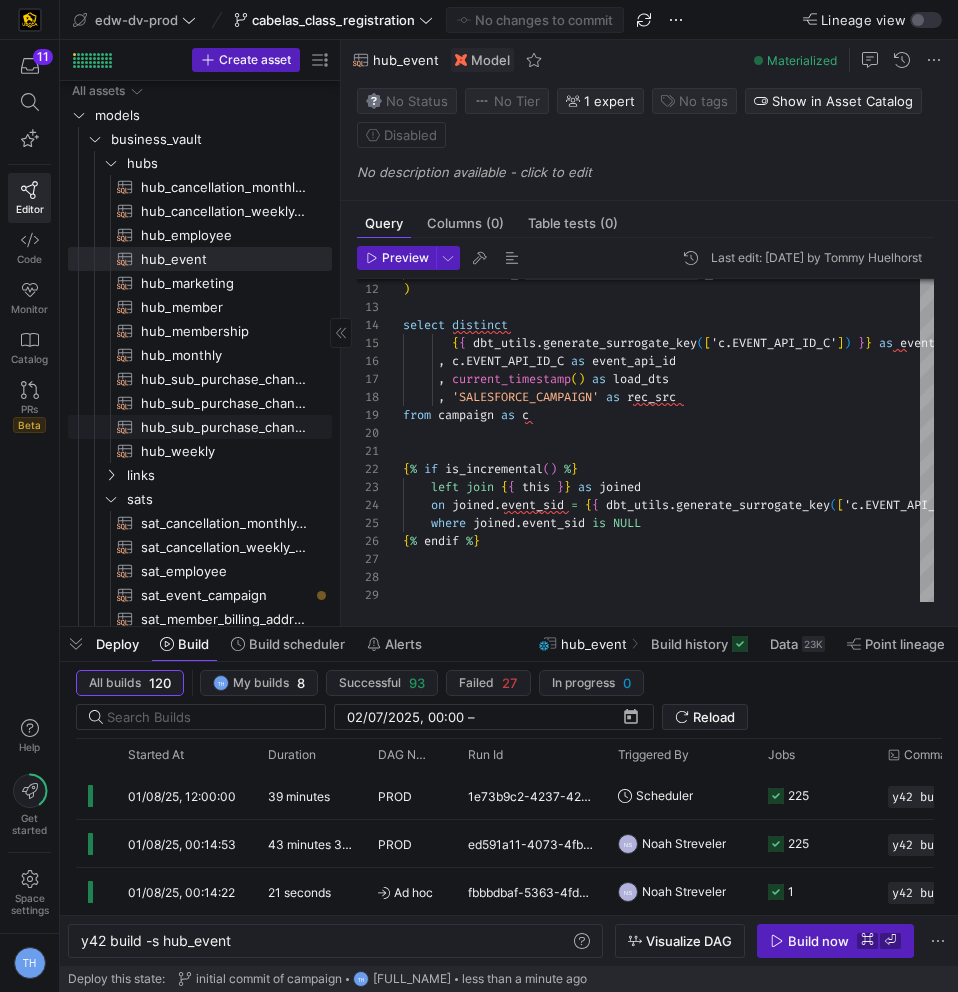 scroll, scrollTop: 21, scrollLeft: 0, axis: vertical 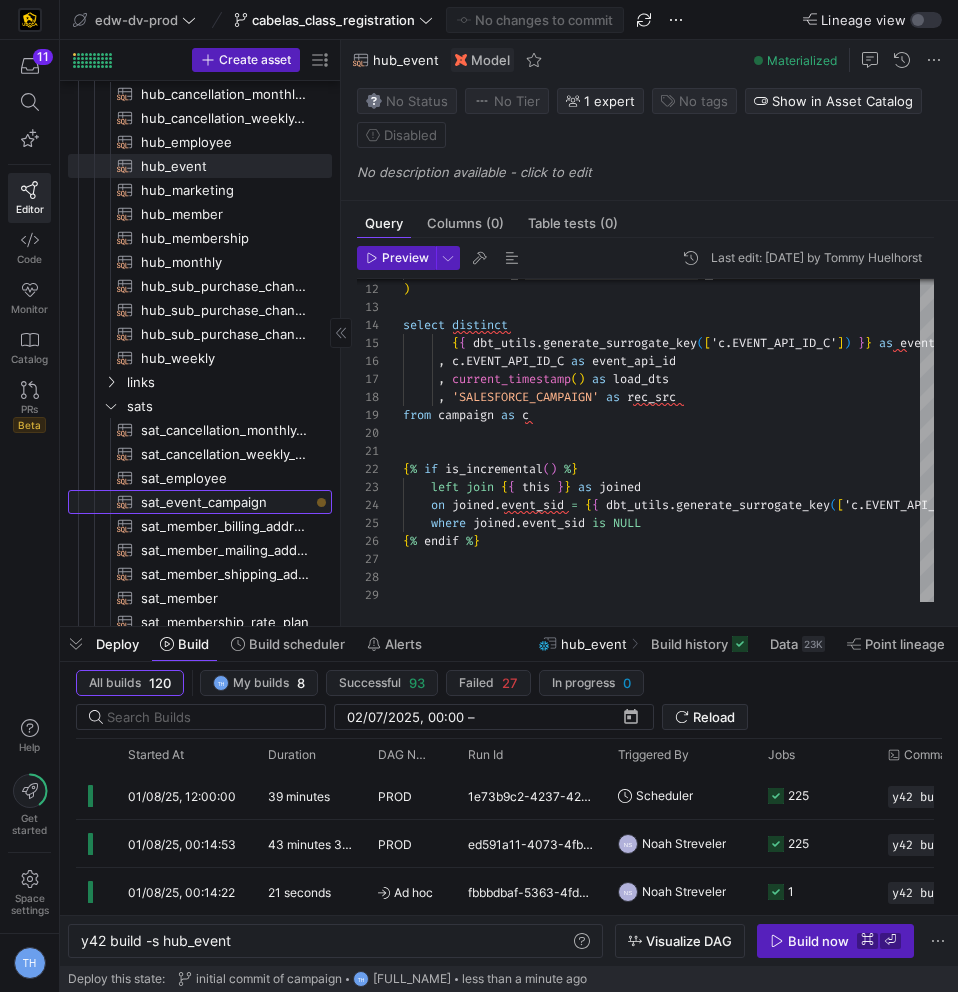 click on "sat_event_campaign​​​​​​​​​​" 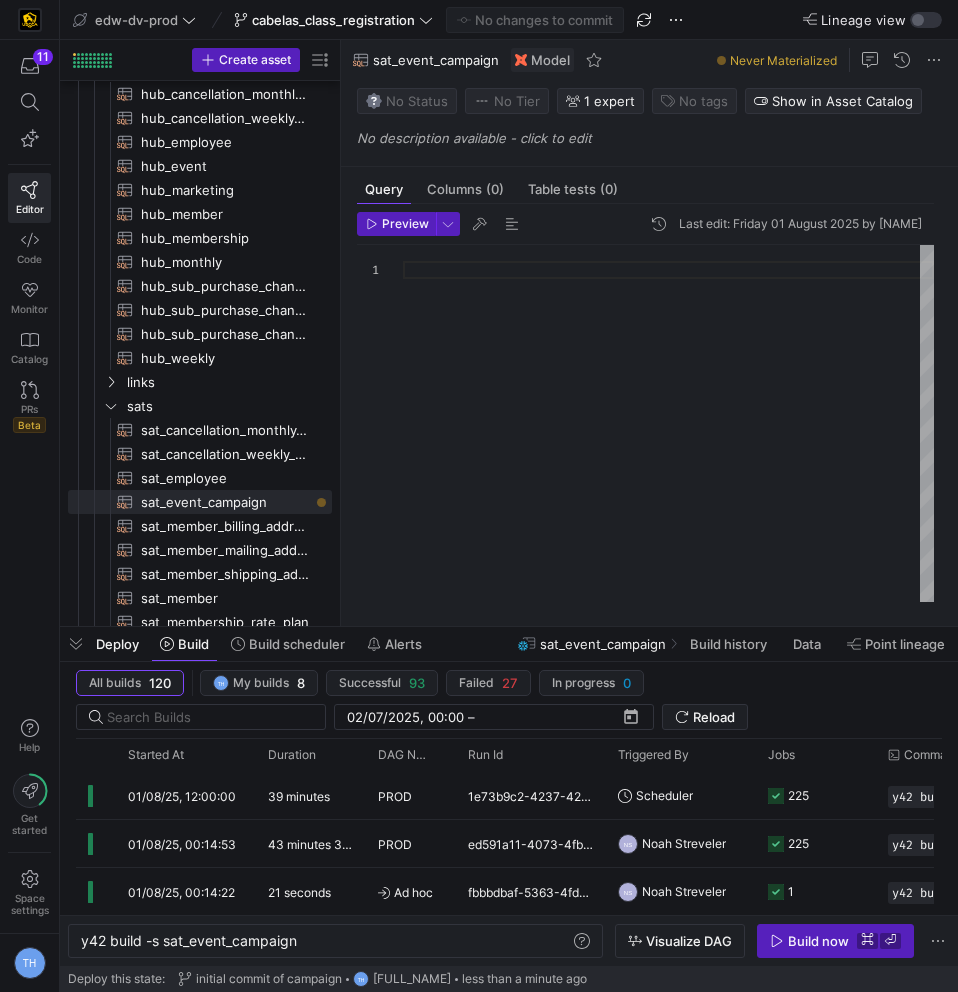 click at bounding box center [668, 423] 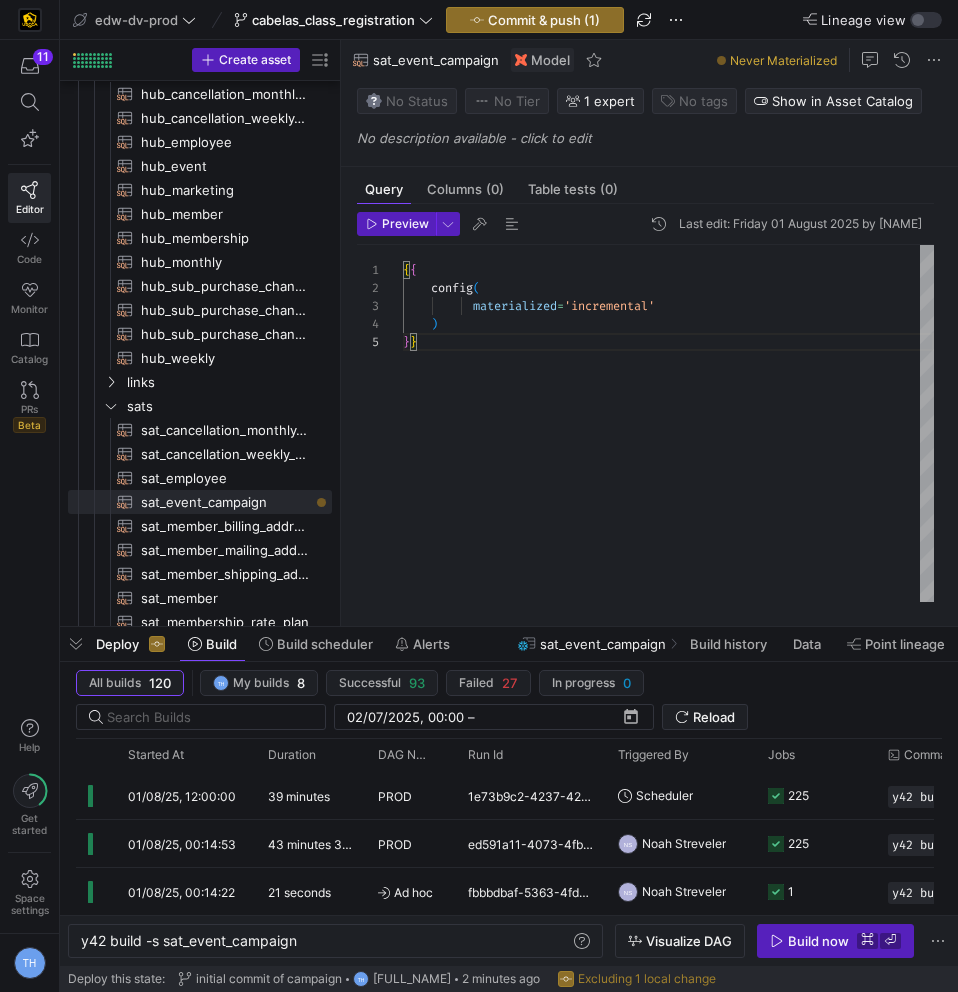 click on "{ {      config (            materialized = 'incremental'      ) } }" at bounding box center (668, 423) 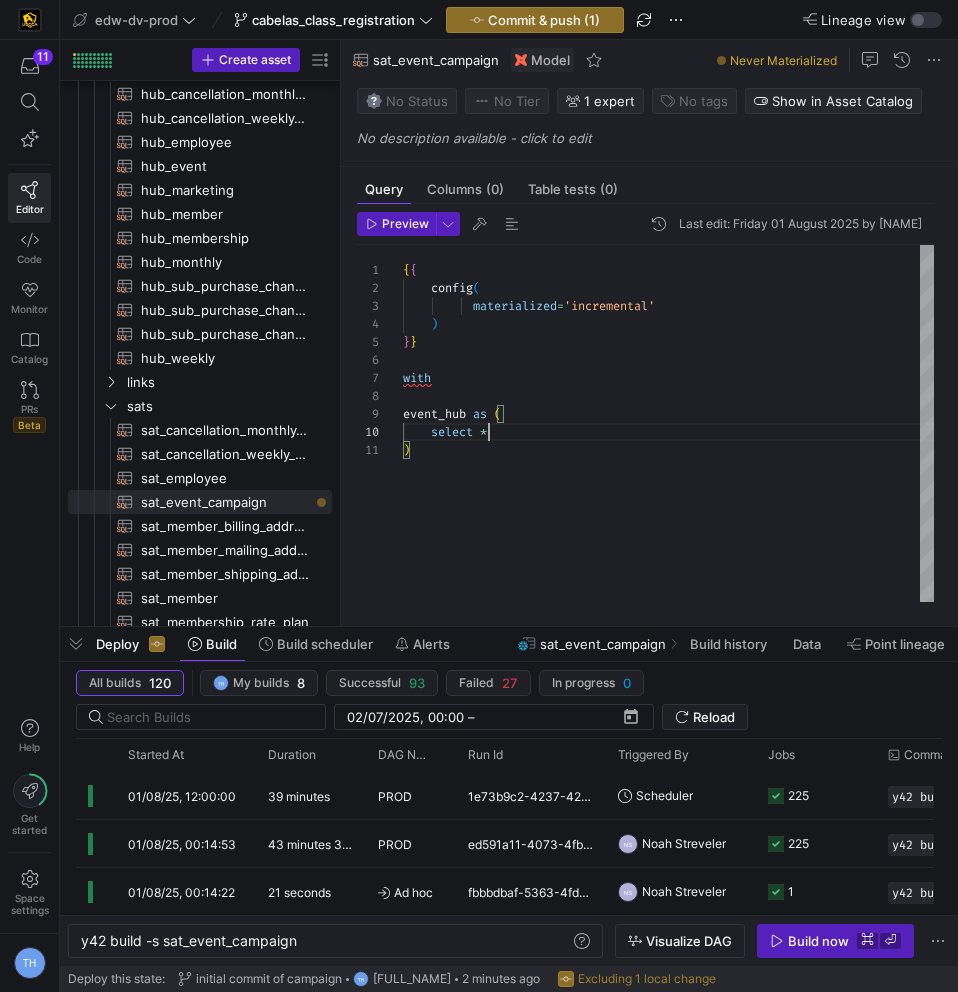 scroll, scrollTop: 162, scrollLeft: 86, axis: both 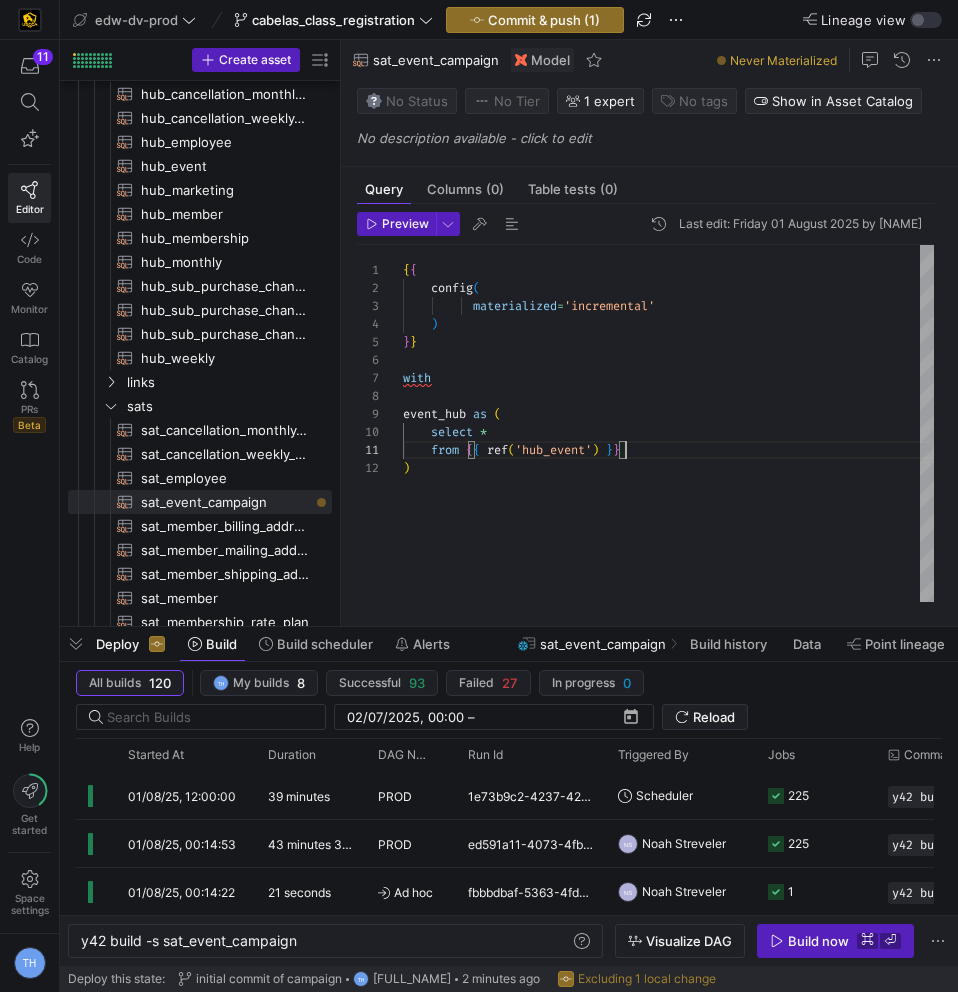 click on "{ {      config (            materialized = 'incremental'      ) } } with   event_hub   as   (      select   *      from   { {   ref ( 'hub_event' )   } } )" at bounding box center (668, 423) 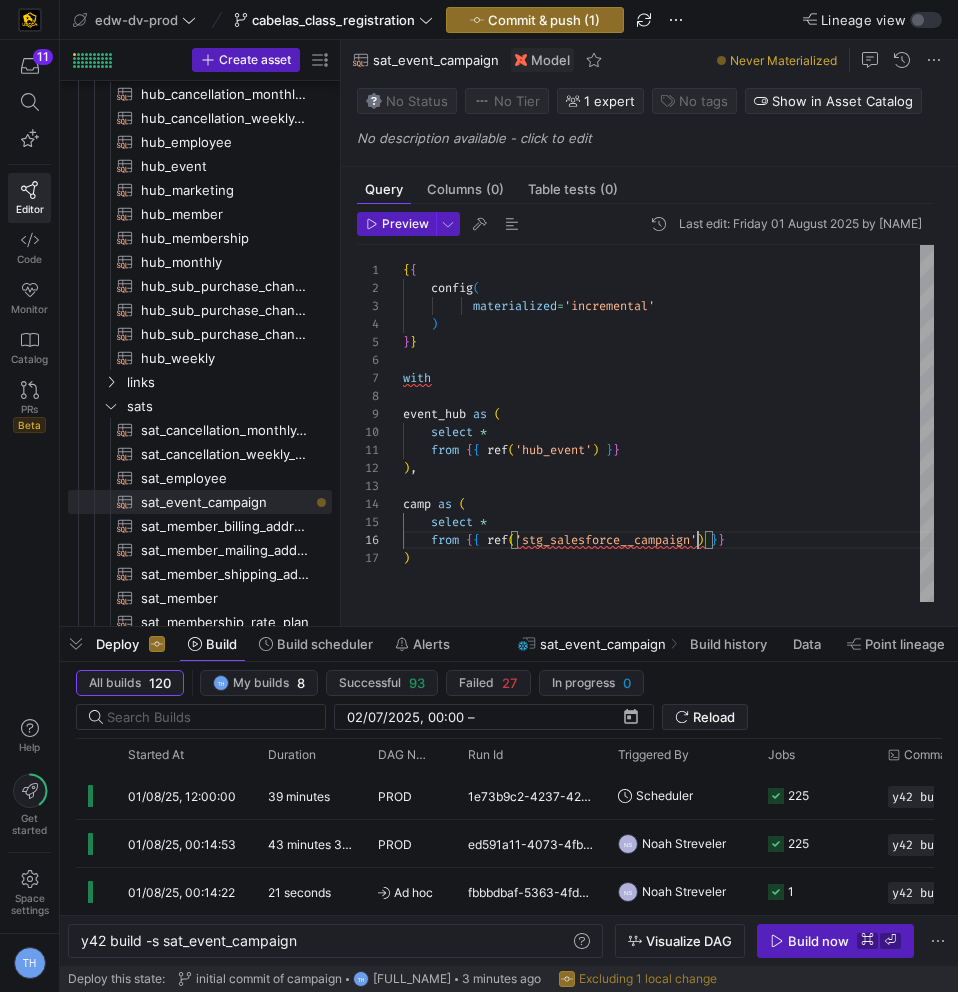 click on "{ {      config (            materialized = 'incremental'      ) } } with   event_hub   as   (      select   *      from   { {   ref ( 'hub_event' )   } } ) , camp   as   (      select   *      from   { {   ref ( 'stg_salesforce__campaign' )   } } )" at bounding box center [668, 423] 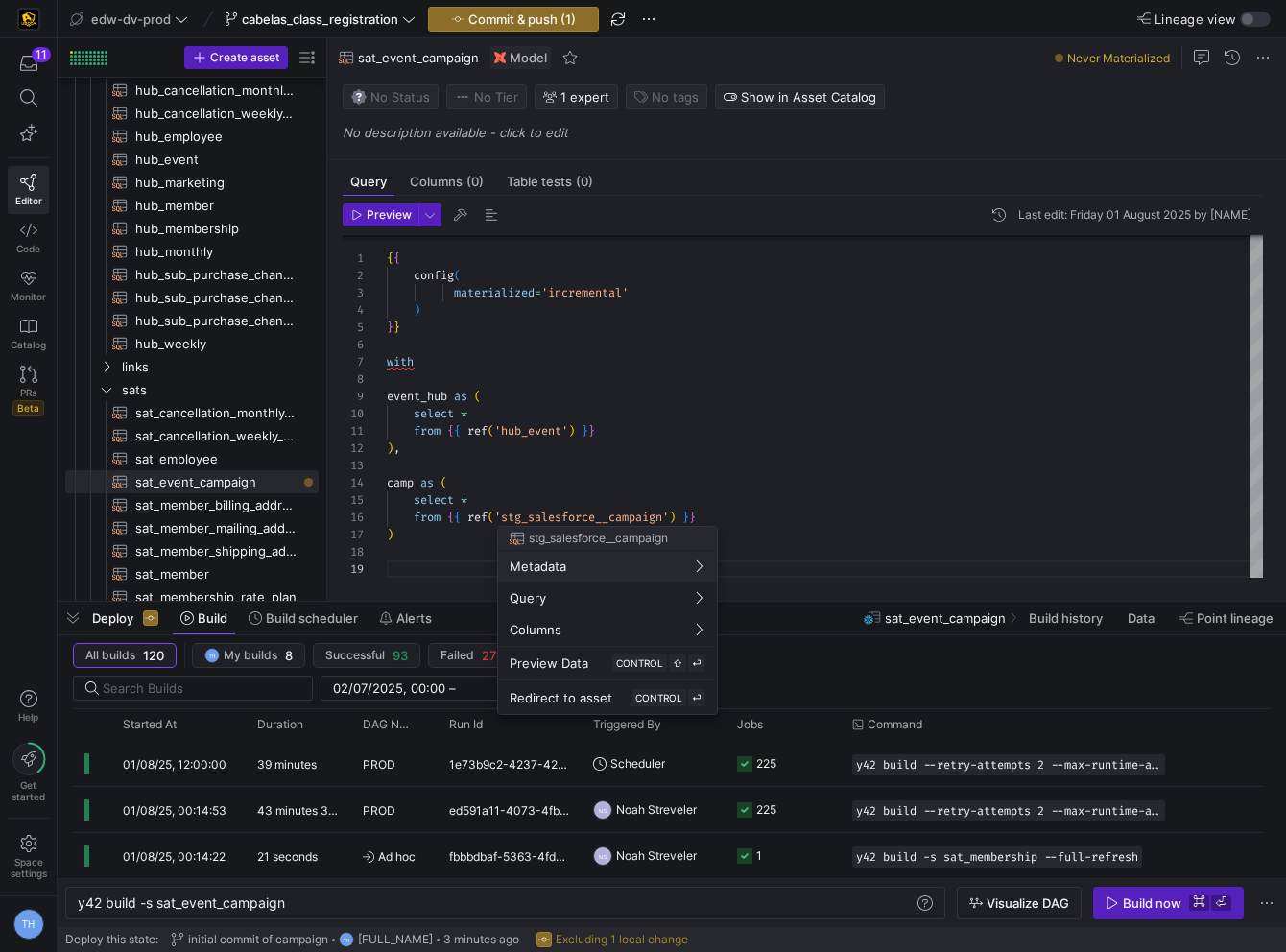 click at bounding box center (643, 476) 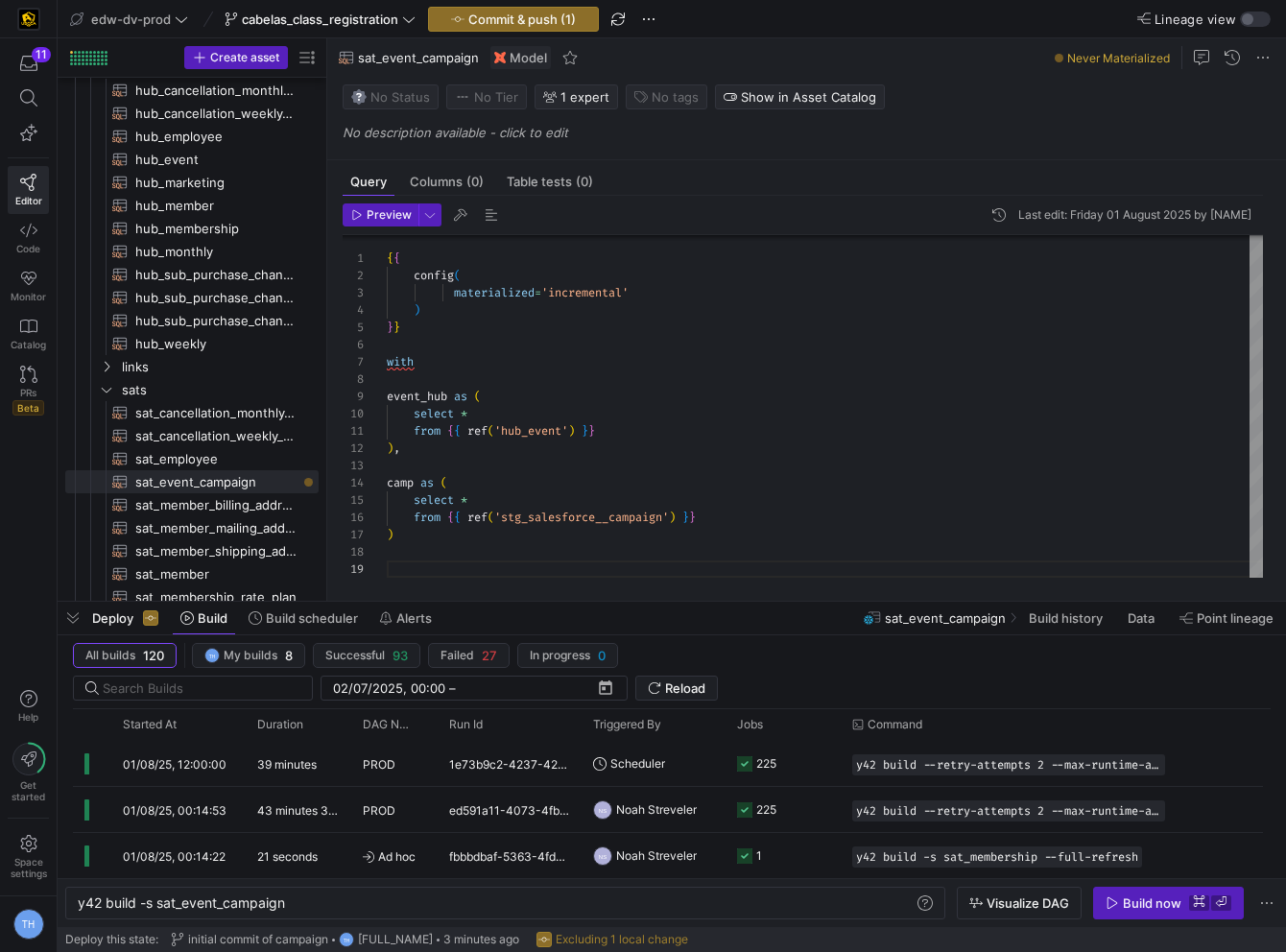 click on "{ {      config (            materialized = 'incremental'      ) } } with   event_hub   as   (      select   *      from   { {   ref ( 'hub_event' )   } } ) , camp   as   (      select   *      from   { {   ref ( 'stg_salesforce__campaign' )   } } )" at bounding box center (824, 406) 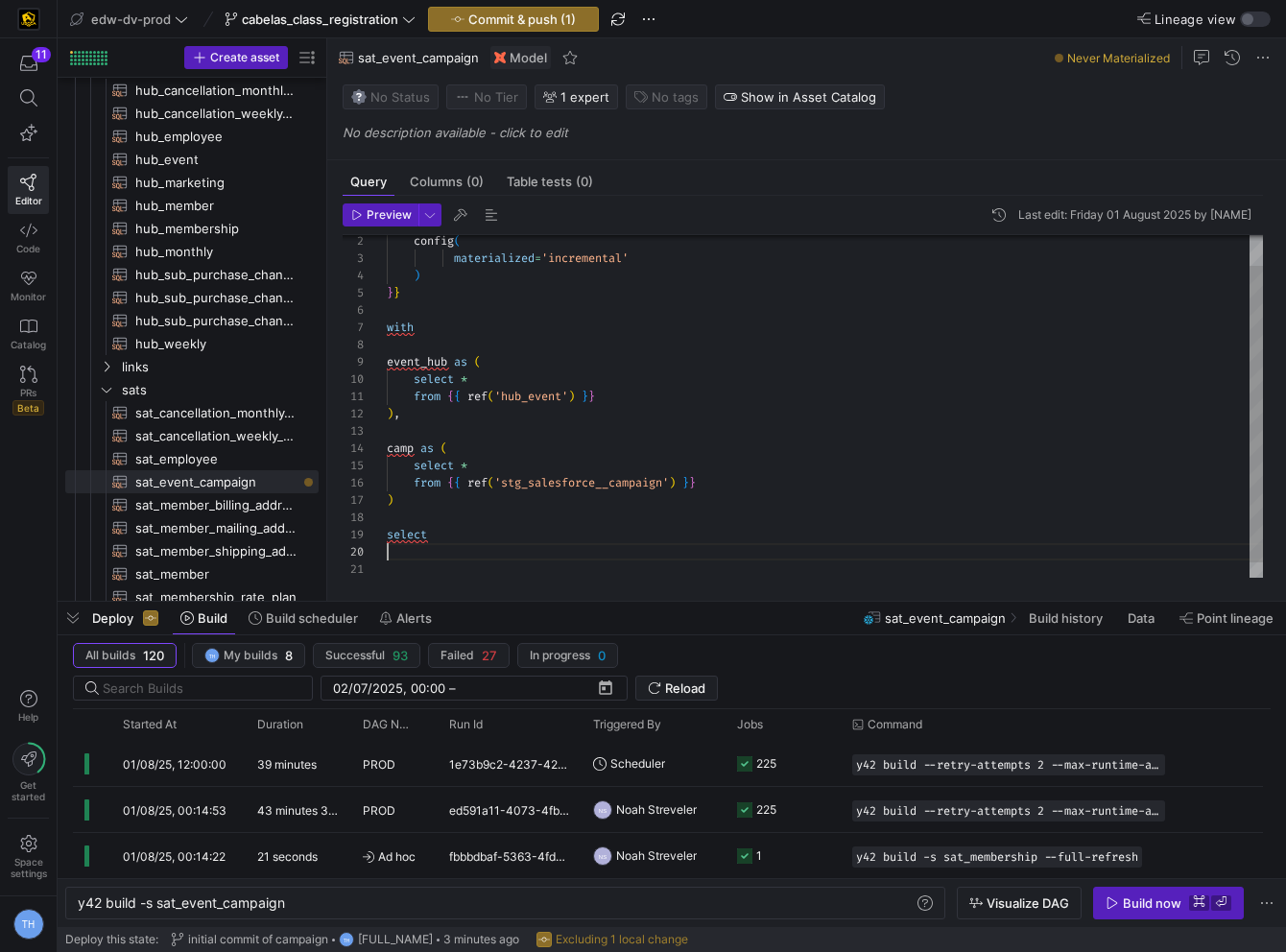 scroll, scrollTop: 155, scrollLeft: 28, axis: both 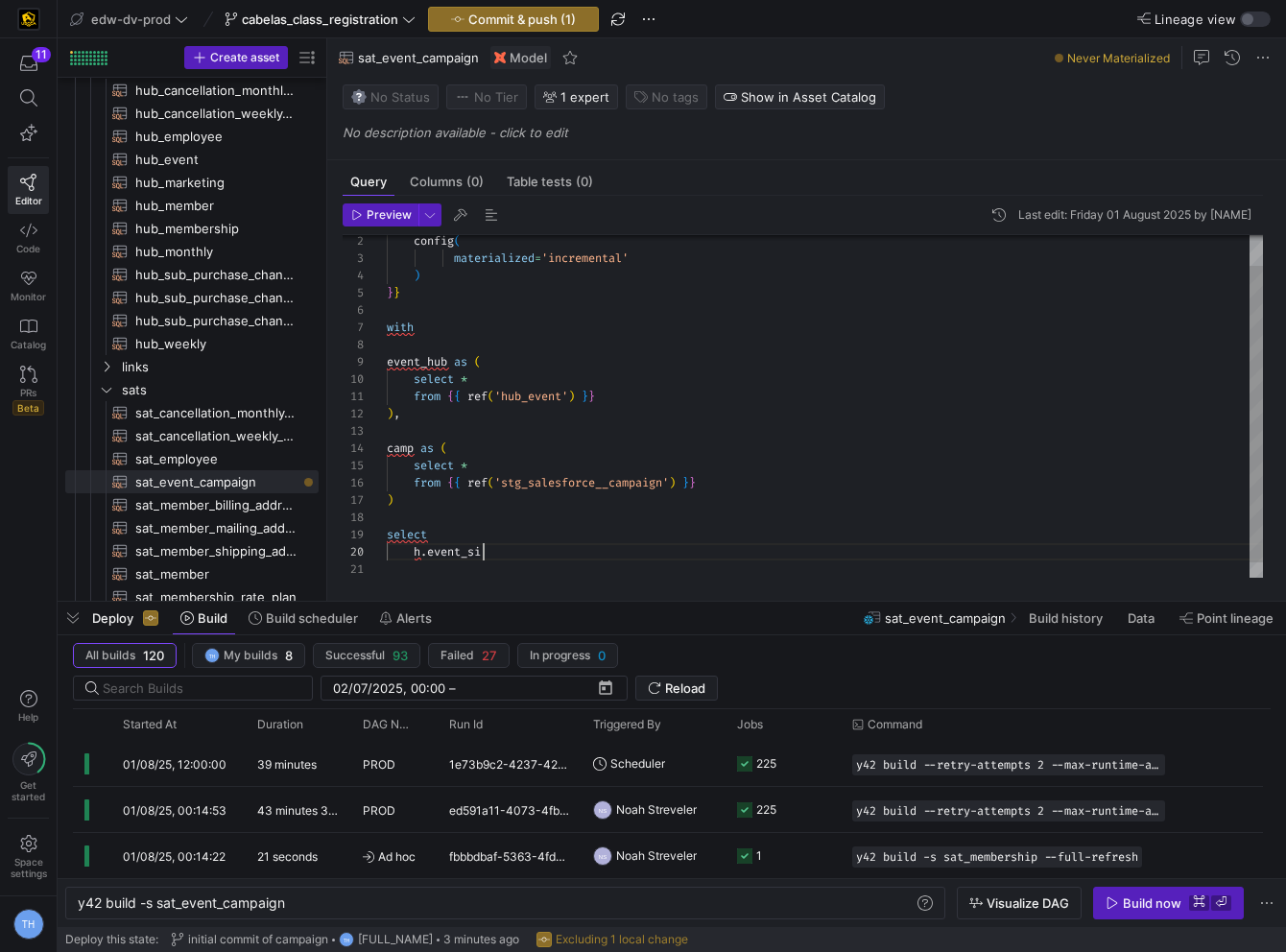type on "from {{ ref('hub_event') }}
),
camp as (
select *
from {{ ref('stg_salesforce__campaign') }}
)
select
h.event_sid" 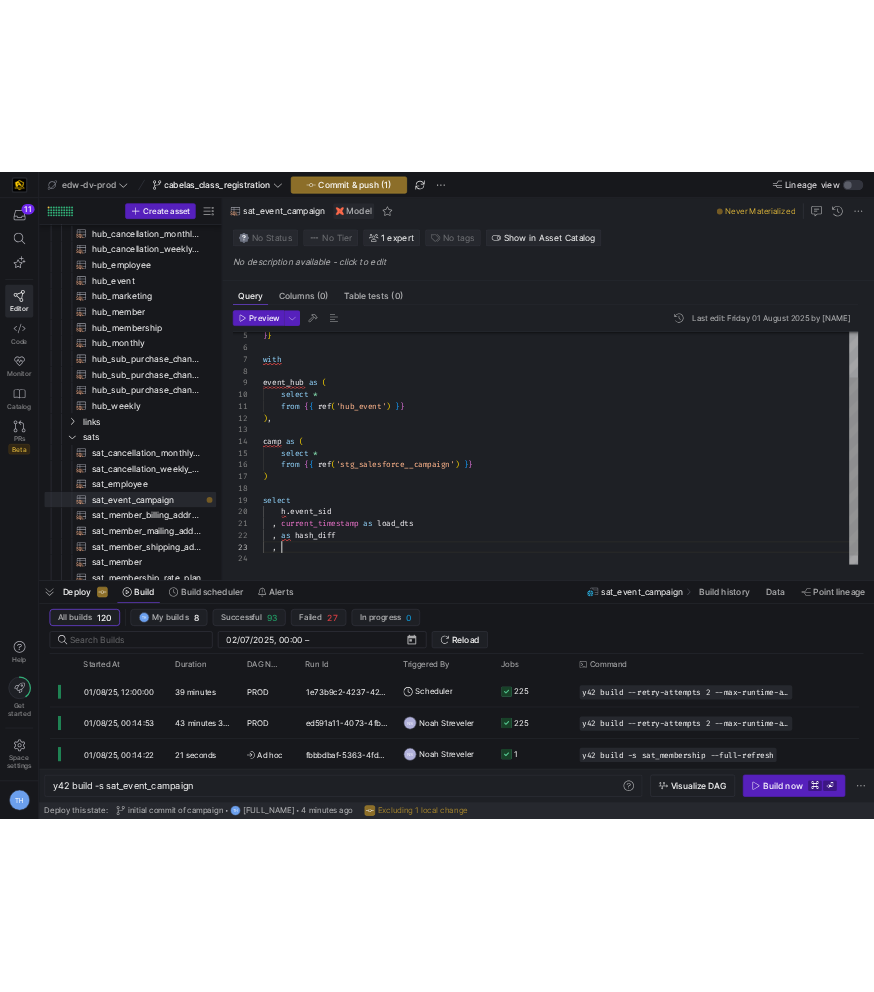 scroll, scrollTop: 36, scrollLeft: 29, axis: both 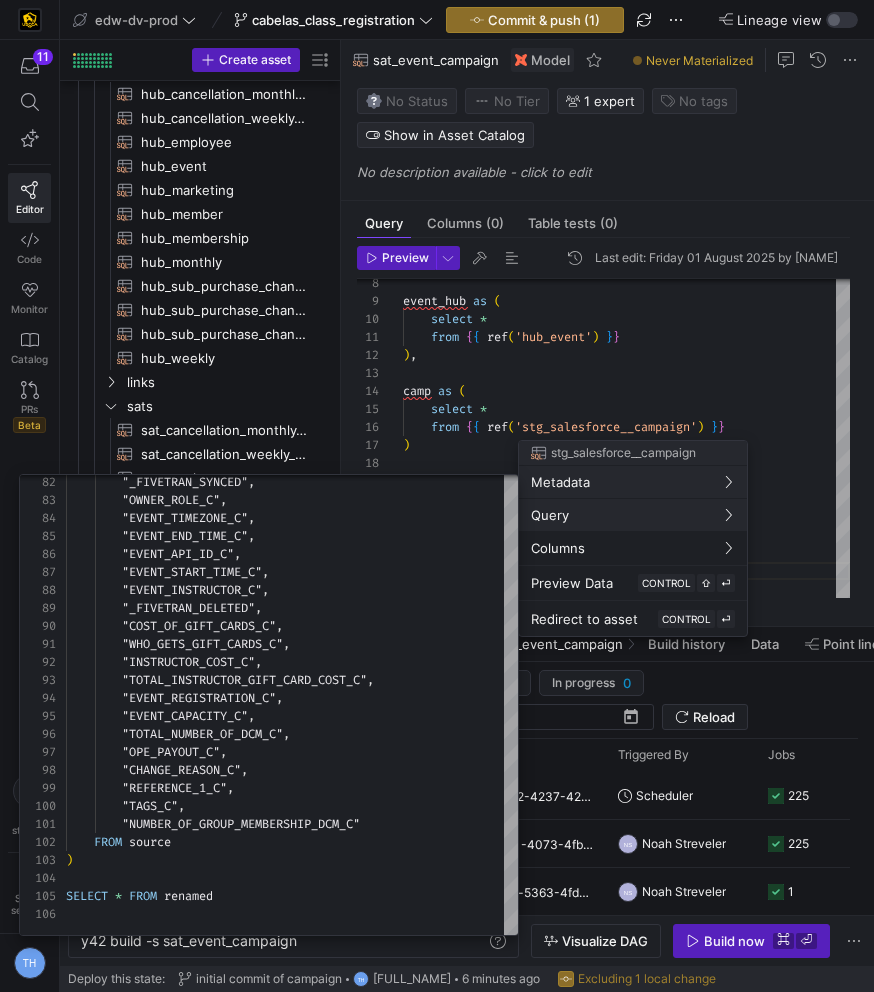 click at bounding box center (437, 496) 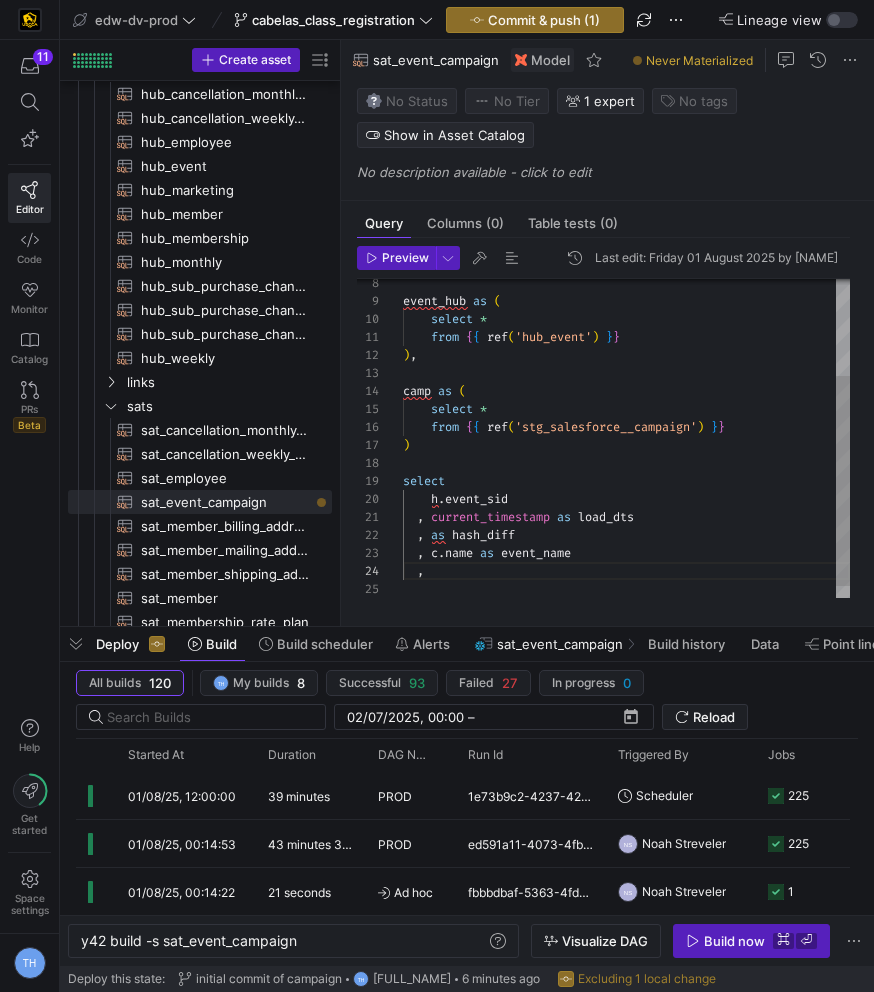click on "event_hub   as   (      select   *      from   { {   ref ( 'hub_event' )   } } ) , camp   as   (      select   *      from   { {   ref ( 'stg_salesforce__campaign' )   } } ) select      h . event_sid    ,   current_timestamp   as   load_dts    ,   as   hash_diff    ,   c . name   as   event_name    ," at bounding box center (626, 374) 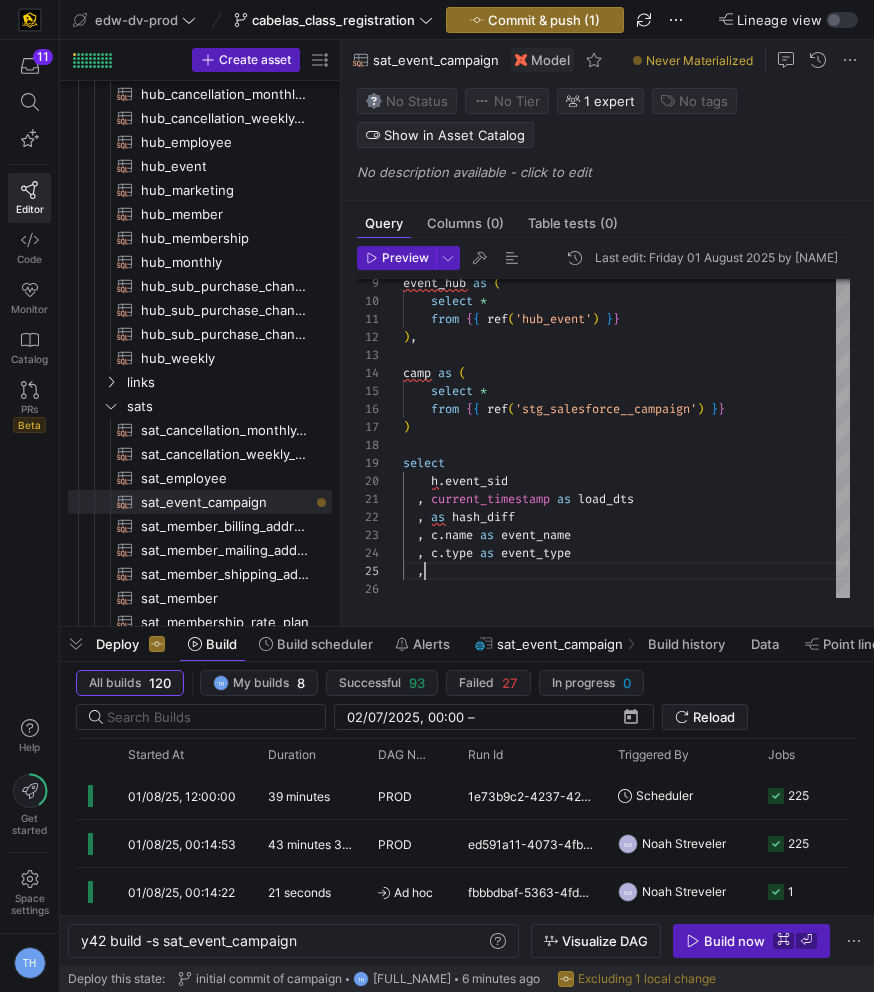 scroll, scrollTop: 72, scrollLeft: 29, axis: both 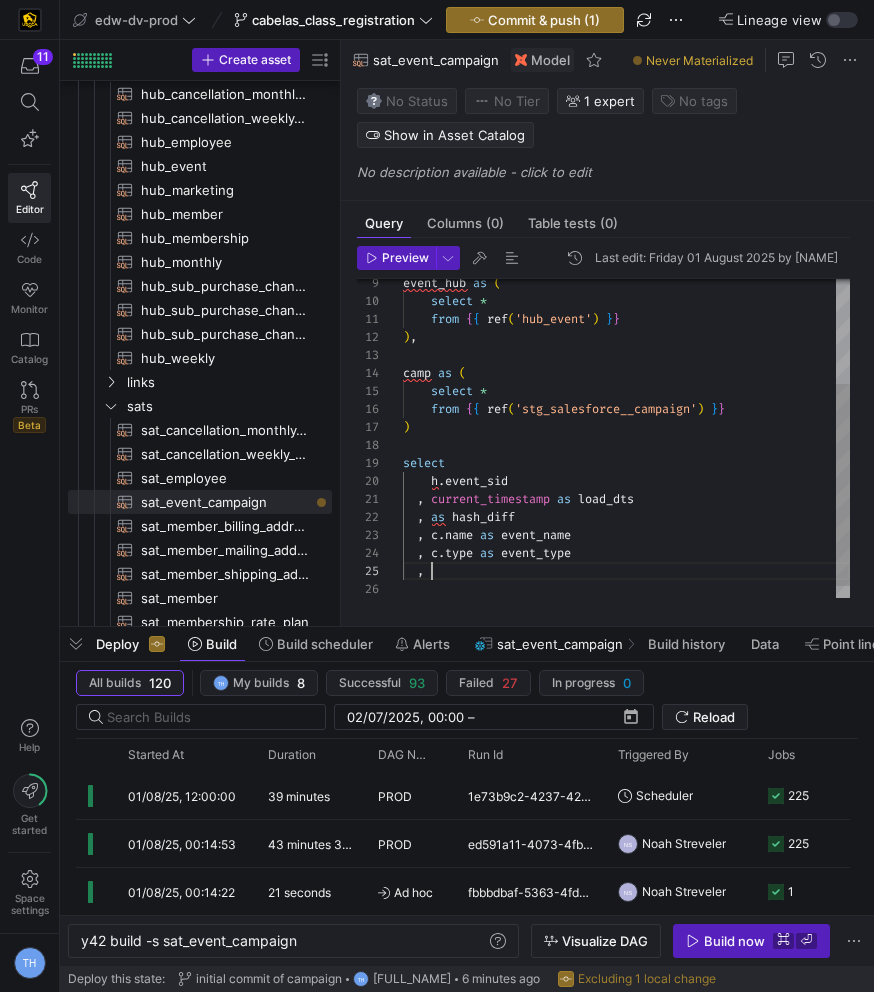 click on "event_hub   as   (      select   *      from   { {   ref ( 'hub_event' )   } } ) , camp   as   (      select   *      from   { {   ref ( 'stg_salesforce__campaign' )   } } ) select      h . event_sid    ,   current_timestamp   as   load_dts    ,   as   hash_diff    ,   c . name   as   event_name    ,   c . type   as   event_type    ," at bounding box center [626, 365] 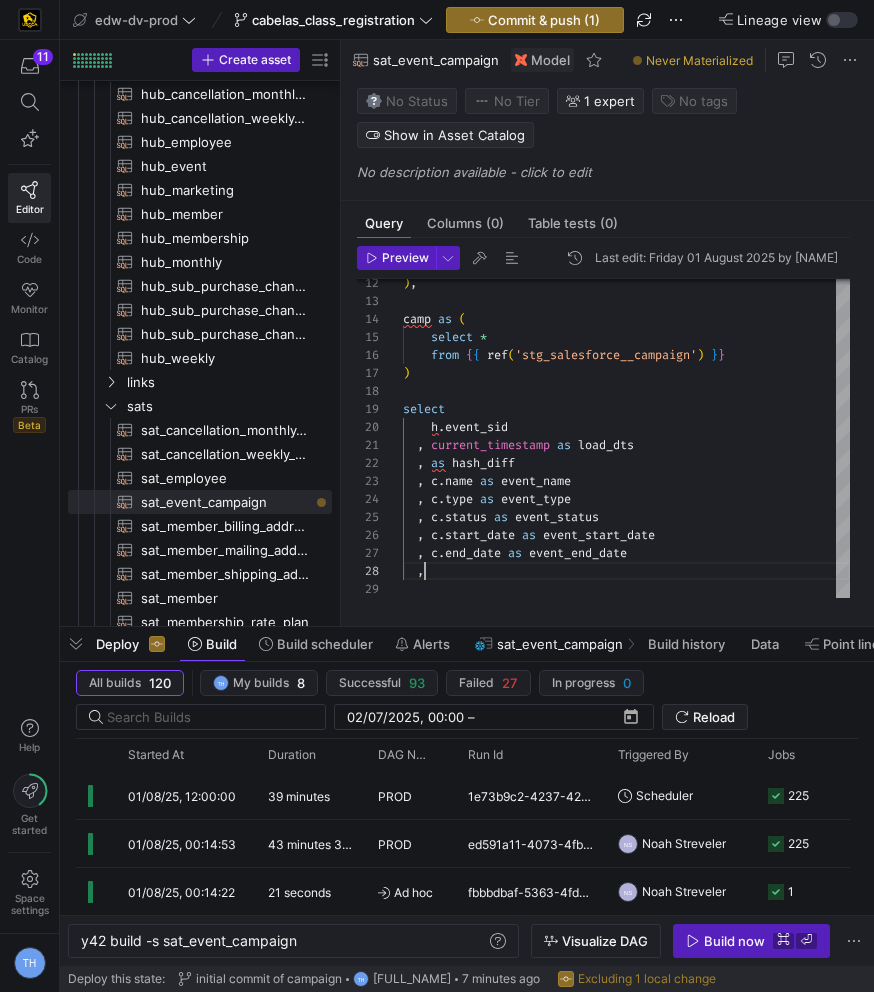scroll, scrollTop: 126, scrollLeft: 29, axis: both 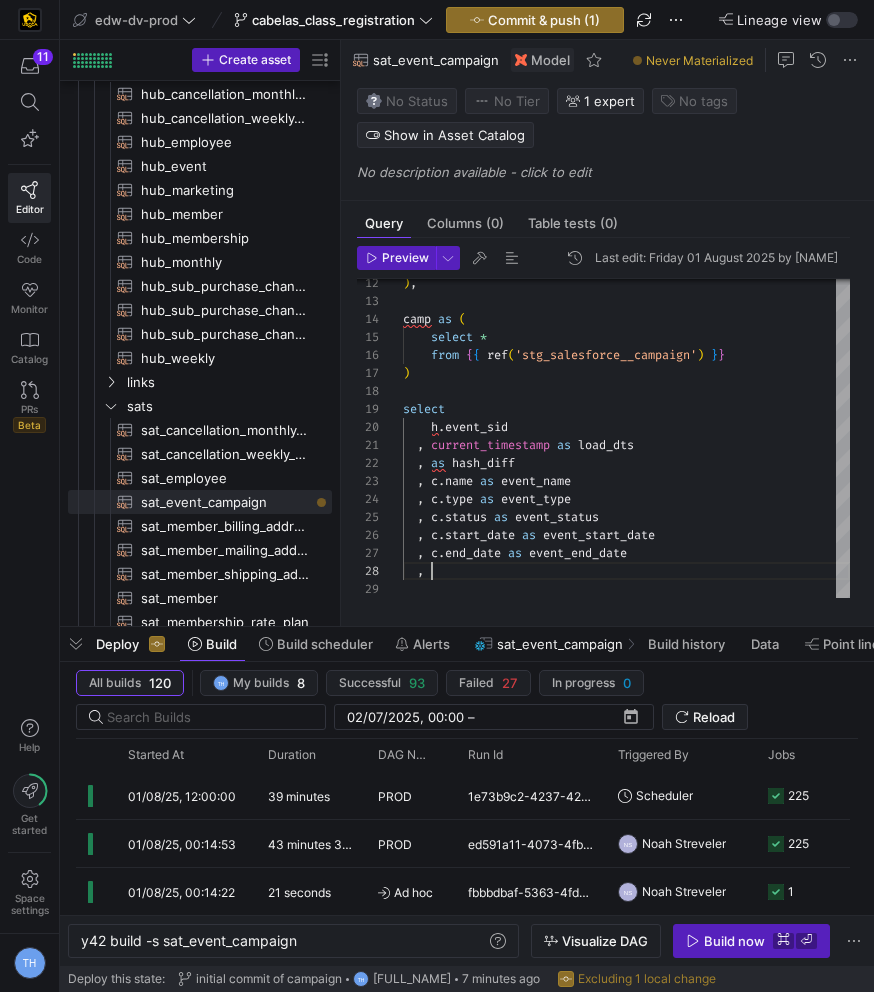type on ", current_timestamp as load_dts
, as hash_diff
, c.name as event_name
, c.type as event_type
, c.status as event_status
, c.start_date as event_start_date
, c.end_date as event_end_date
," 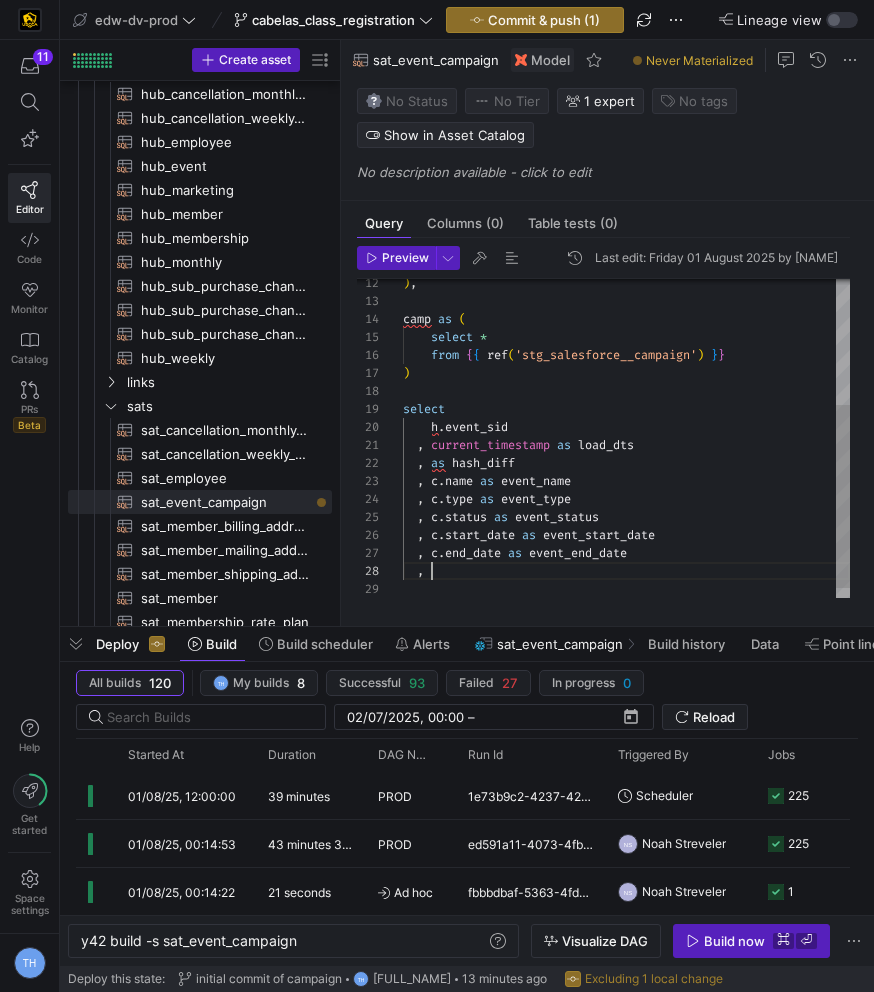 click on ") , camp   as   (      select   *      from   { {   ref ( 'stg_salesforce__campaign' )   } } ) select      h . event_sid    ,   current_timestamp   as   load_dts    ,   as   hash_diff    ,   c . name   as   event_name    ,   c . type   as   event_type    ,   c . status   as   event_status    ,   c . start_date   as   event_start_date    ,   c . end_date   as   event_end_date    ," at bounding box center [626, 338] 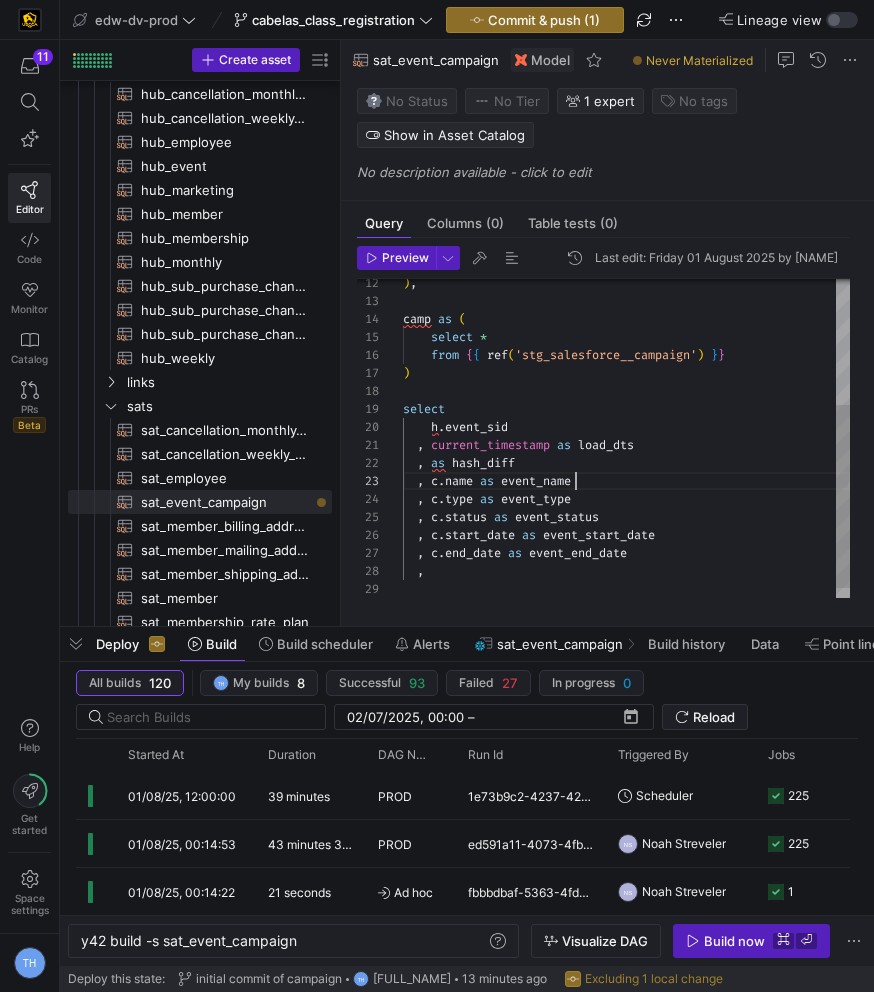 scroll, scrollTop: 36, scrollLeft: 173, axis: both 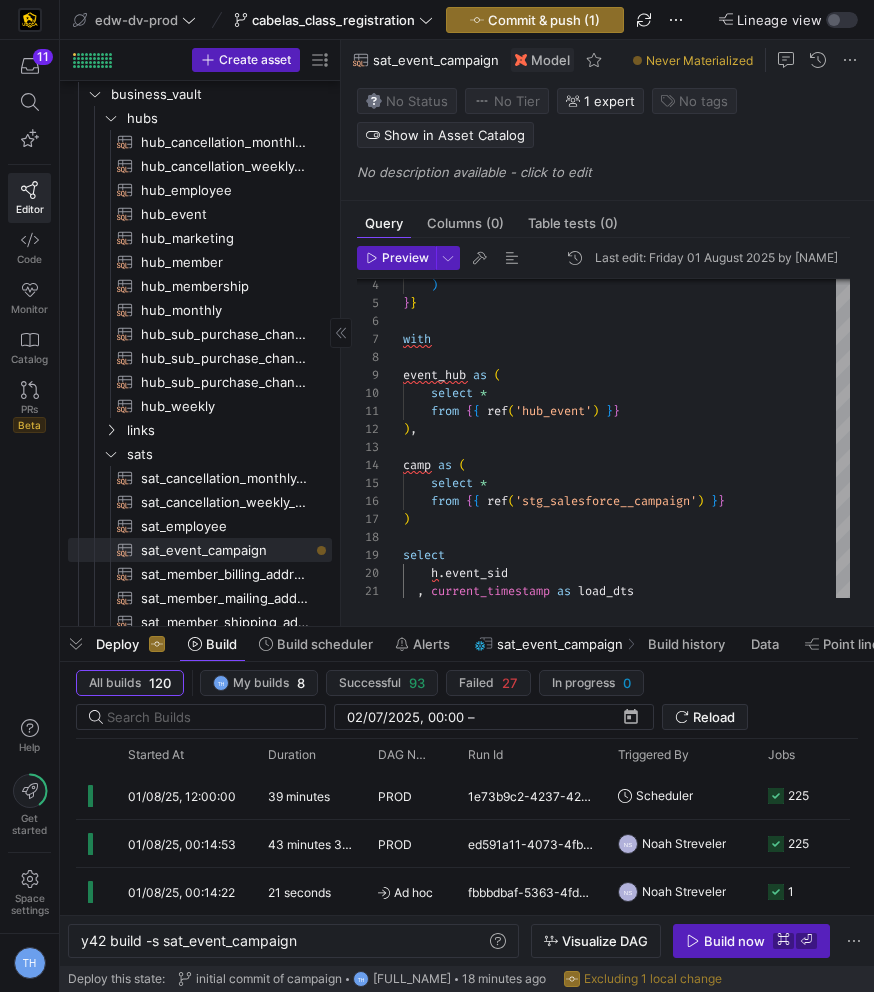 click on "hub_event​​​​​​​​​​" 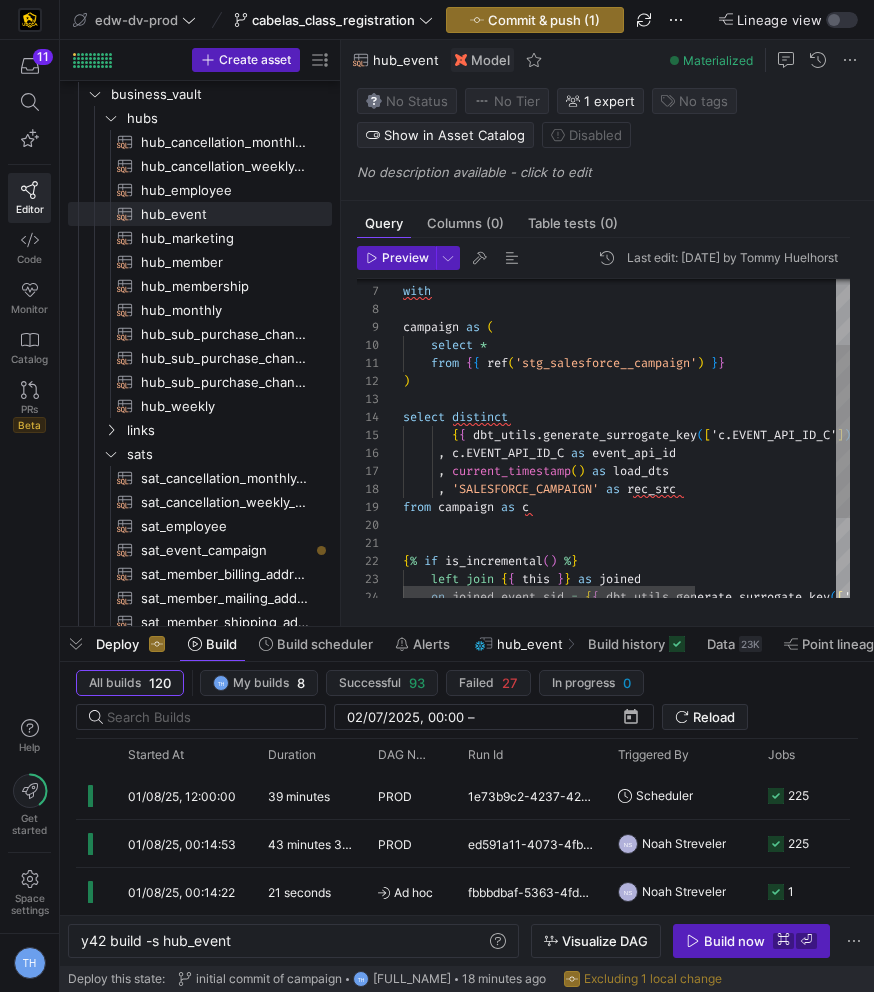 type on "from {{ ref('stg_salesforce__campaign') }}
)
select distinct
{{ dbt_utils.generate_surrogate_key(['c.EVENT_API_ID_C']) }} as event_sid
, c.EVENT_API_ID_C as event_api_id
, current_timestamp() as load_dts
, 'SALESFORCE_CAMPAIGN' as rec_src
from campaign as c" 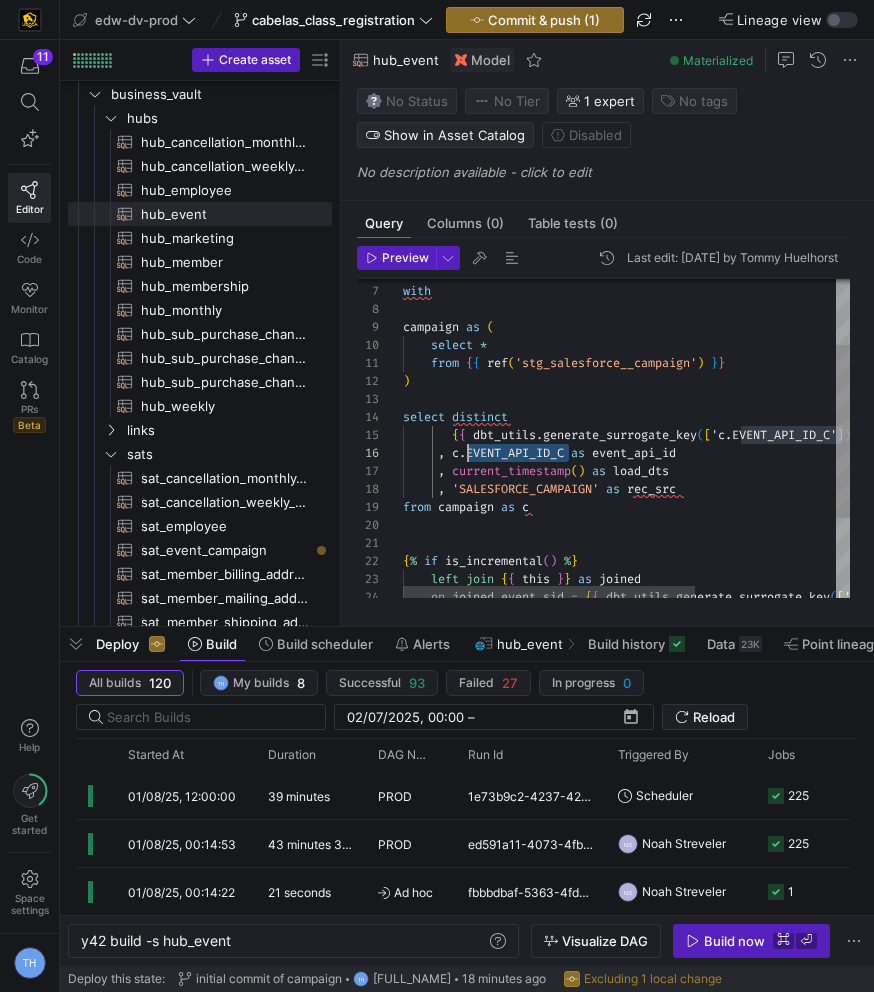 scroll, scrollTop: 90, scrollLeft: 65, axis: both 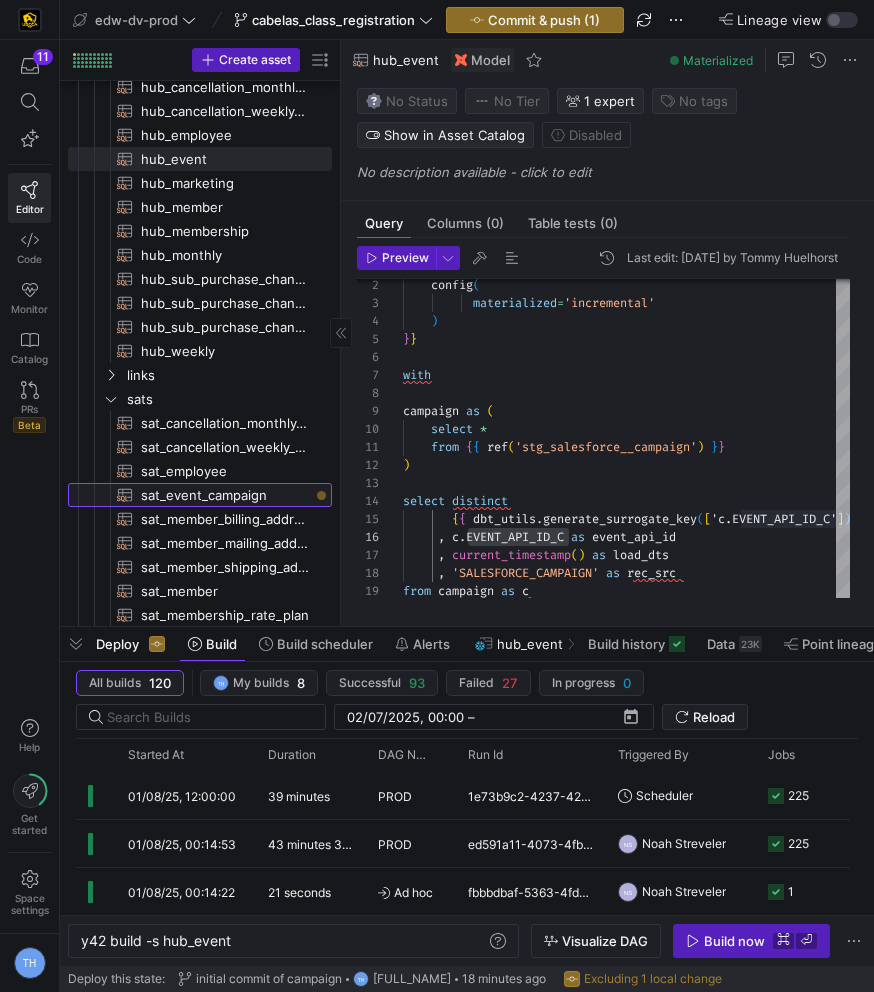 click on "sat_event_campaign​​​​​​​​​​" 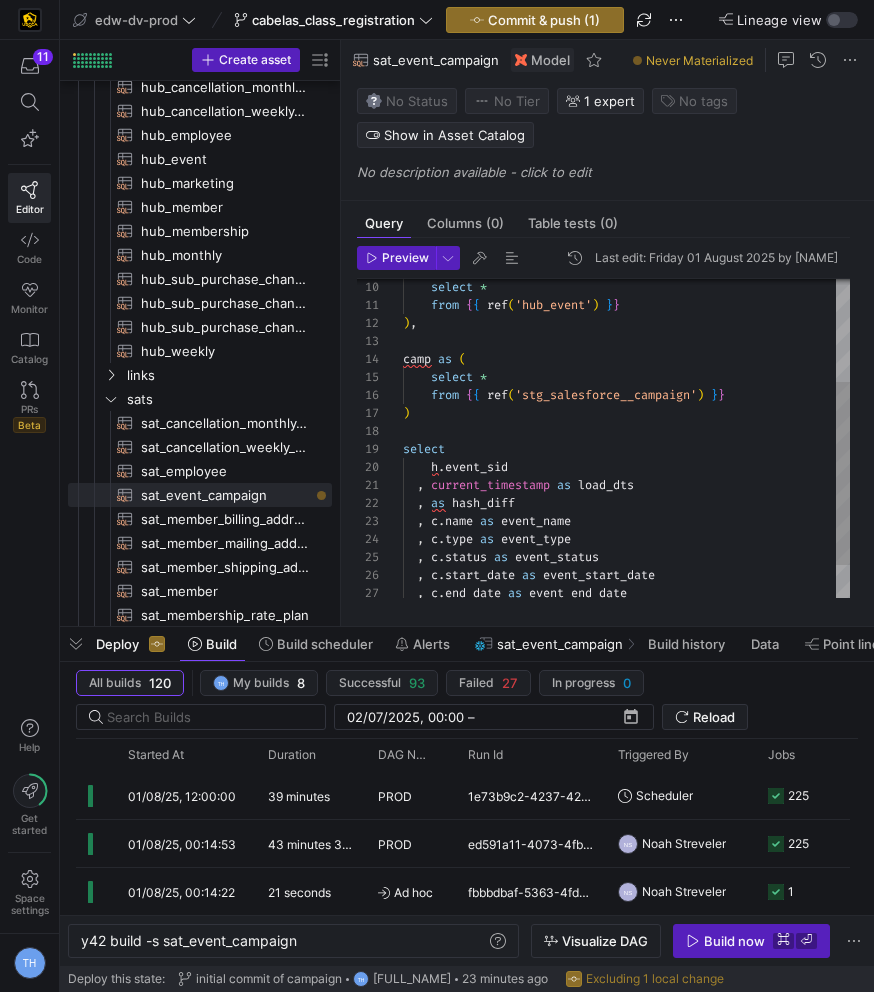 click on "camp   as   (      select   *      from   { {   ref ( 'stg_salesforce__campaign' )   } } ) select      h . event_sid    ,   current_timestamp   as   load_dts    ,   as   hash_diff    ,   c . name   as   event_name ) ,      from   { {   ref ( 'hub_event' )   } }      select   *    ,   c . type   as   event_type    ,   c . status   as   event_status    ,   c . start_date   as   event_start_date    ,   c . end_date   as   event_end_date" at bounding box center (626, 378) 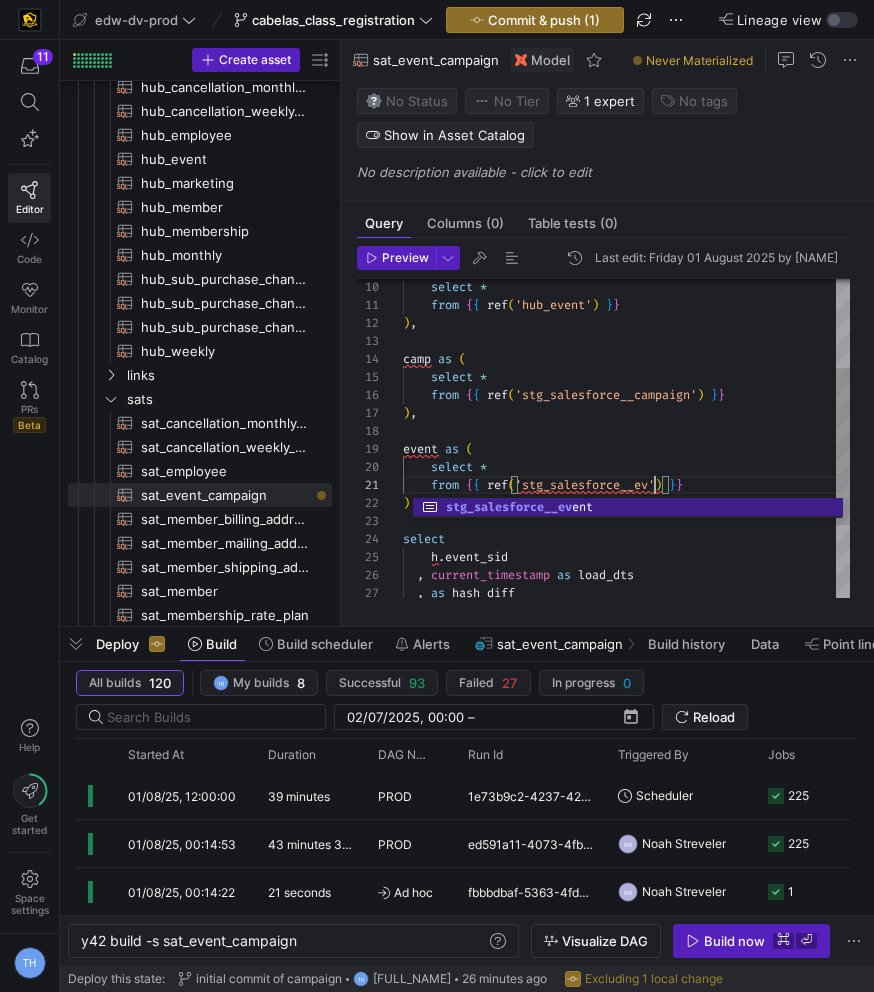 scroll, scrollTop: 0, scrollLeft: 259, axis: horizontal 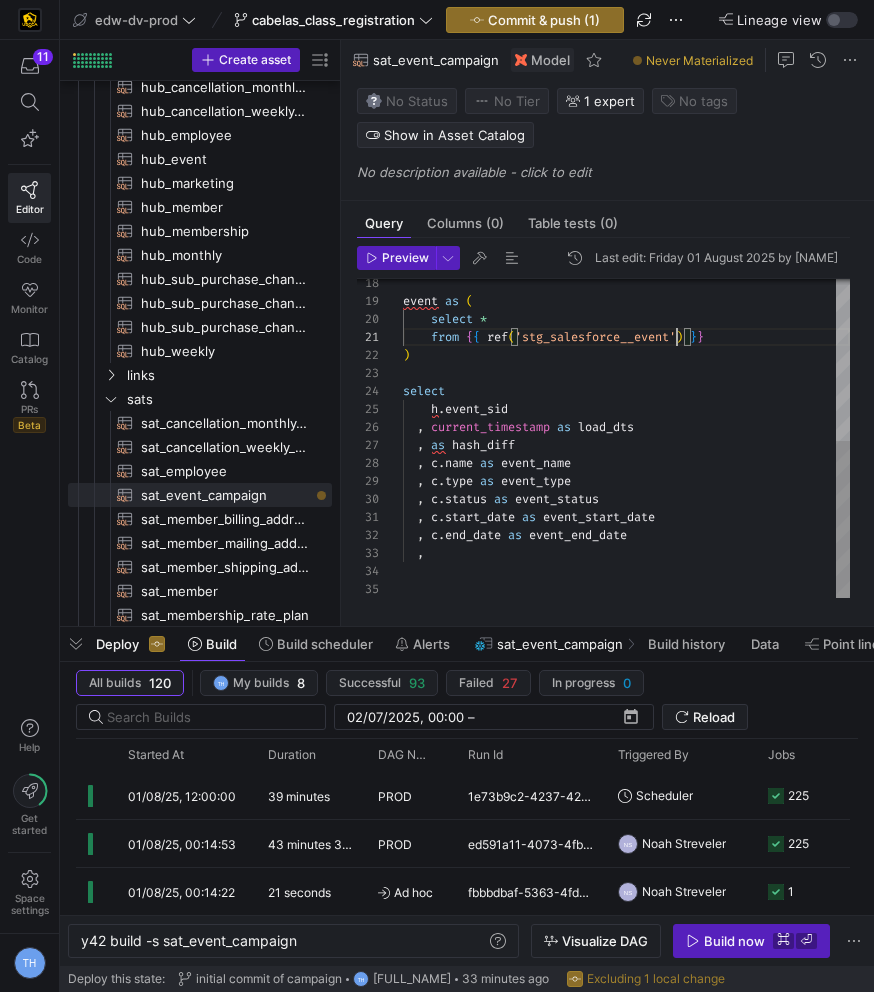 click on "select      h . event_sid    ,   current_timestamp   as   load_dts    ,   as   hash_diff event   as   (      select   * )      from   { {   ref ( 'stg_salesforce__event' )   } }    ,   c . name   as   event_name    ,   c . type   as   event_type    ,   c . status   as   event_status    ,   c . start_date   as   event_start_date    ,   c . end_date   as   event_end_date    ," at bounding box center (626, 275) 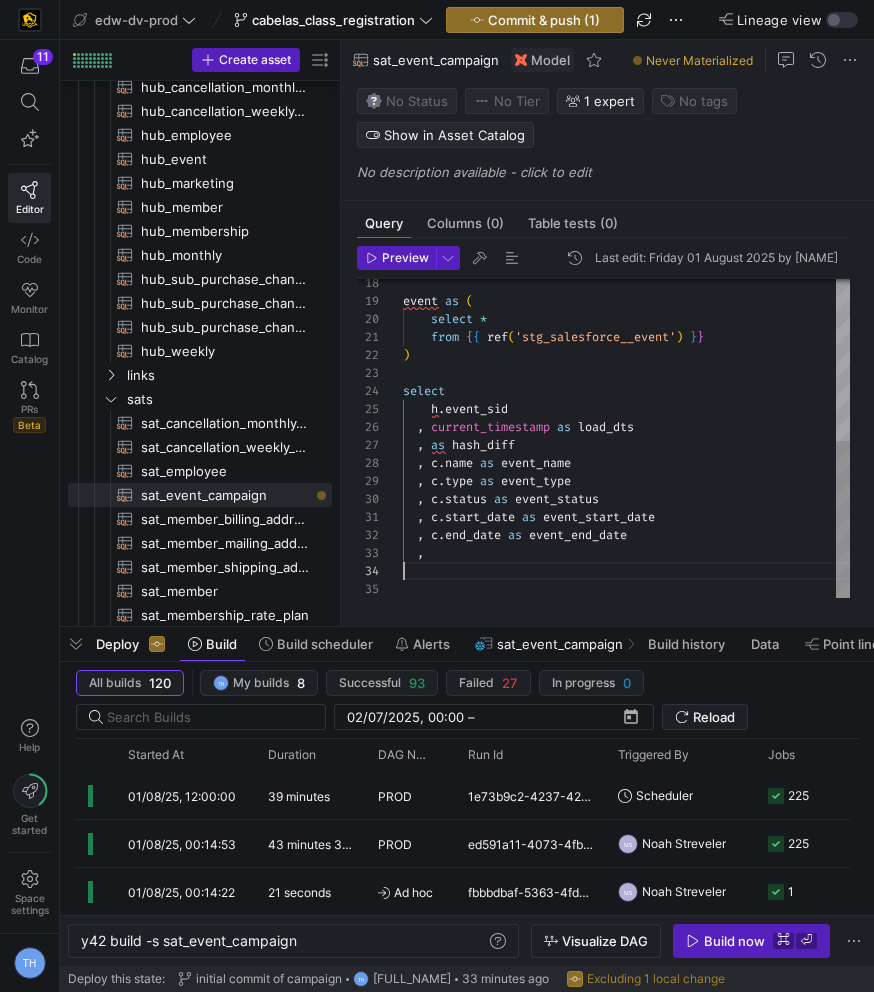 click on "select      h . event_sid    ,   current_timestamp   as   load_dts    ,   as   hash_diff event   as   (      select   * )      from   { {   ref ( 'stg_salesforce__event' )   } }    ,   c . name   as   event_name    ,   c . type   as   event_type    ,   c . status   as   event_status    ,   c . start_date   as   event_start_date    ,   c . end_date   as   event_end_date    ," at bounding box center (626, 275) 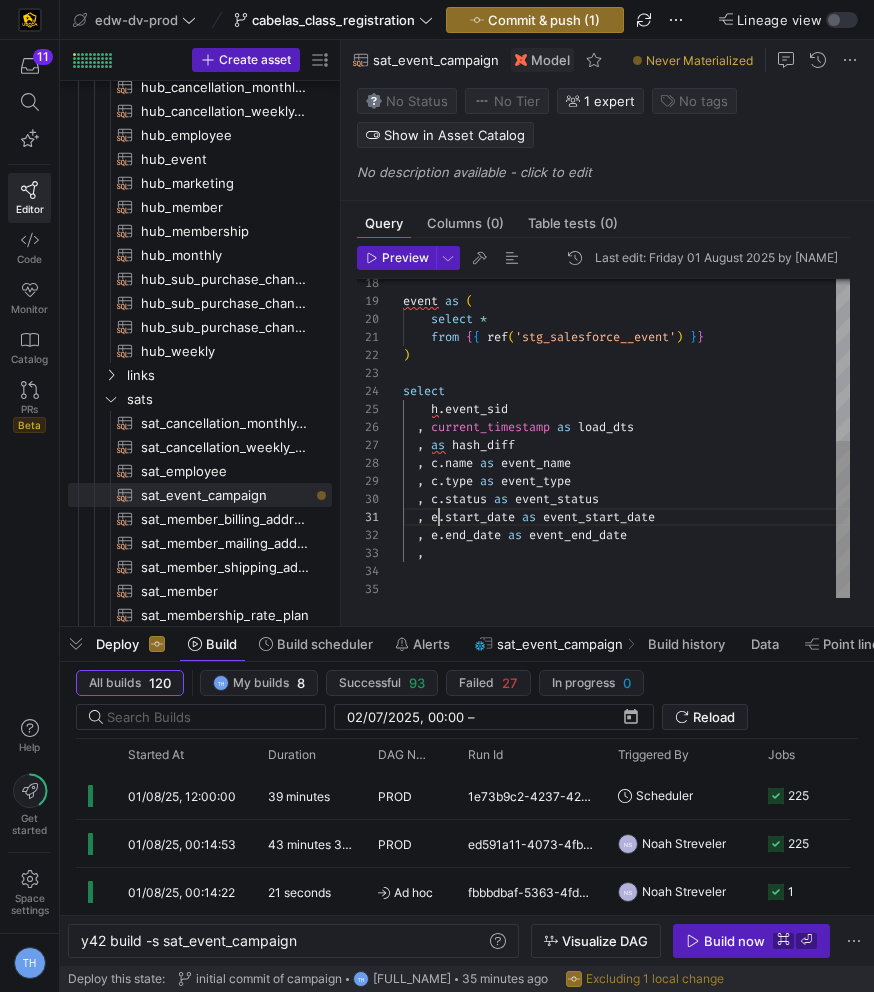 scroll, scrollTop: 162, scrollLeft: 36, axis: both 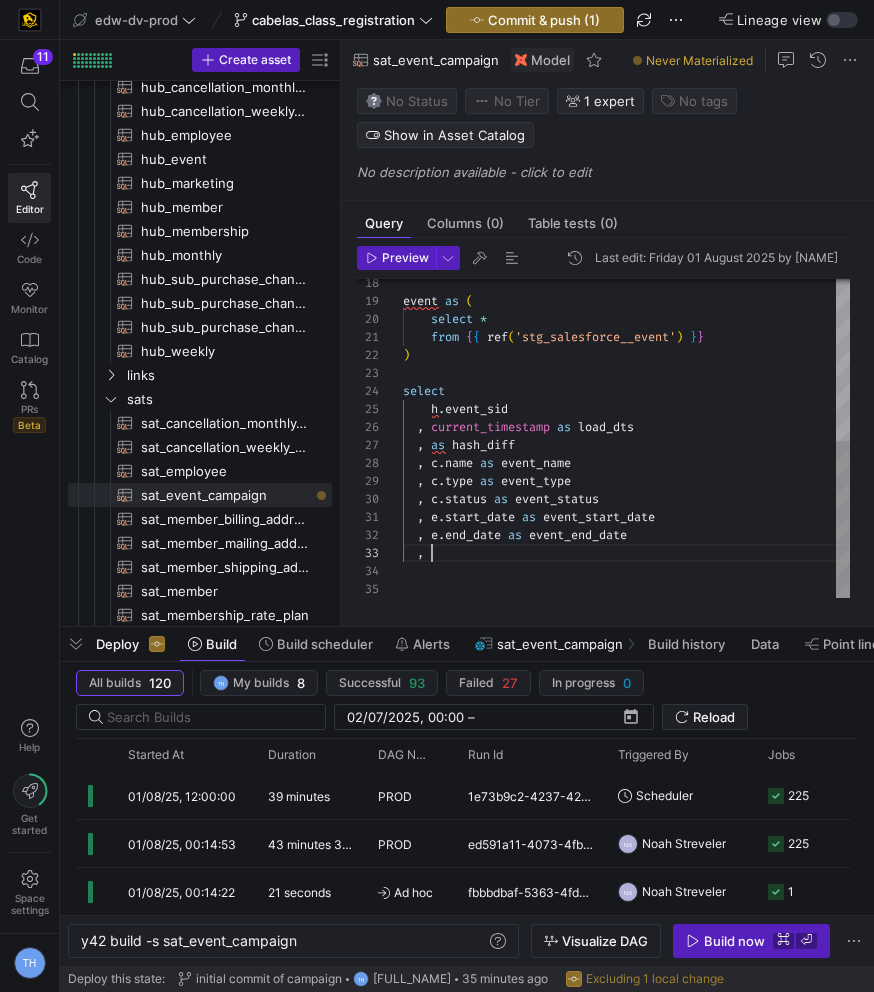 click on "select      h . event_sid    ,   current_timestamp   as   load_dts    ,   as   hash_diff event   as   (      select   * )      from   { {   ref ( 'stg_salesforce__event' )   } }    ,   c . name   as   event_name    ,   c . type   as   event_type    ,   c . status   as   event_status    ,   e . start_date   as   event_start_date    ,   e . end_date   as   event_end_date    ," at bounding box center [626, 275] 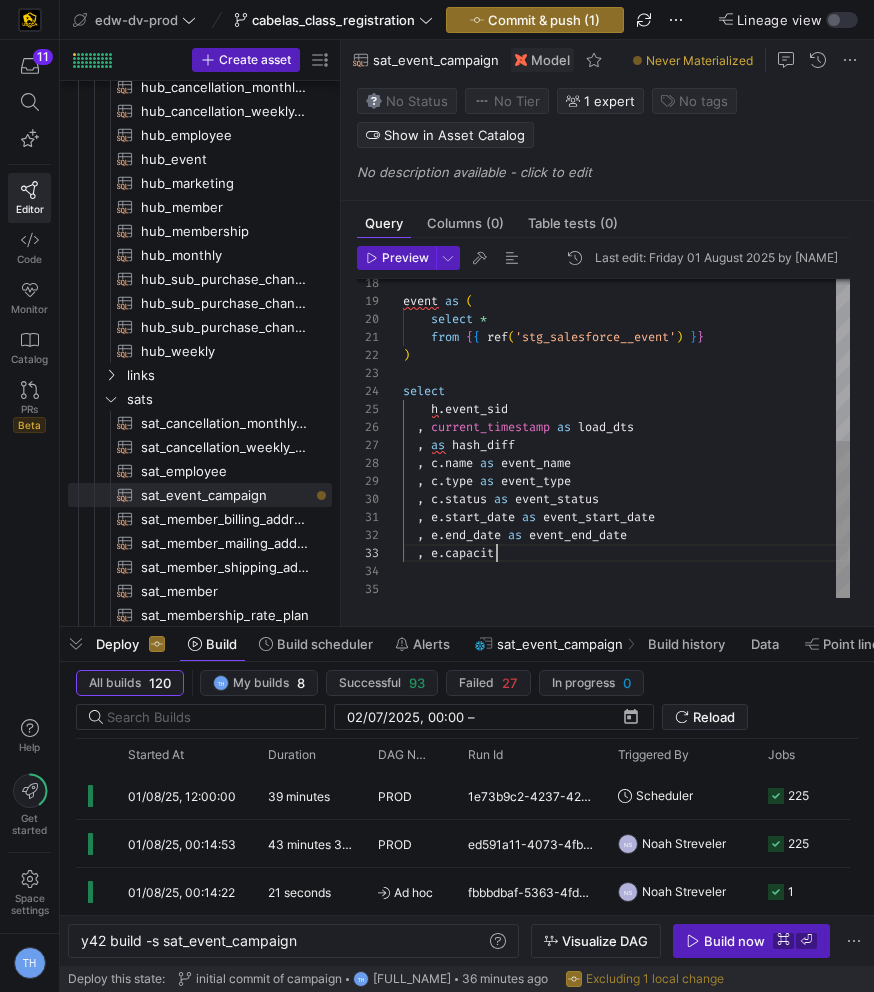 scroll, scrollTop: 36, scrollLeft: 101, axis: both 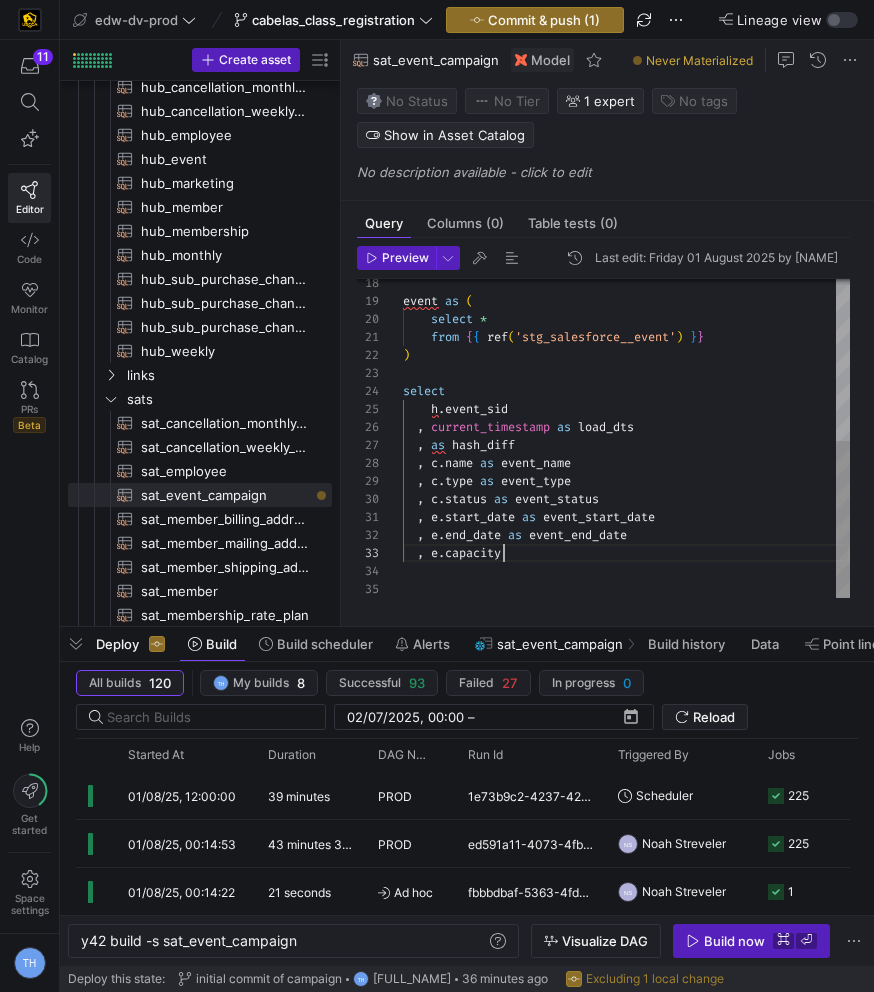 click on "select      h . event_sid    ,   current_timestamp   as   load_dts    ,   as   hash_diff event   as   (      select   * )      from   { {   ref ( 'stg_salesforce__event' )   } }    ,   c . name   as   event_name    ,   c . type   as   event_type    ,   c . status   as   event_status    ,   e . start_date   as   event_start_date    ,   e . end_date   as   event_end_date    ,   e . capacity" at bounding box center (626, 275) 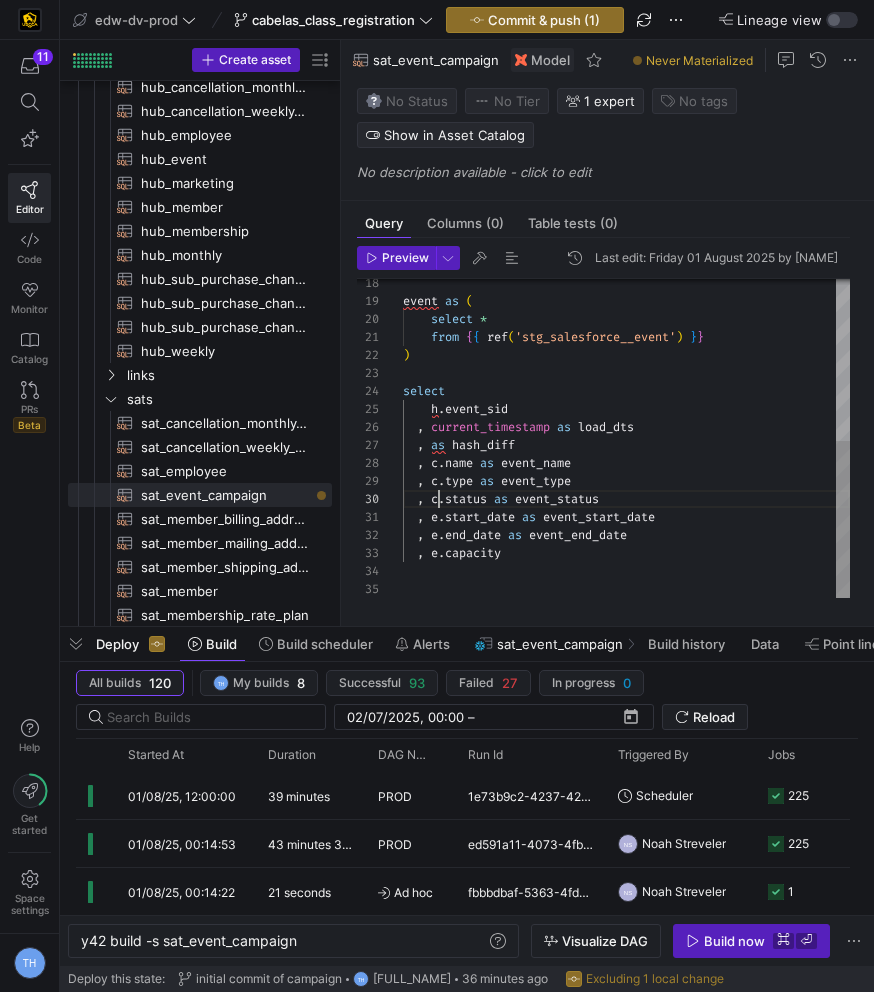 scroll, scrollTop: 162, scrollLeft: 36, axis: both 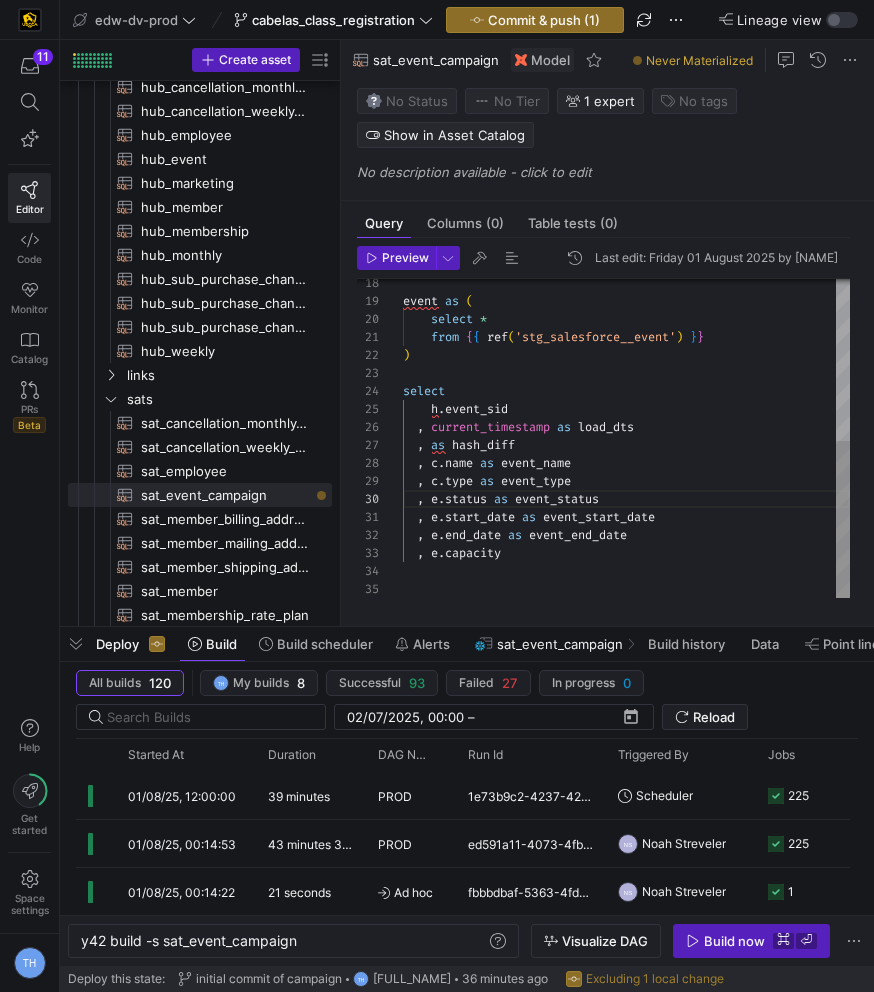 click on "select      h . event_sid    ,   current_timestamp   as   load_dts    ,   as   hash_diff event   as   (      select   * )      from   { {   ref ( 'stg_salesforce__event' )   } }    ,   c . name   as   event_name    ,   c . type   as   event_type    ,   e . status   as   event_status    ,   e . start_date   as   event_start_date    ,   e . end_date   as   event_end_date    ,   e . capacity" at bounding box center (626, 275) 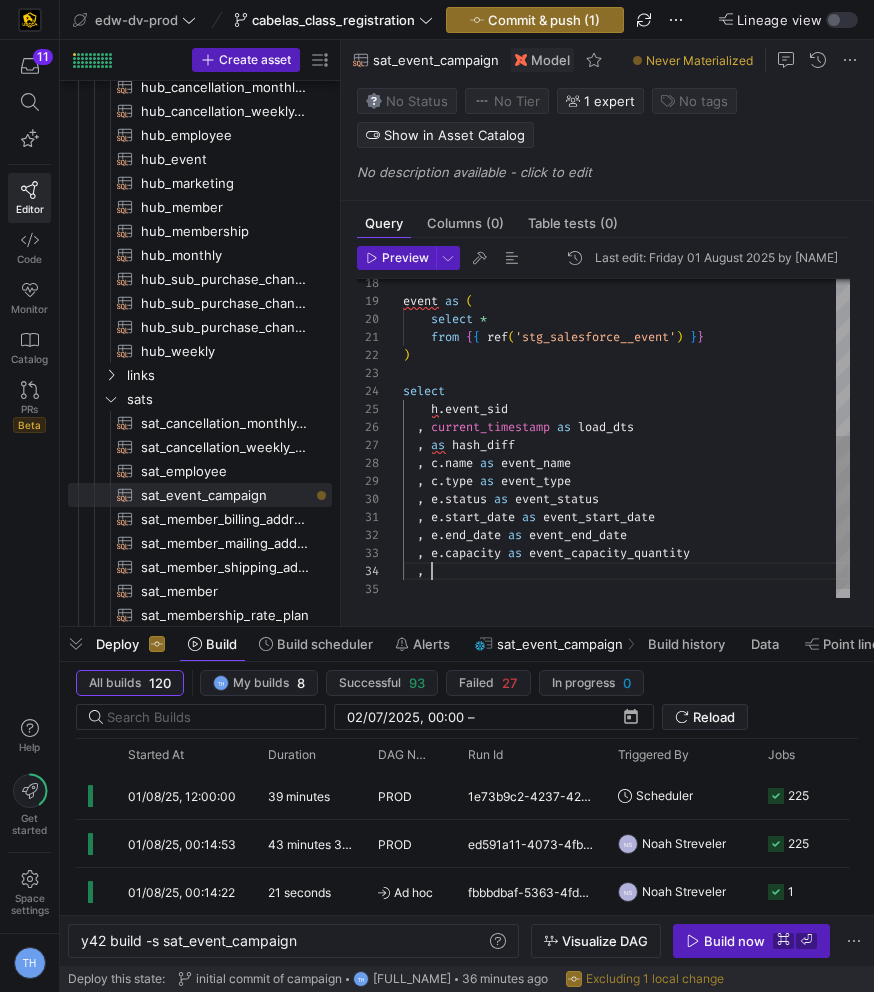 scroll, scrollTop: 54, scrollLeft: 29, axis: both 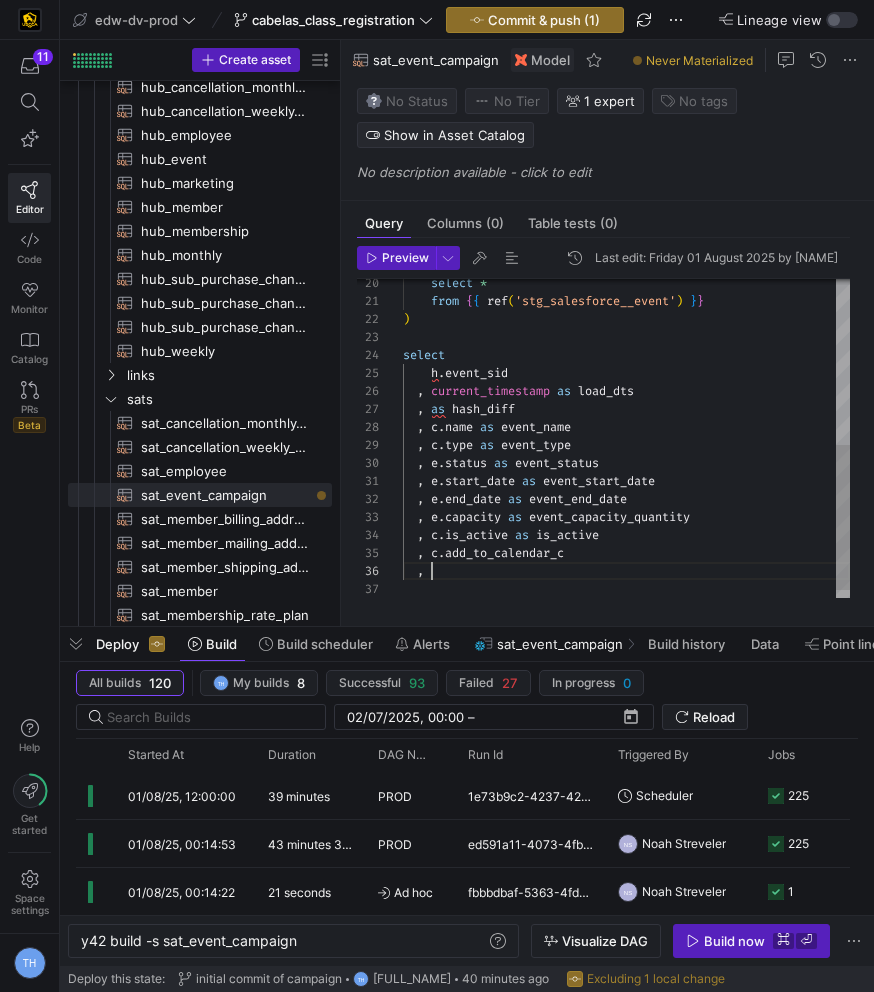 click on "select      h . event_sid    ,   current_timestamp   as   load_dts    ,   as   hash_diff      select   * )      from   { {   ref ( 'stg_salesforce__event' )   } }    ,   c . name   as   event_name    ,   c . type   as   event_type    ,   e . status   as   event_status    ,   e . start_date   as   event_start_date    ,   e . end_date   as   event_end_date    ,   e . capacity   as   event_capacity_quantity    ,   c . is_active   as   is_active    ,   c . add_to_calendar_c    ," at bounding box center [626, 266] 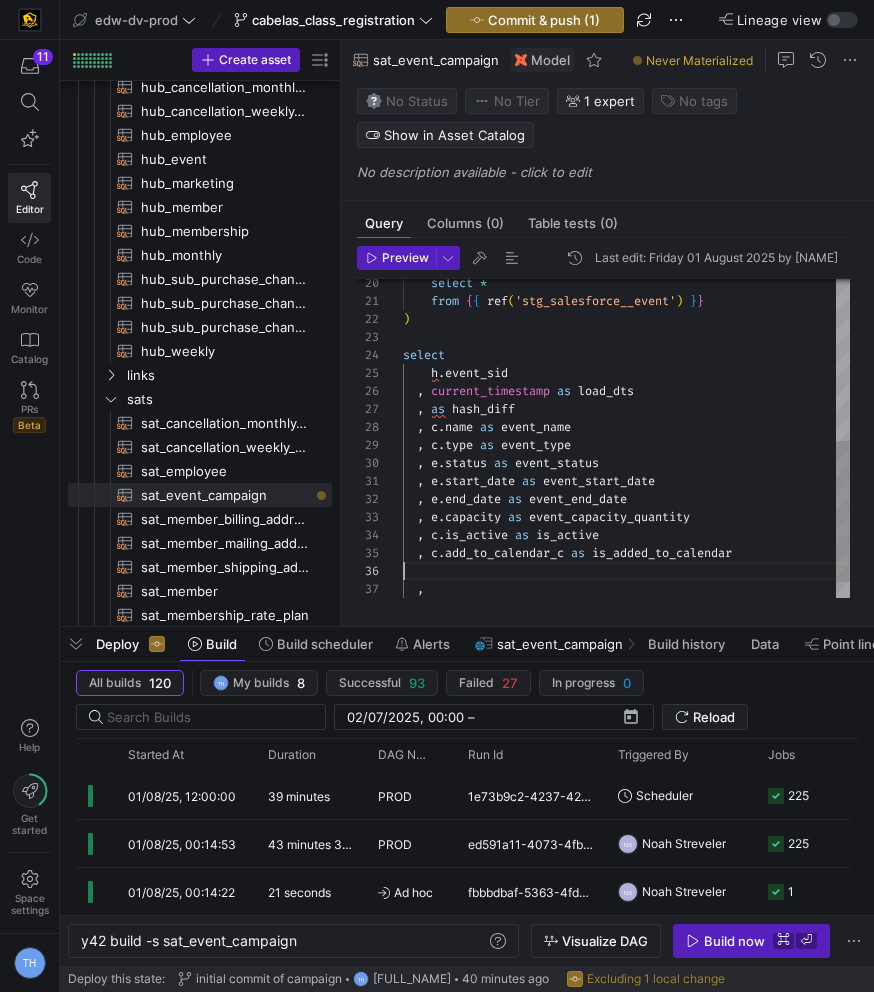 scroll, scrollTop: 90, scrollLeft: 0, axis: vertical 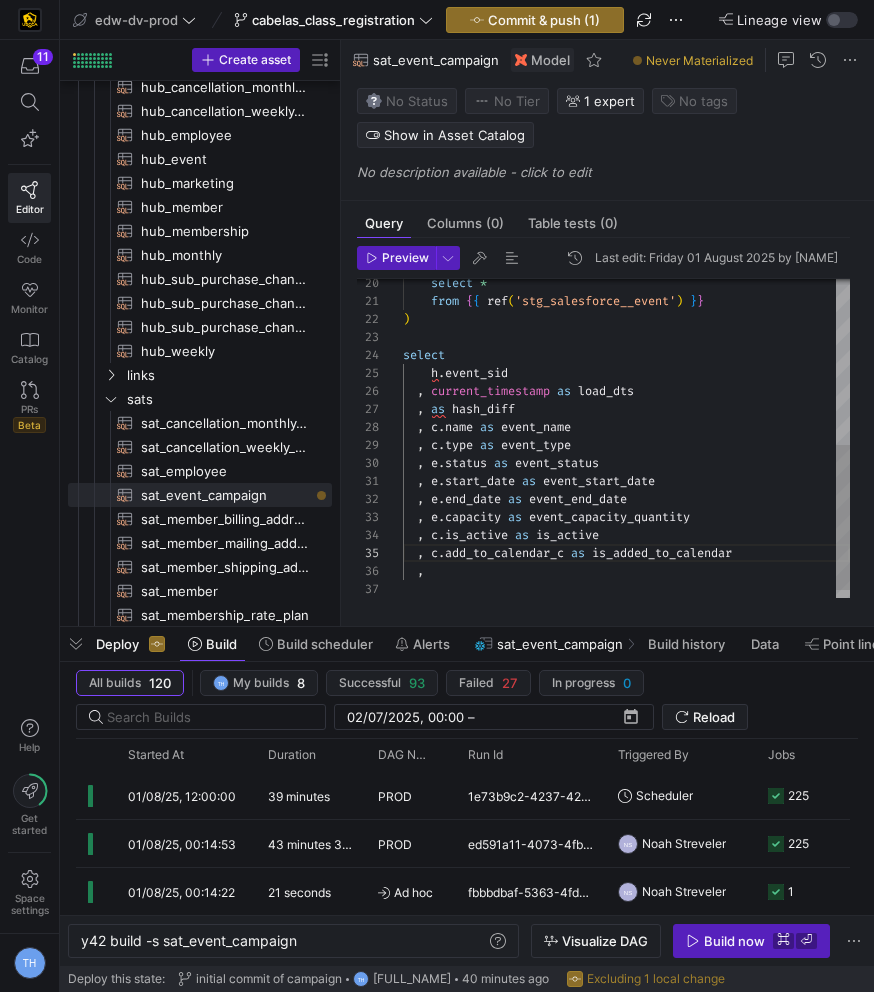 click on "select      h . event_sid    ,   current_timestamp   as   load_dts    ,   as   hash_diff      select   * )      from   { {   ref ( 'stg_salesforce__event' )   } }    ,   c . name   as   event_name    ,   c . type   as   event_type    ,   e . status   as   event_status    ,   e . start_date   as   event_start_date    ,   e . end_date   as   event_end_date    ,   e . capacity   as   event_capacity_quantity    ,   c . is_active   as   is_active    ,   c . add_to_calendar_c   as   is_added_to_calendar    ," at bounding box center (626, 266) 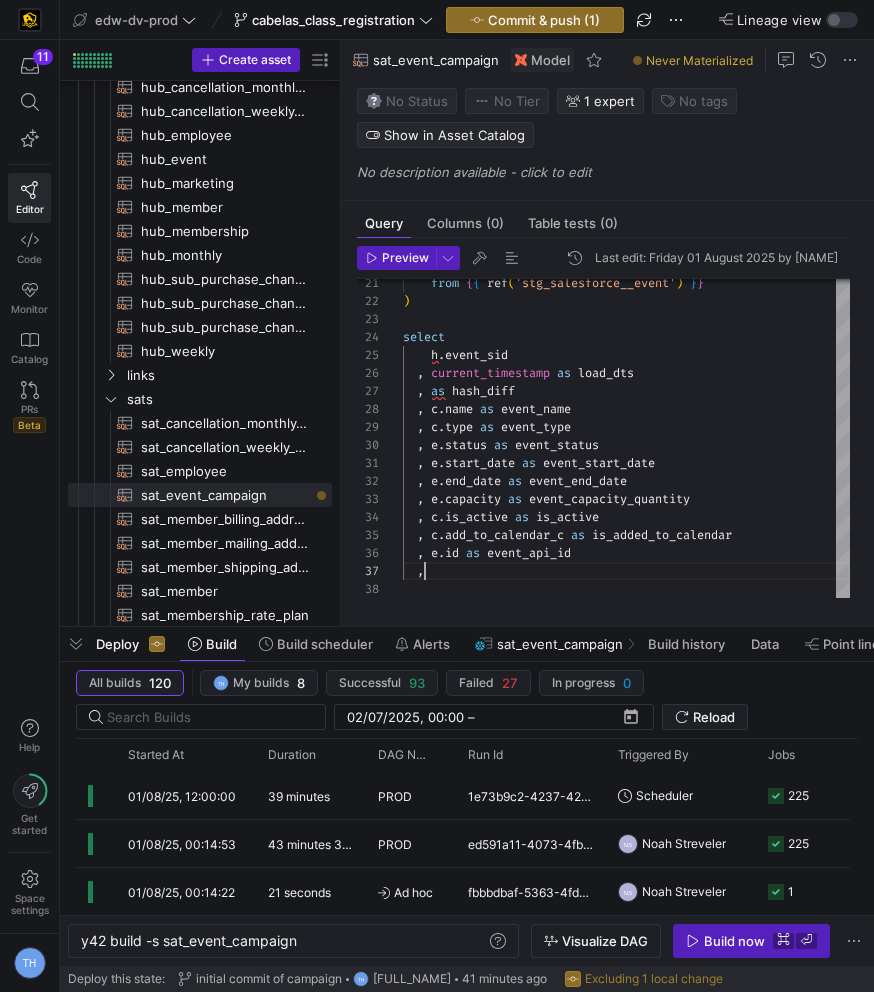 scroll, scrollTop: 108, scrollLeft: 29, axis: both 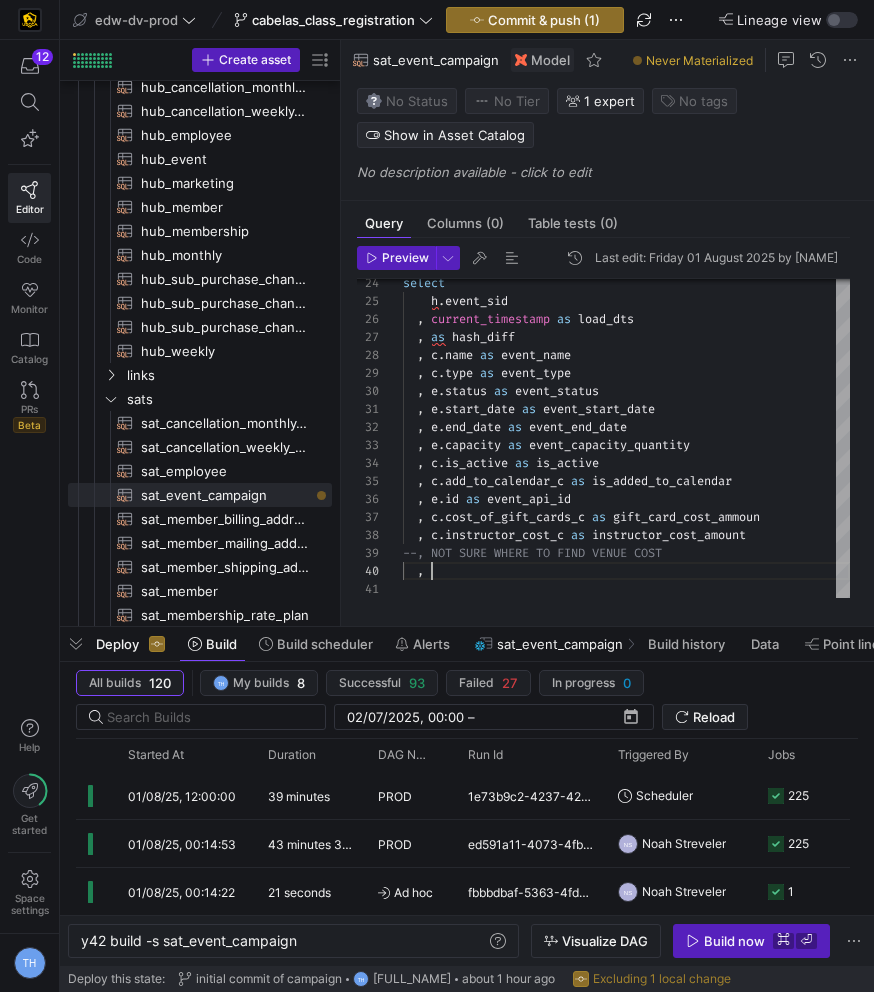 type on ", e.start_date as event_start_date
, e.end_date as event_end_date
, e.capacity as event_capacity_quantity
, c.is_active as is_active
, c.add_to_calendar_c as is_added_to_calendar
, e.id as event_api_id
, c.cost_of_gift_cards_c as gift_card_cost_ammoun
, c.instructor_cost_c as instructor_cost_amount
--, NOT SURE WHERE TO FIND VENUE COST
," 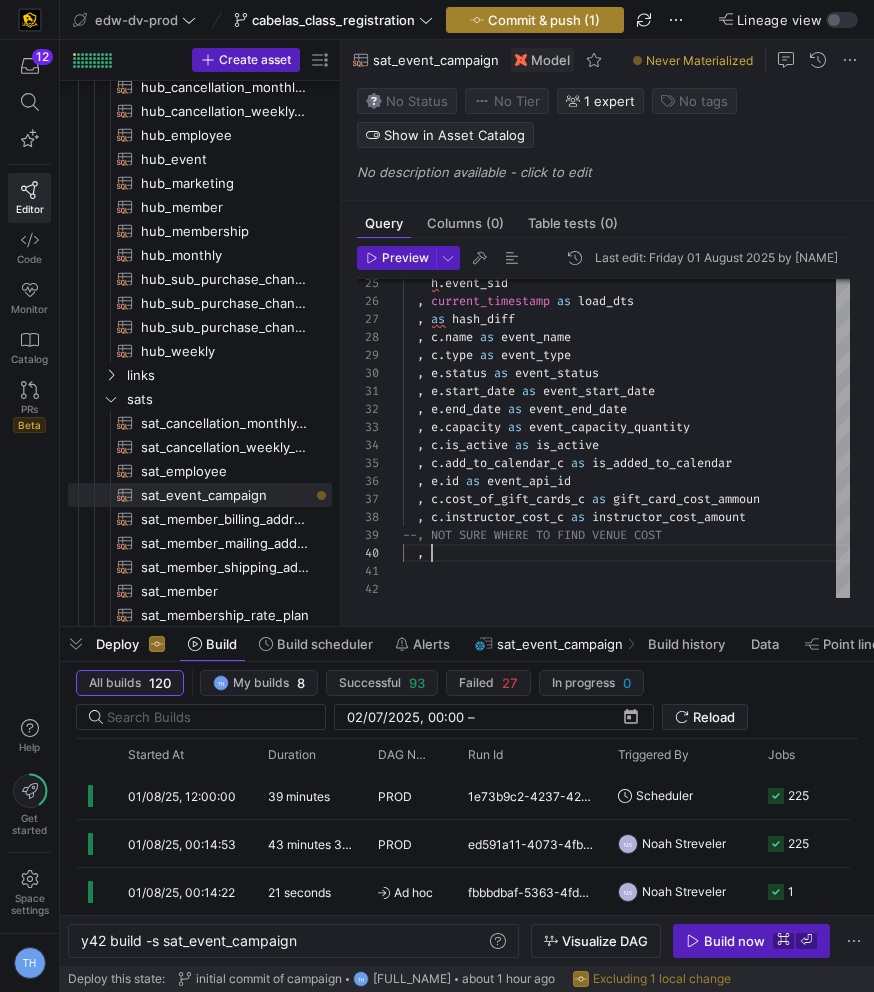 click on "Commit & push (1)" at bounding box center (544, 20) 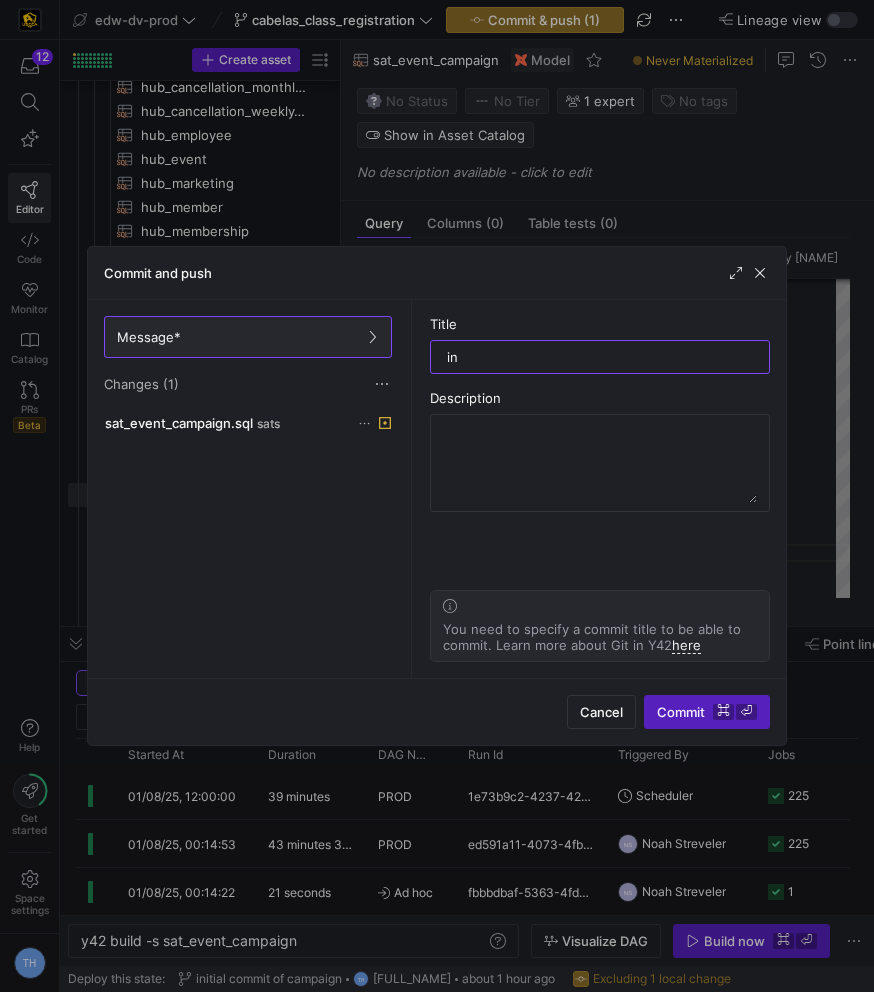 type on "i" 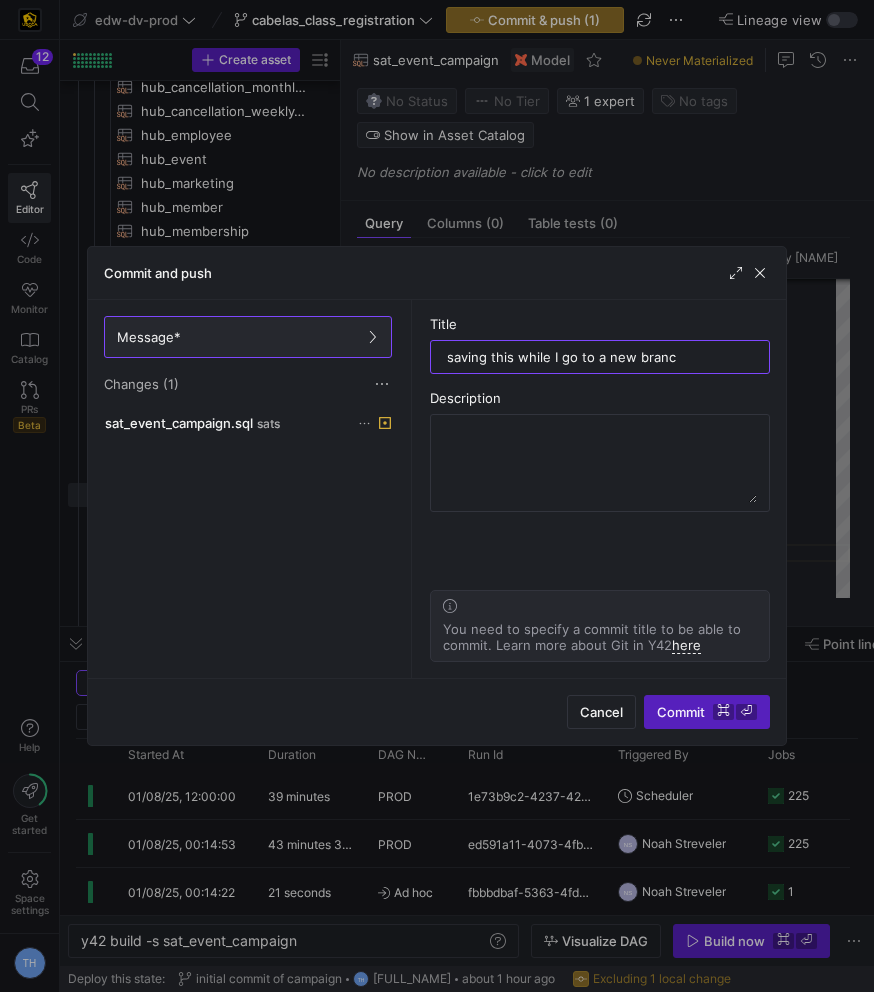 type on "saving this while I go to a new branch" 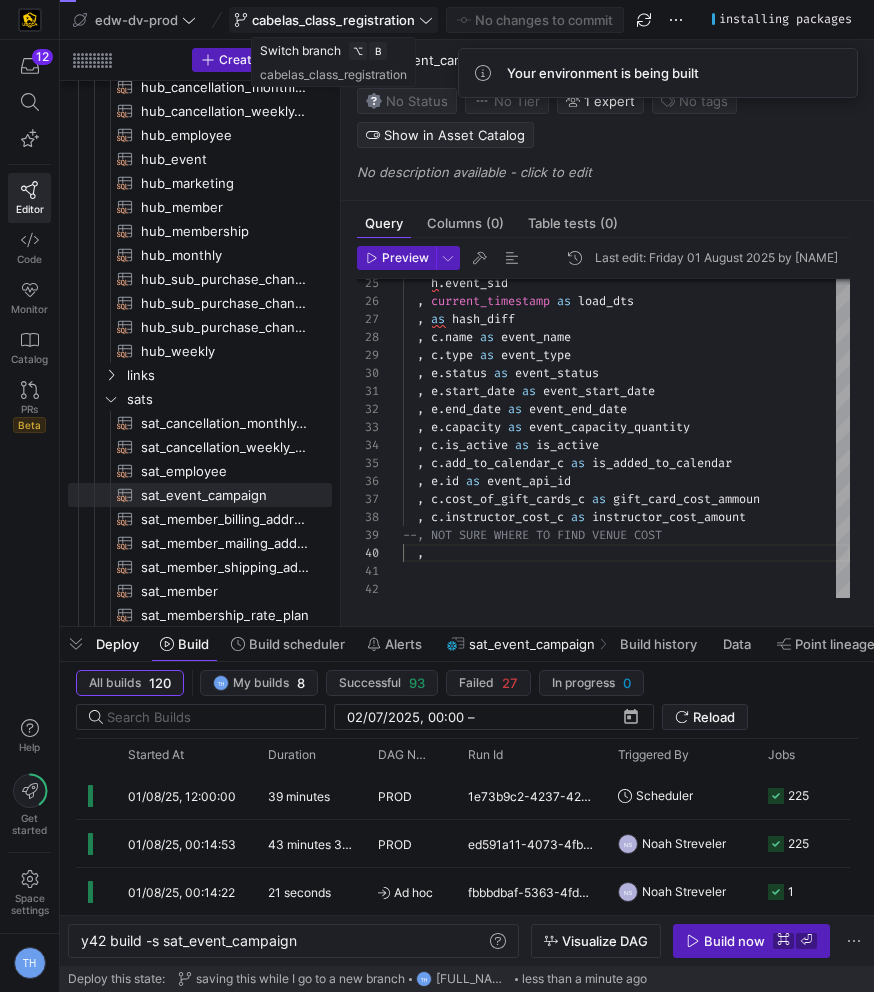 click on "cabelas_class_registration" 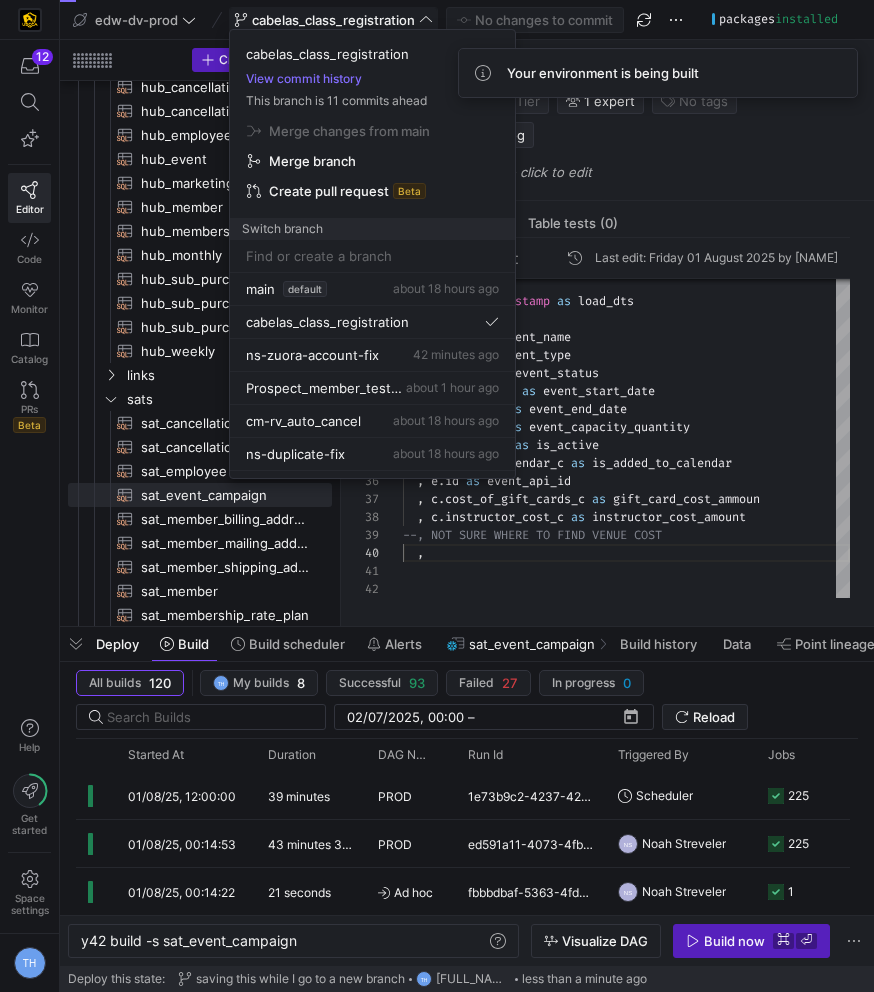 click at bounding box center (437, 496) 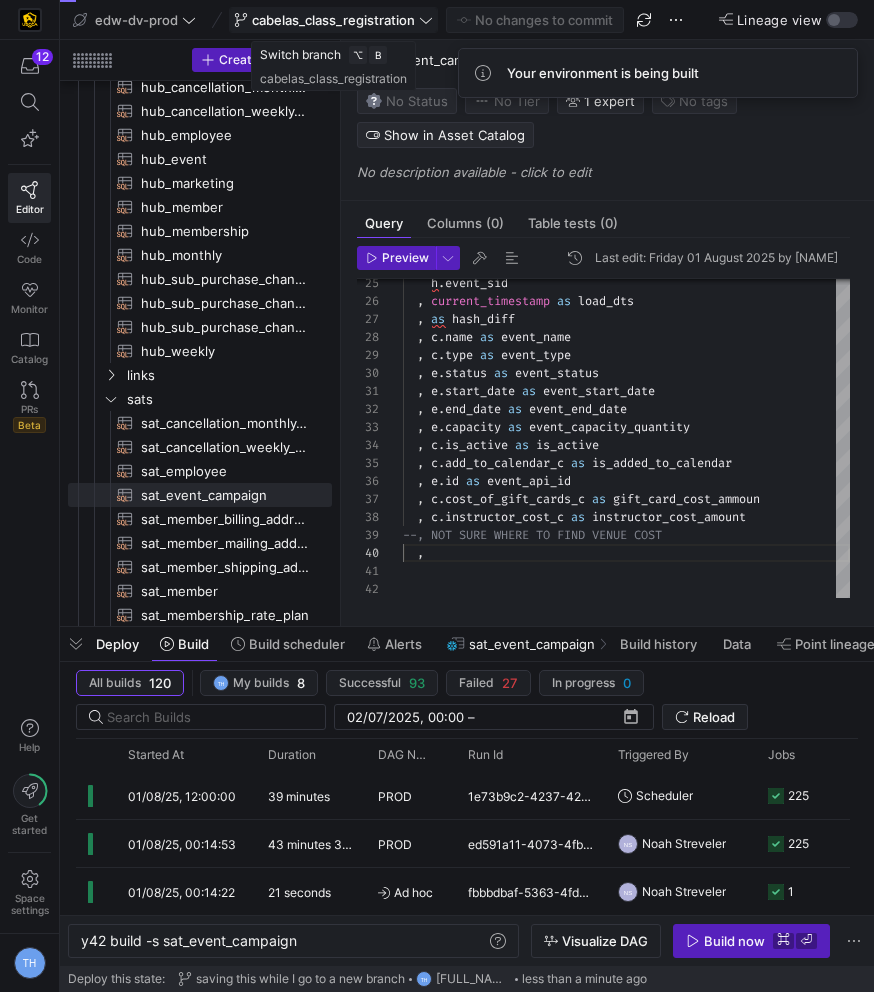 click on "cabelas_class_registration" 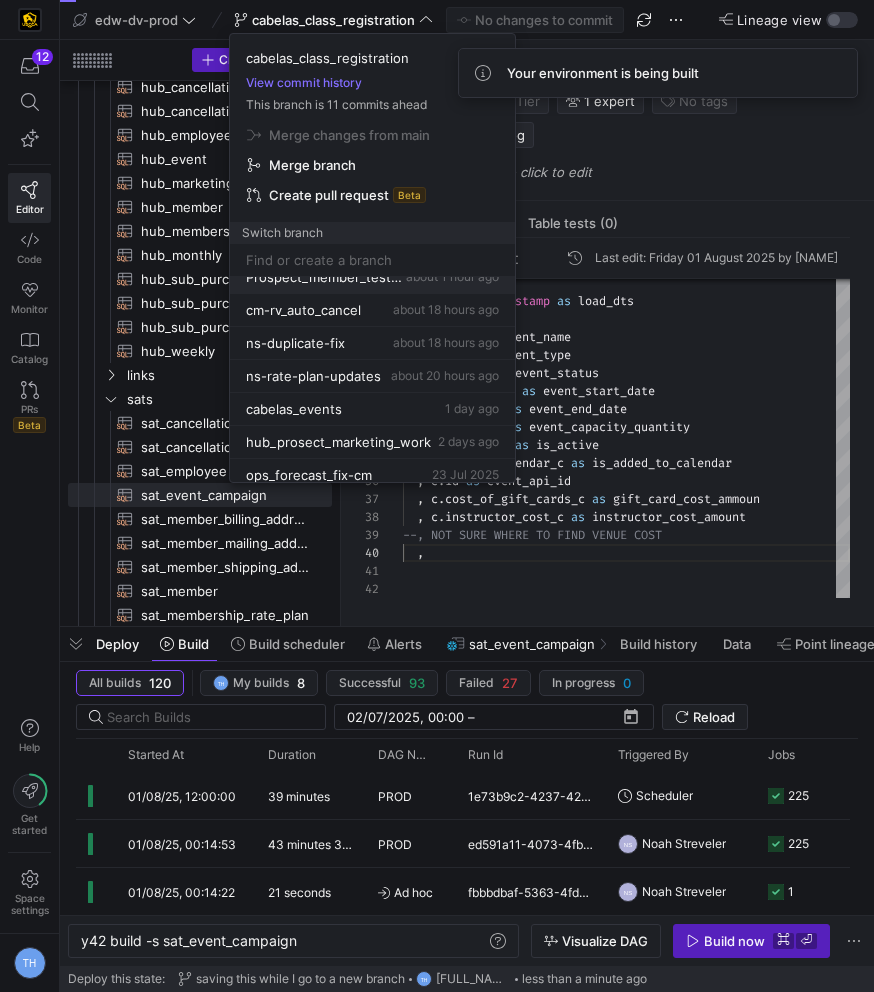 scroll, scrollTop: 116, scrollLeft: 0, axis: vertical 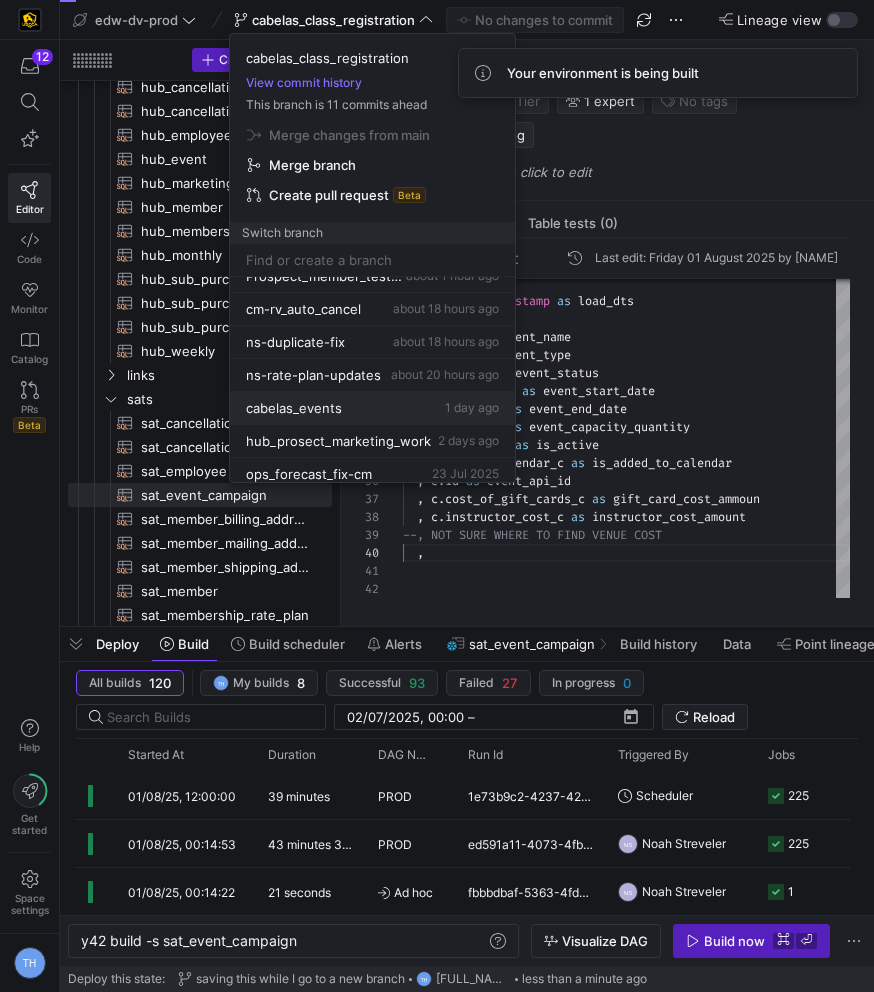 click on "cabelas_events 1 day ago" at bounding box center (372, 408) 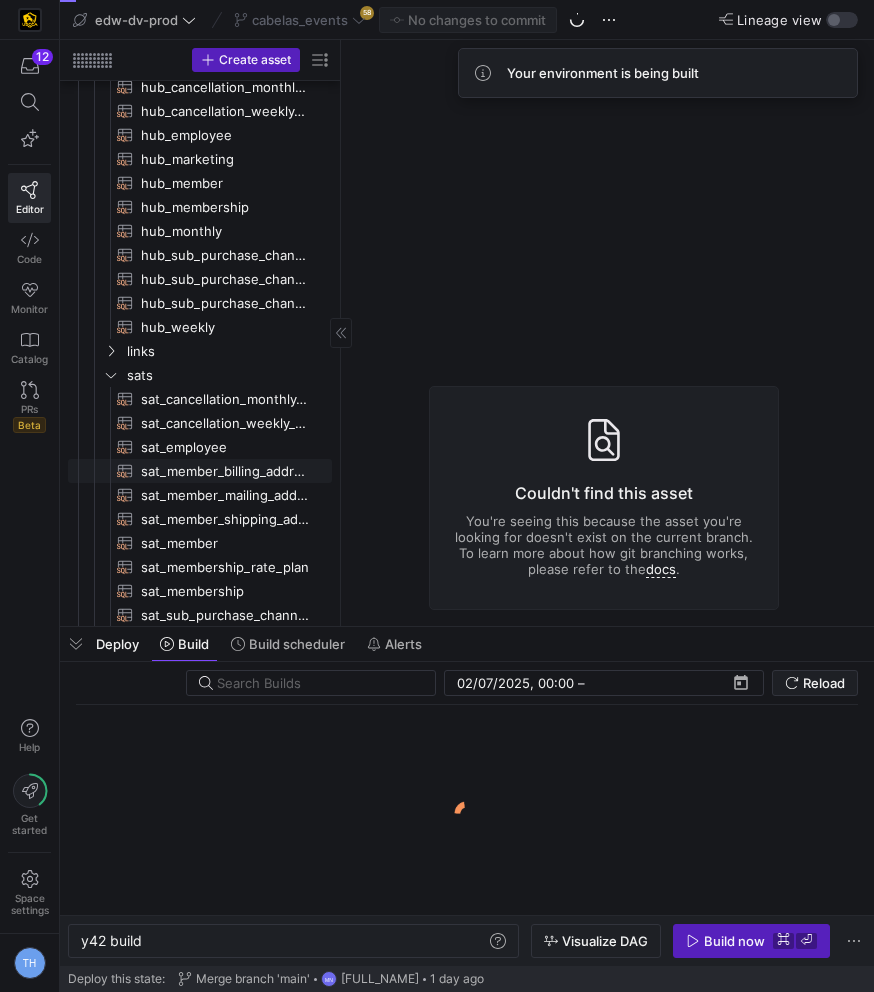 scroll, scrollTop: 218, scrollLeft: 0, axis: vertical 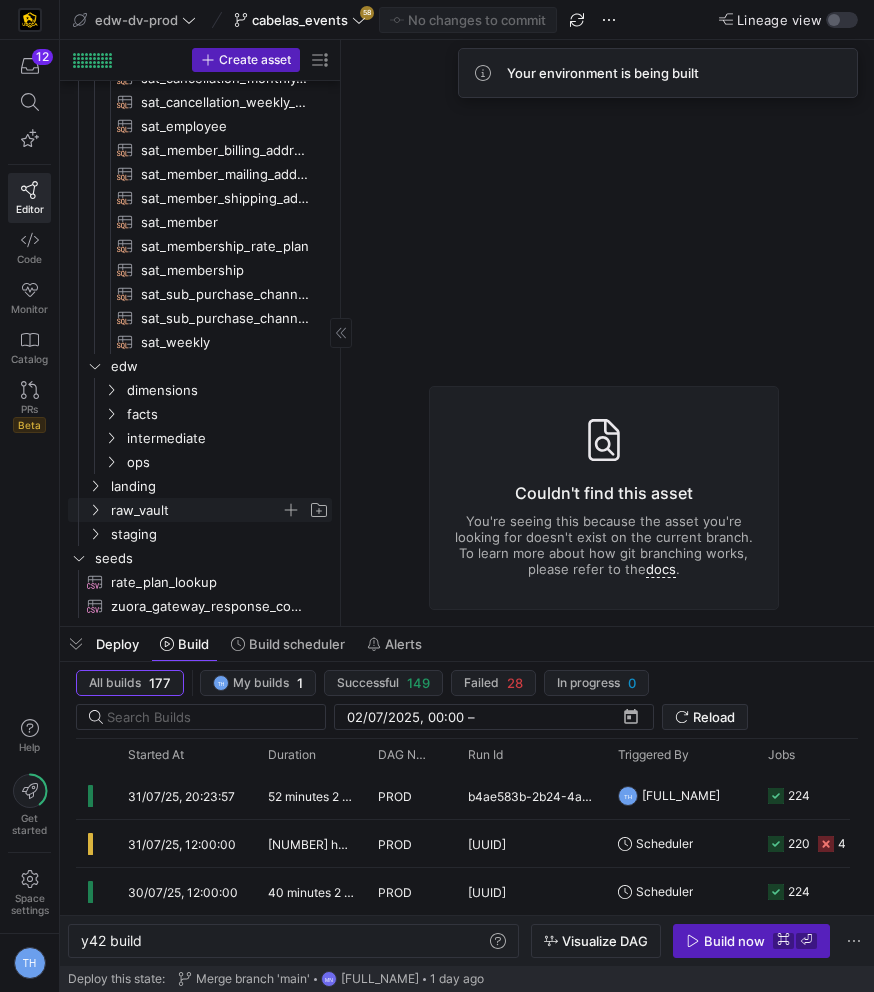 click on "raw_vault" 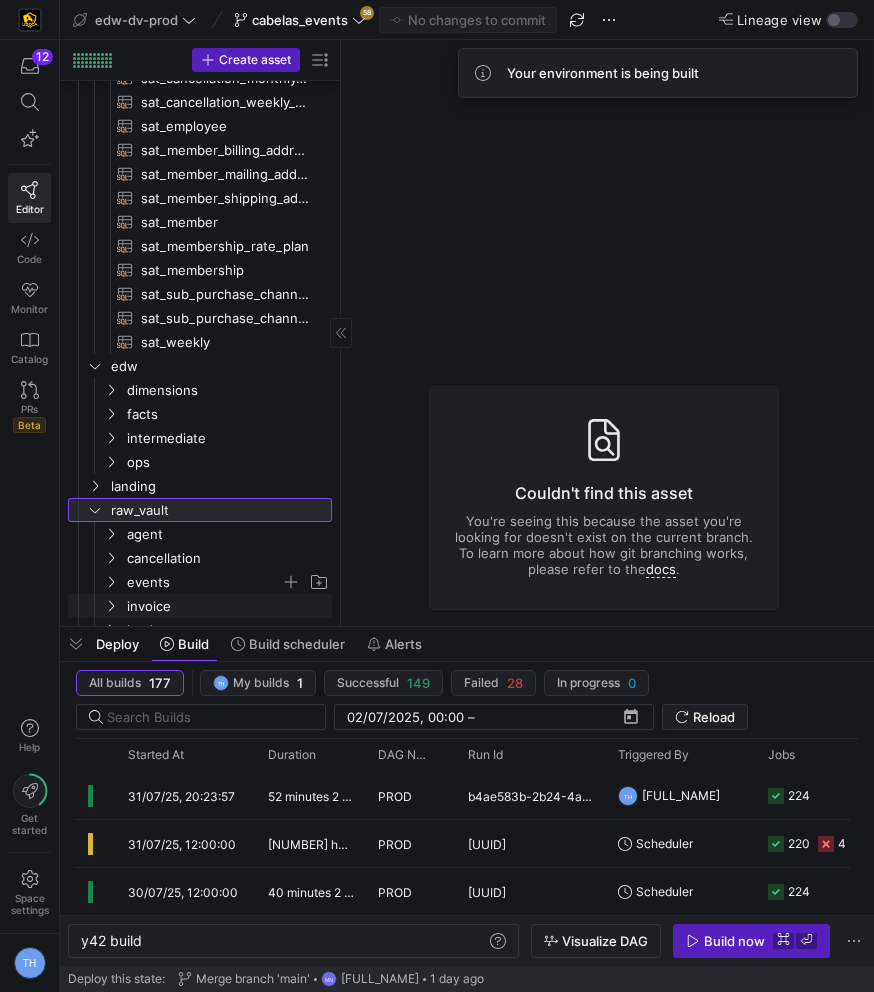 scroll, scrollTop: 491, scrollLeft: 0, axis: vertical 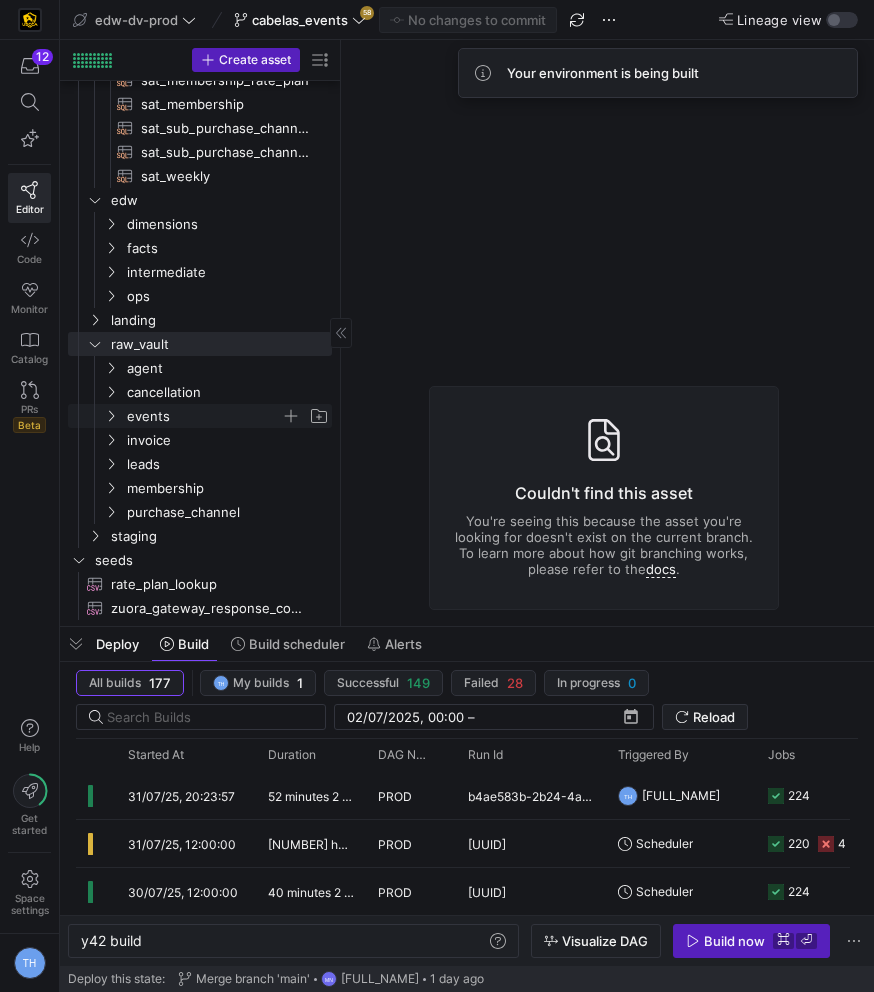 click on "events" 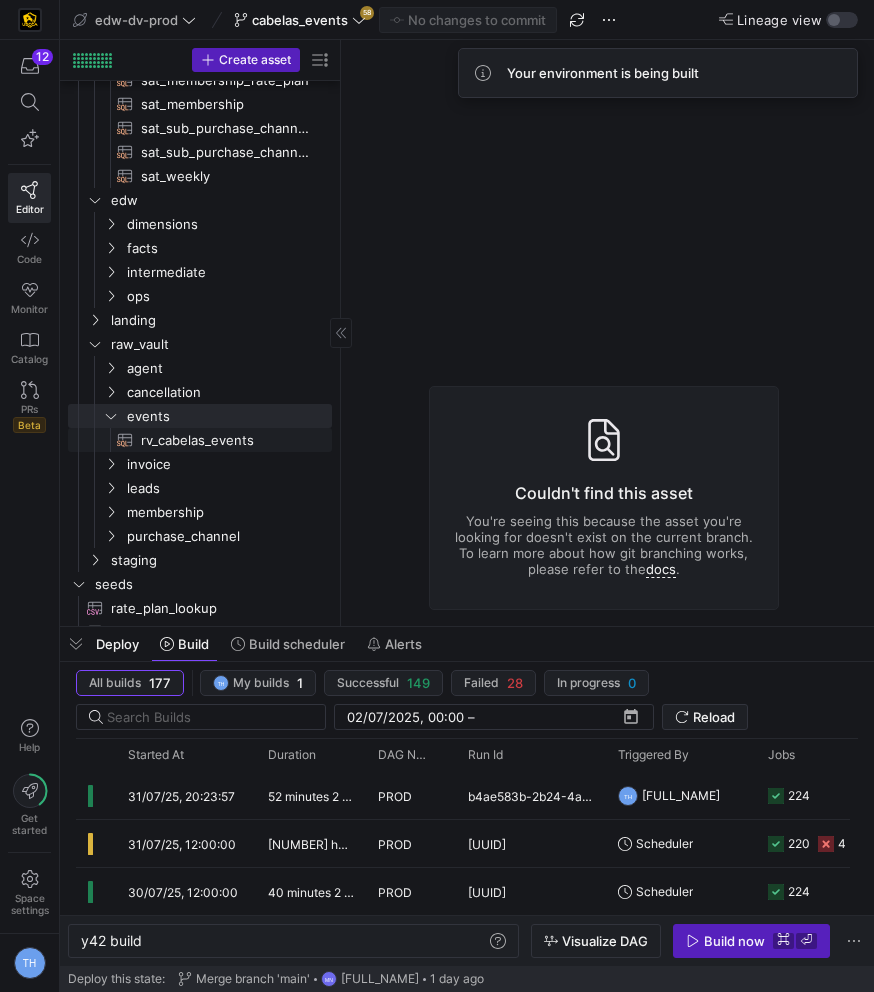 click on "rv_cabelas_events​​​​​​​​​​" 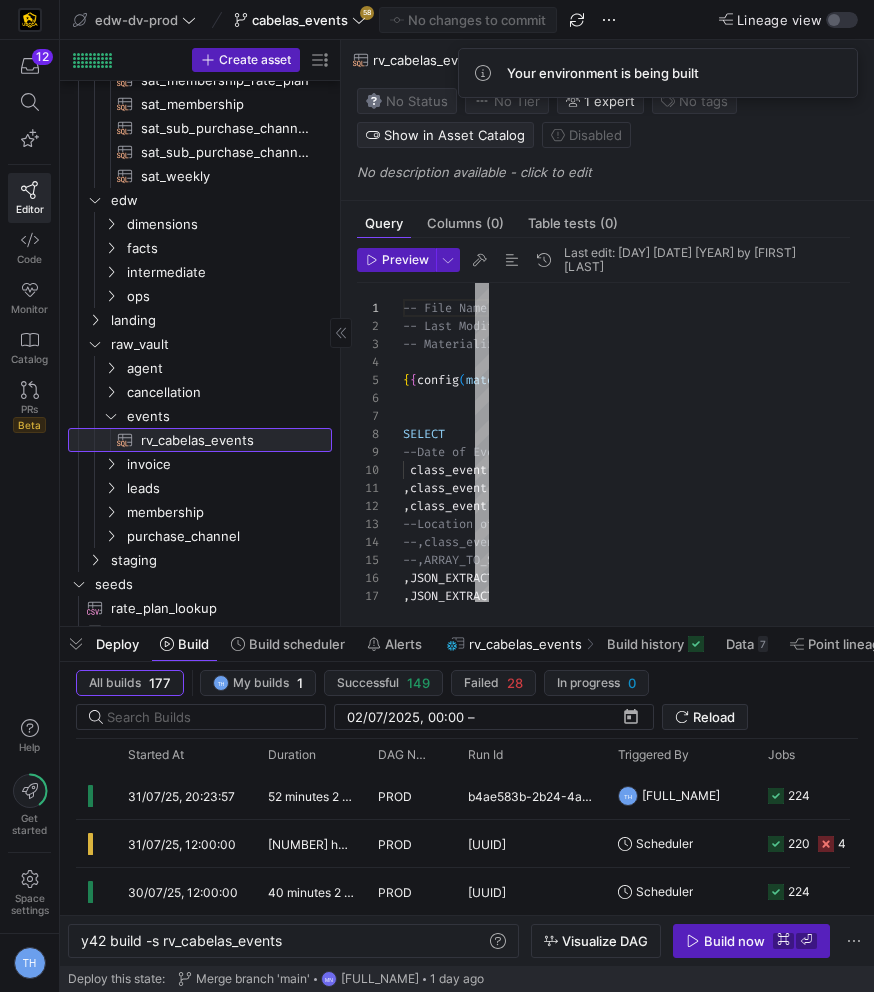 scroll, scrollTop: 180, scrollLeft: 0, axis: vertical 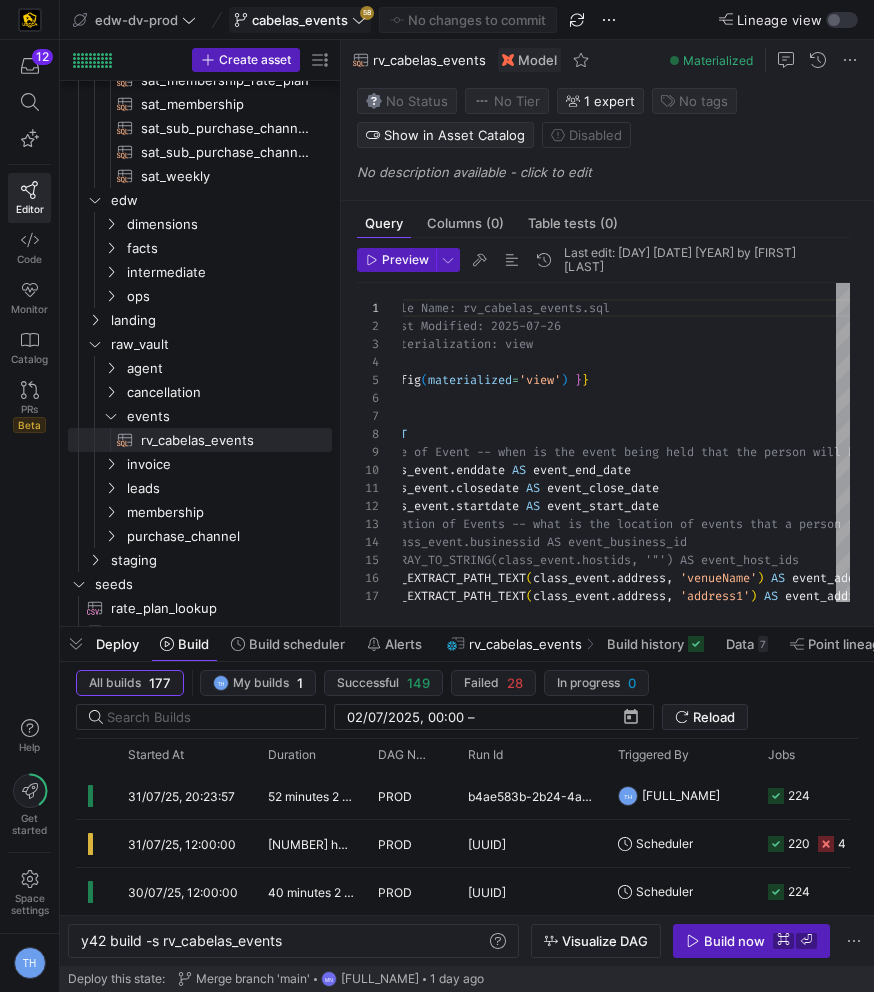 click on "cabelas_events" 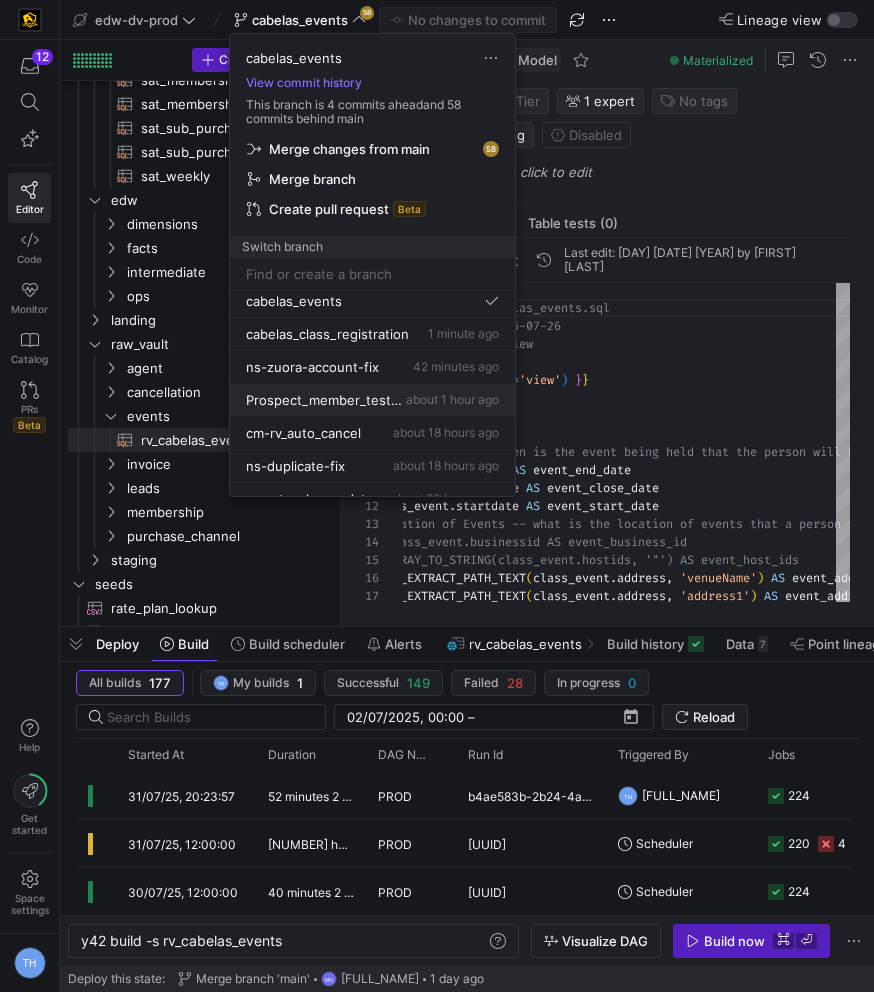 scroll, scrollTop: 41, scrollLeft: 0, axis: vertical 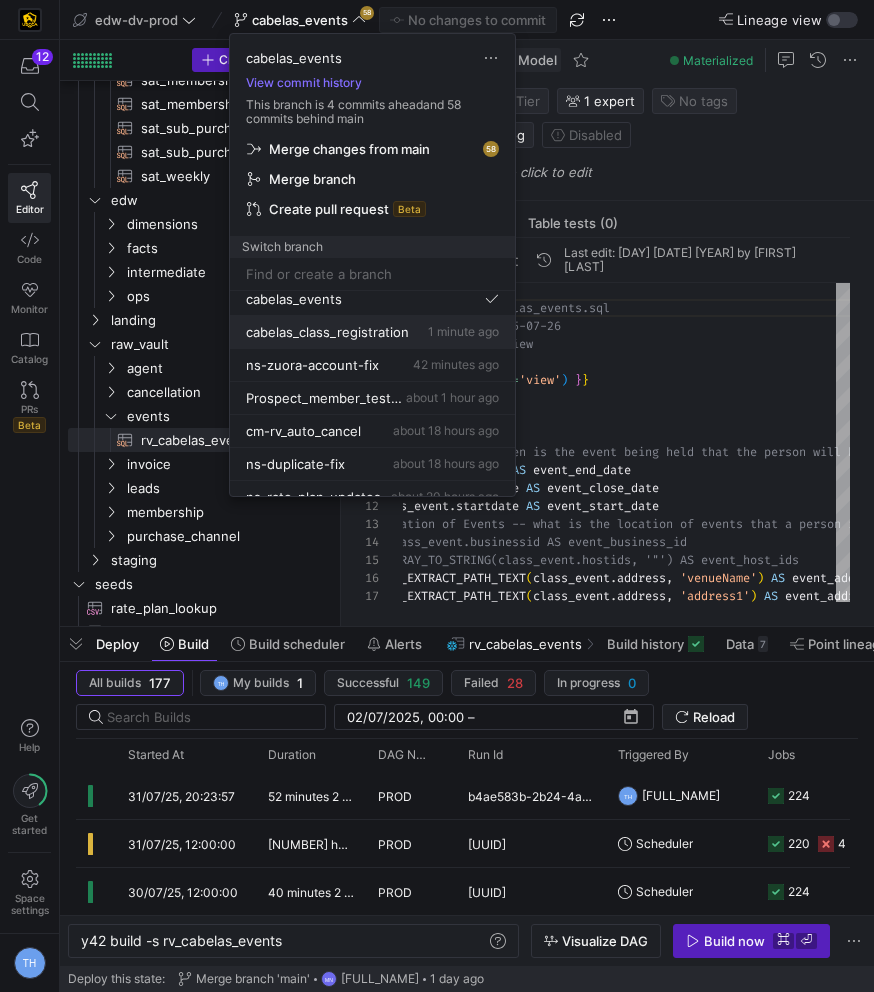 click on "cabelas_class_registration" at bounding box center (327, 332) 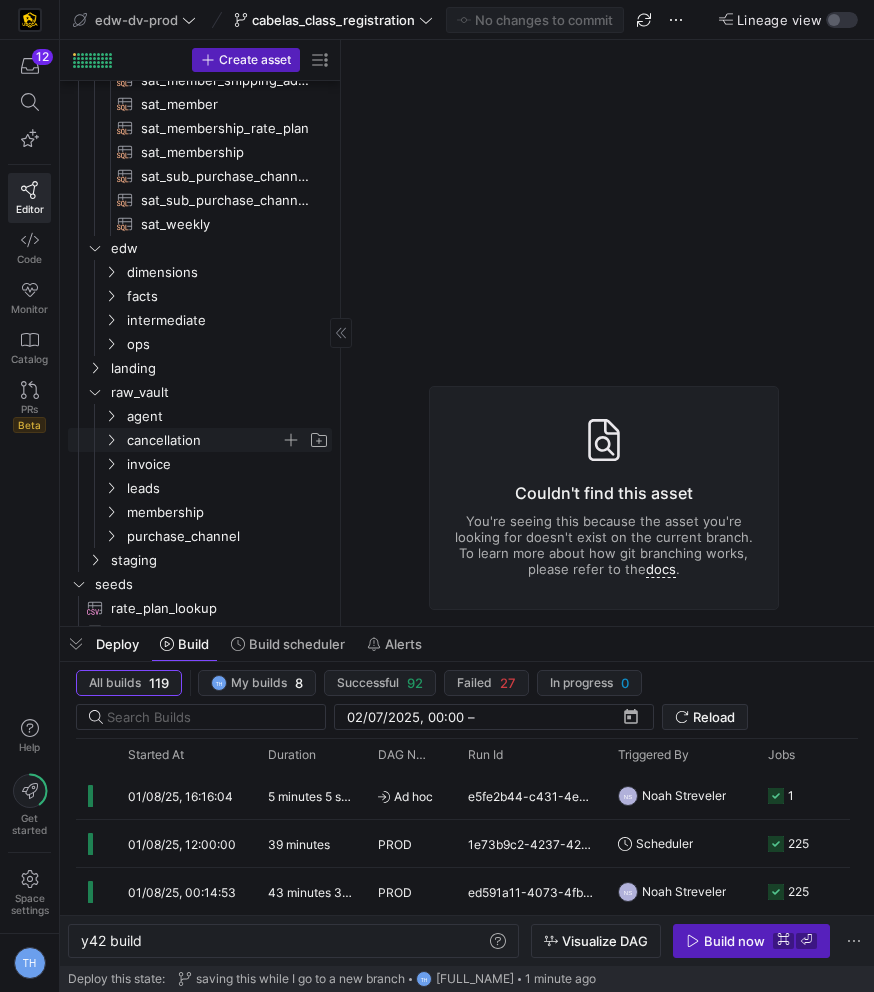 scroll, scrollTop: 513, scrollLeft: 0, axis: vertical 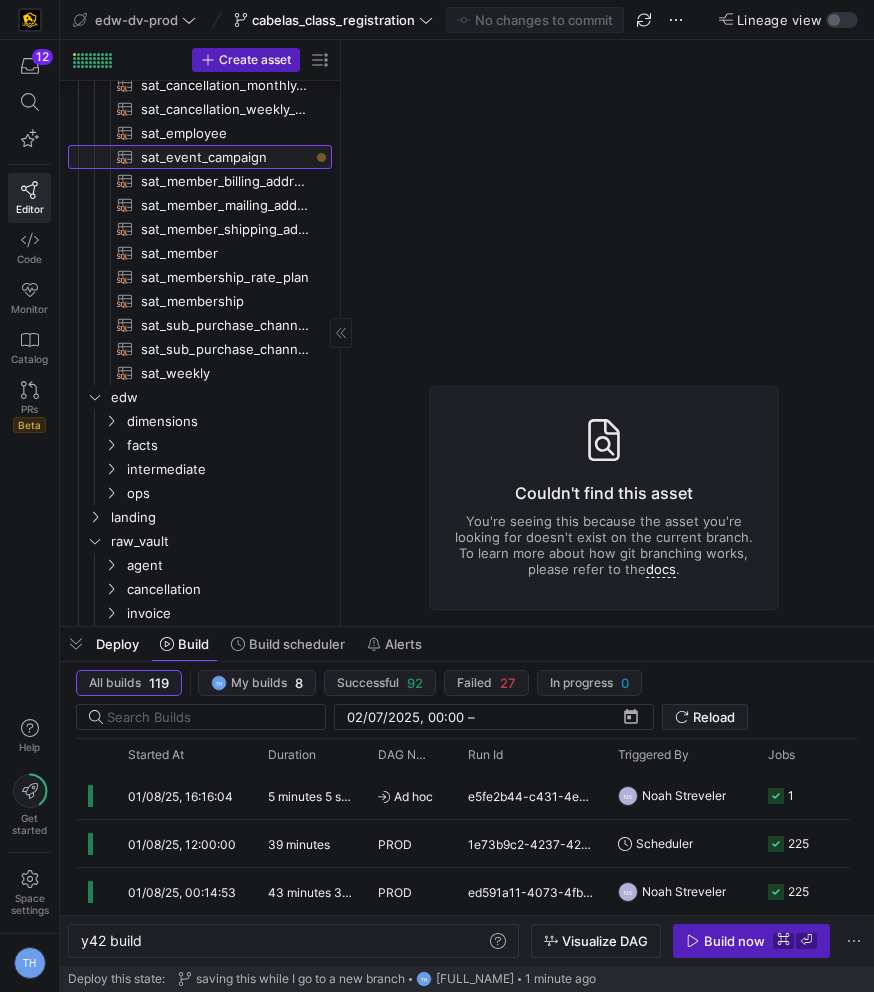 click on "sat_event_campaign​​​​​​​​​​" 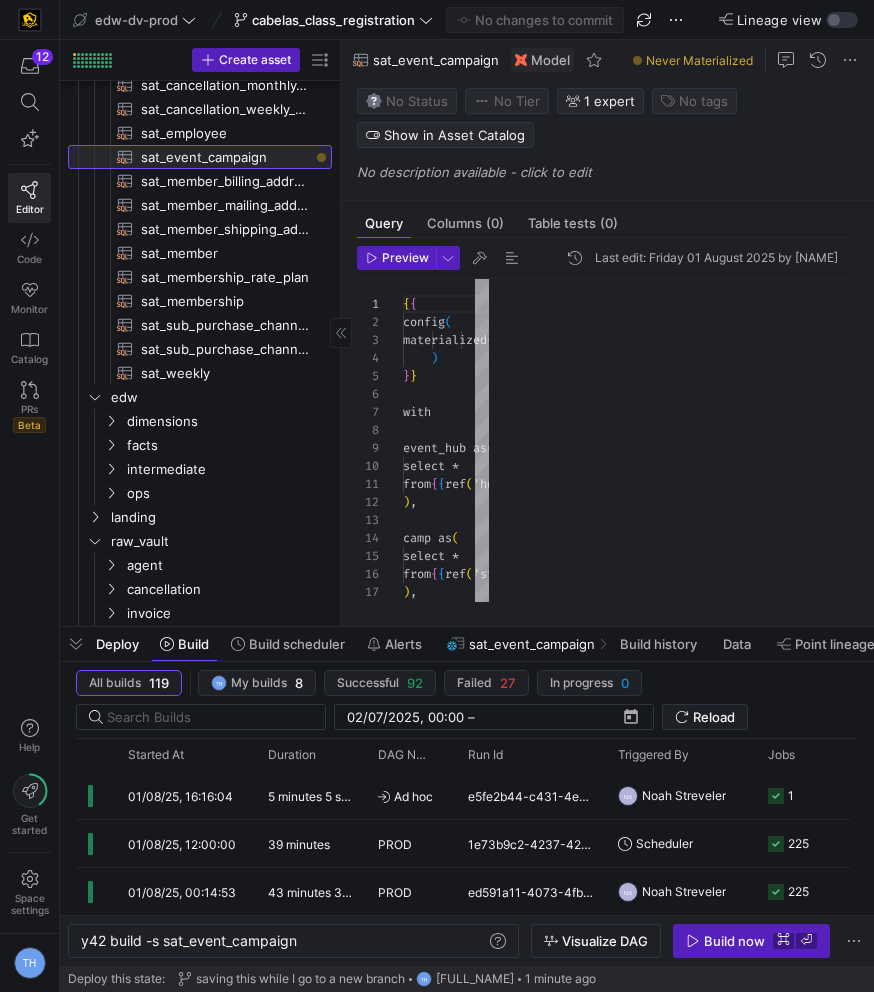 scroll, scrollTop: 180, scrollLeft: 0, axis: vertical 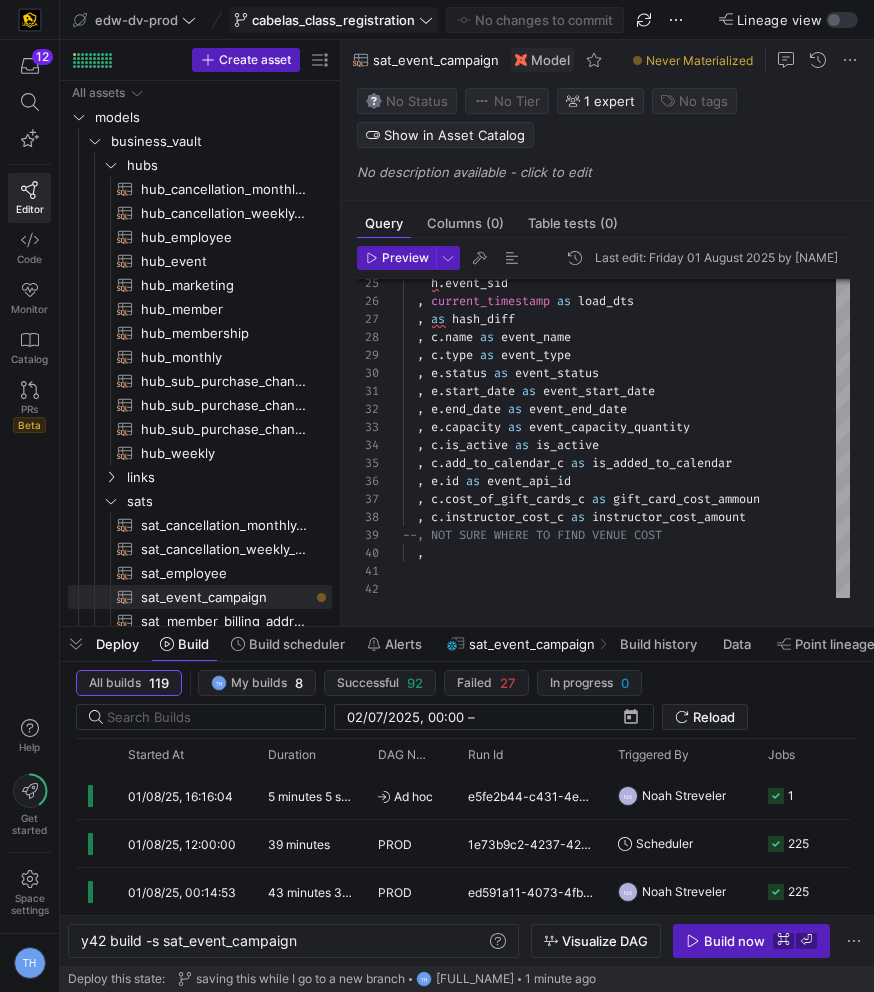 click on "cabelas_class_registration" 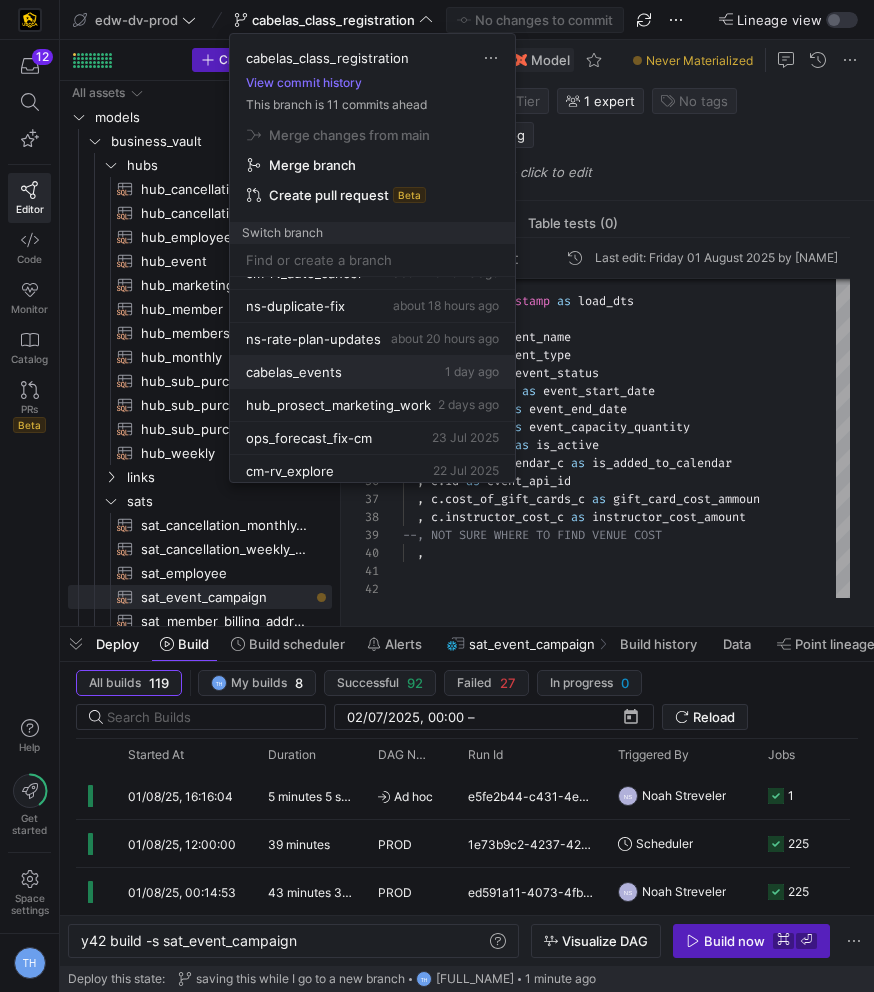 click on "cabelas_events 1 day ago" at bounding box center (372, 372) 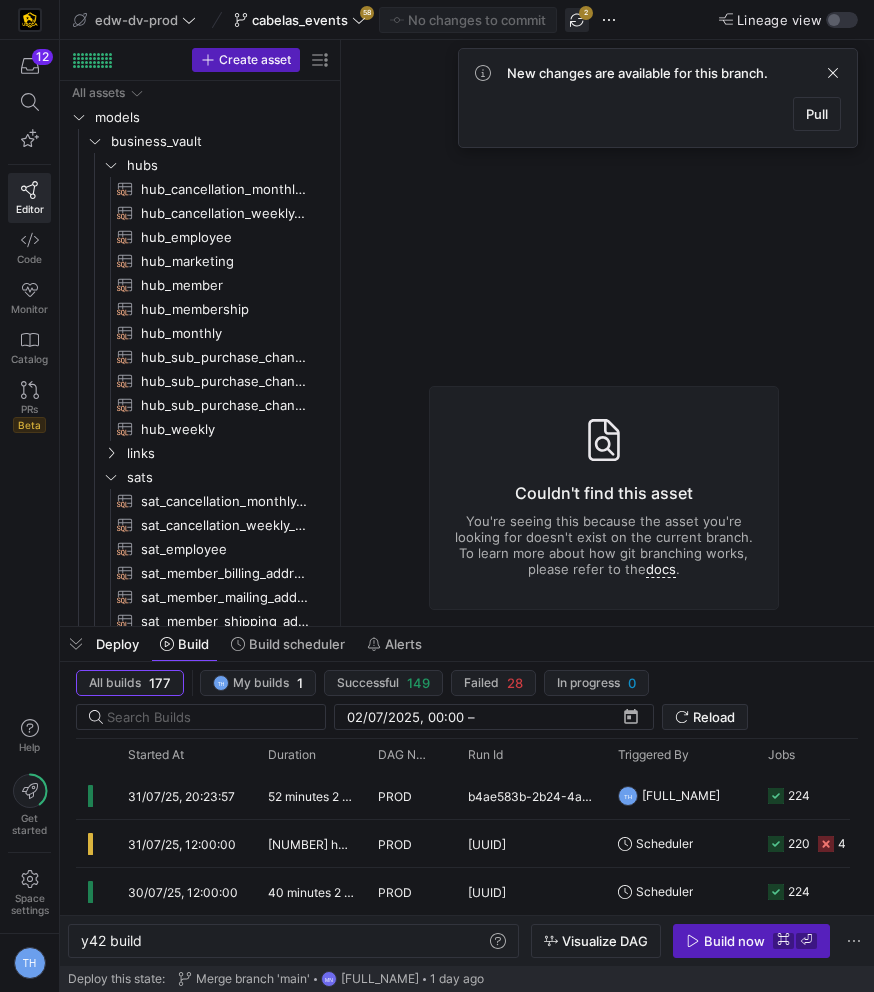 click 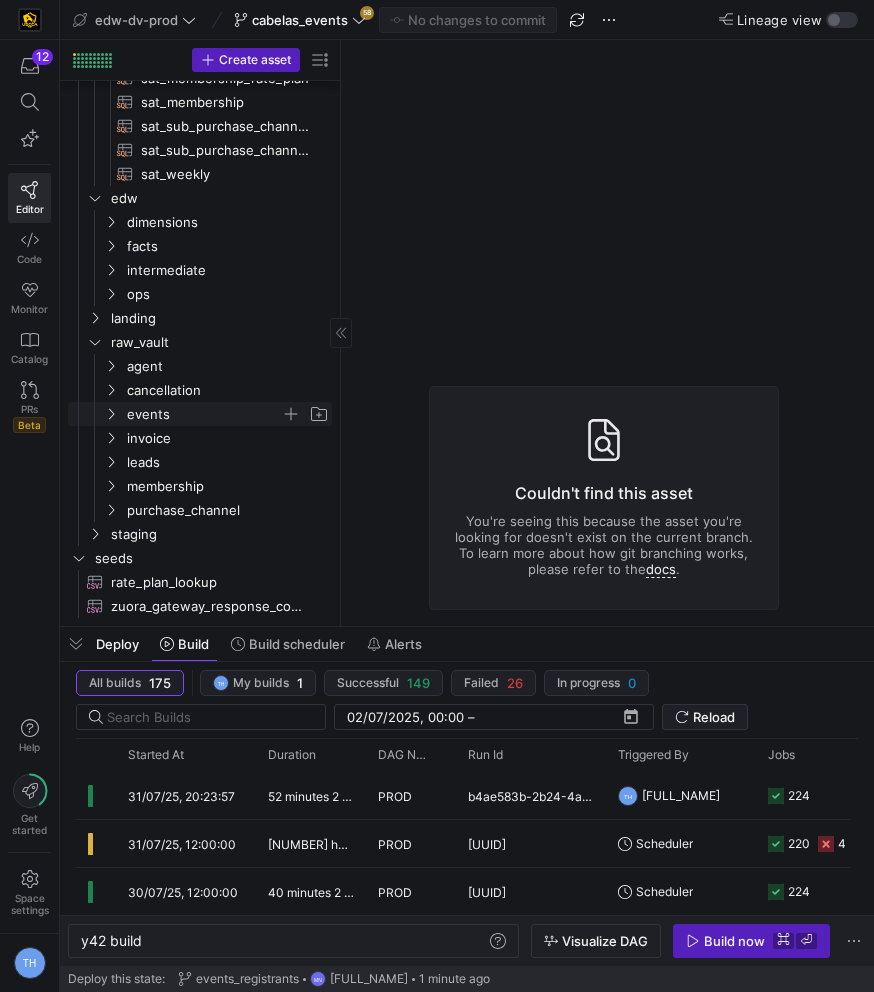 click on "events" 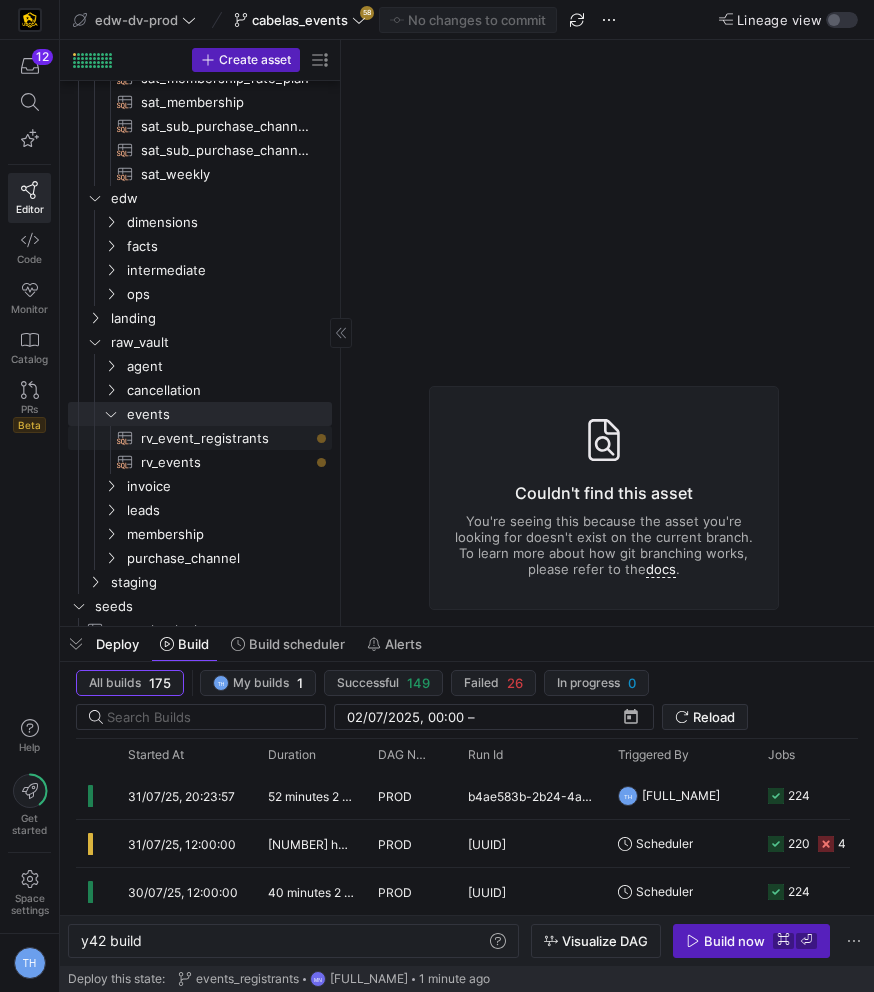 click on "rv_event_registrants​​​​​​​​​​" 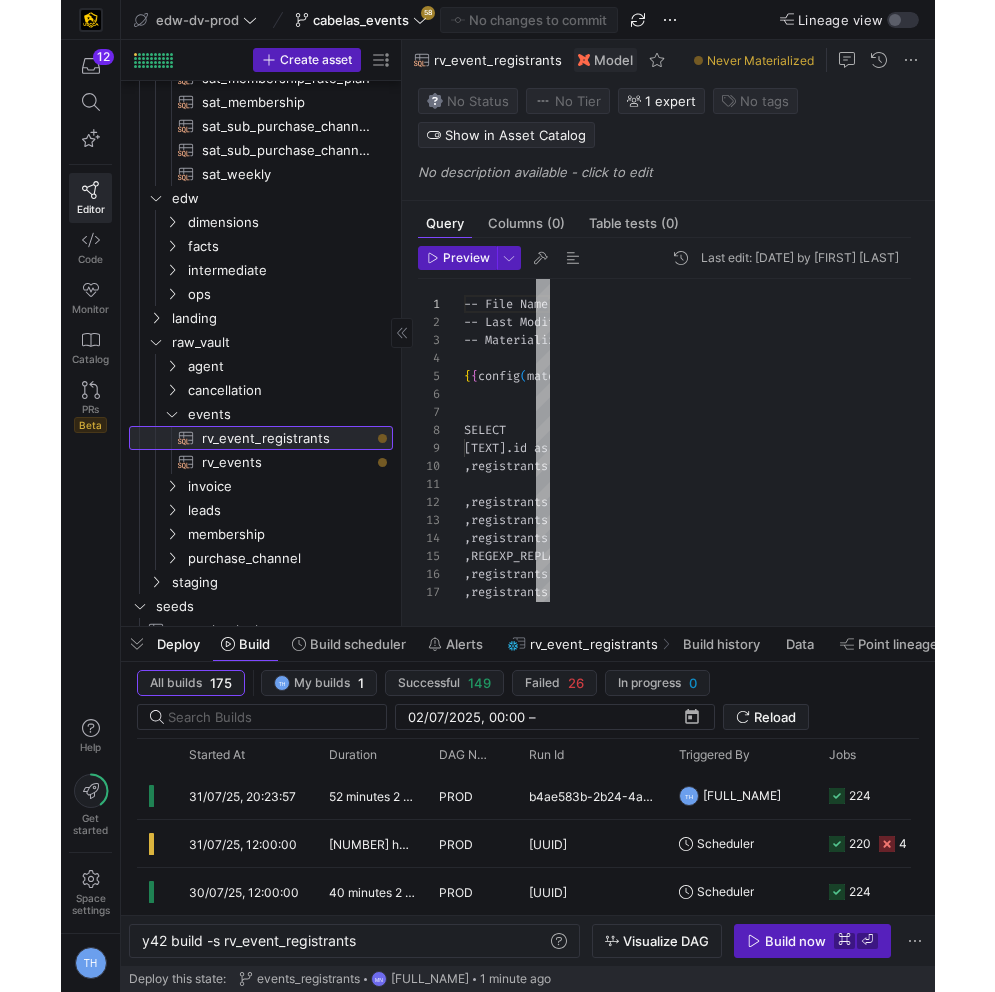 scroll, scrollTop: 180, scrollLeft: 0, axis: vertical 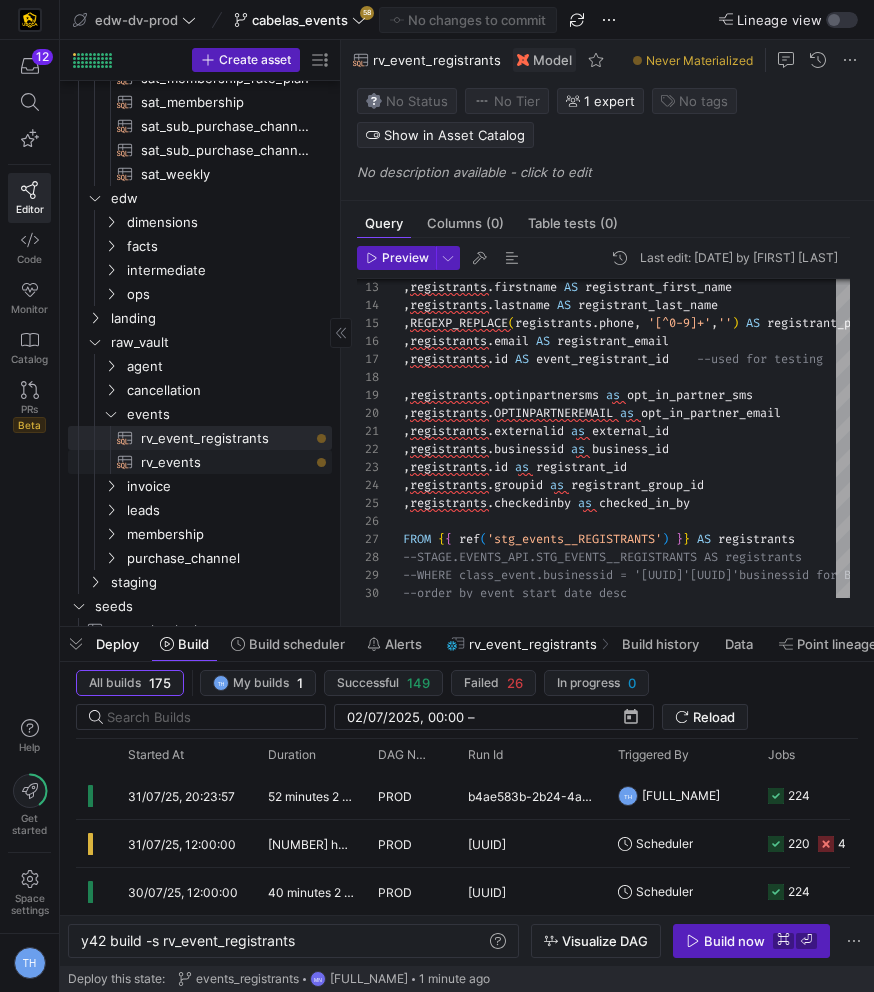 click on "rv_events​​​​​​​​​​" 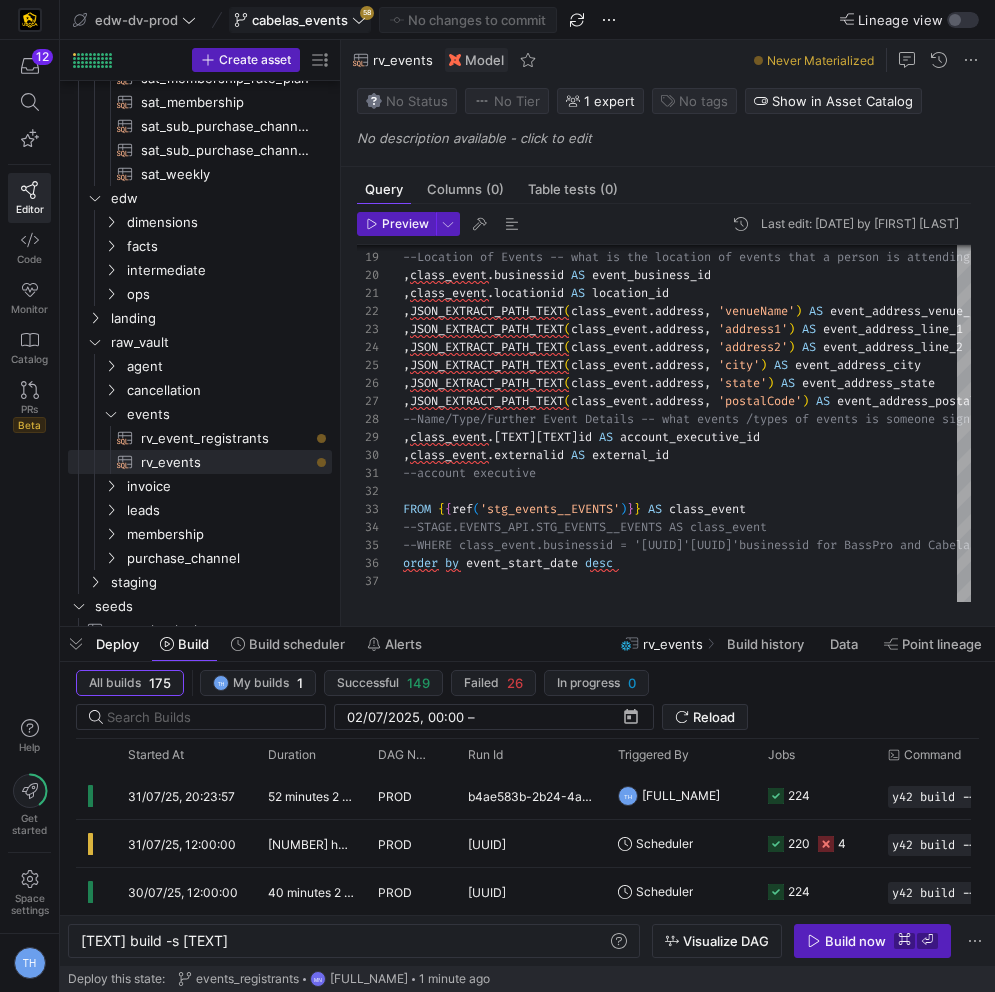 click on "cabelas_events" 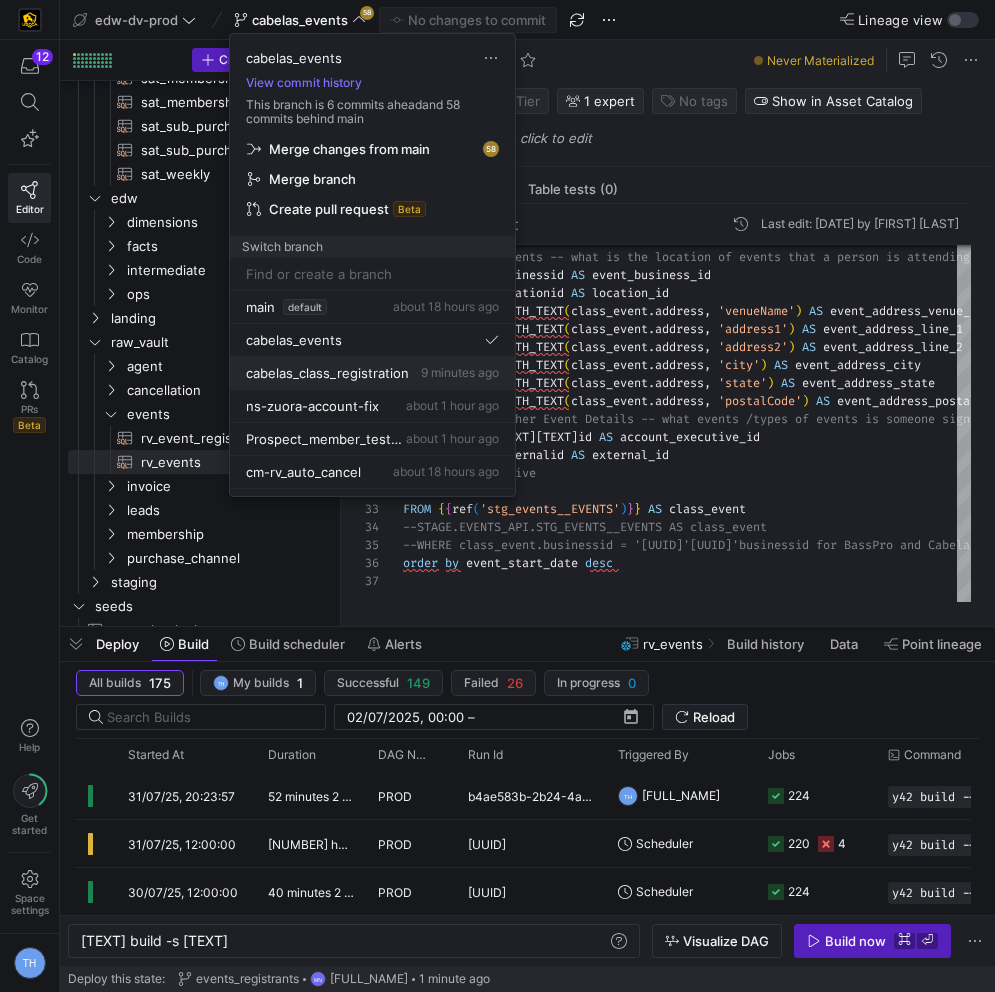 click on "cabelas_class_registration" at bounding box center (327, 373) 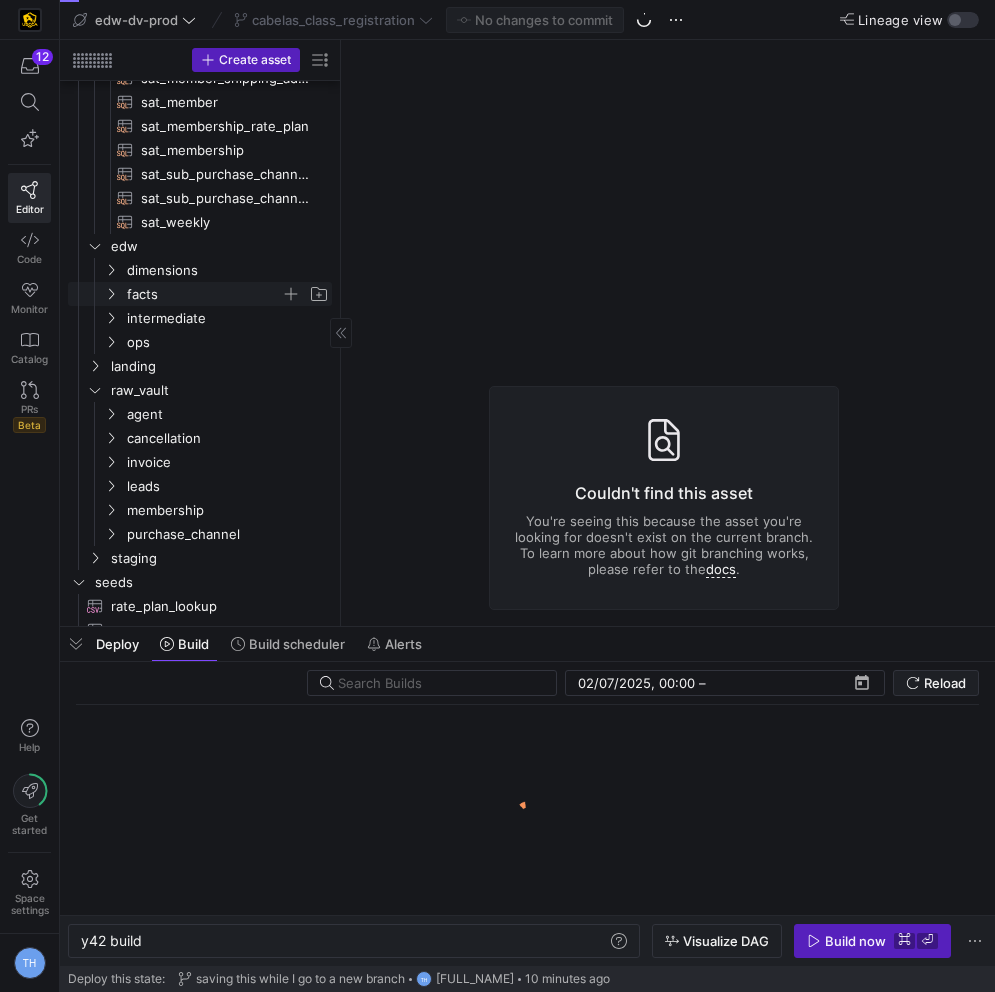 scroll, scrollTop: 520, scrollLeft: 0, axis: vertical 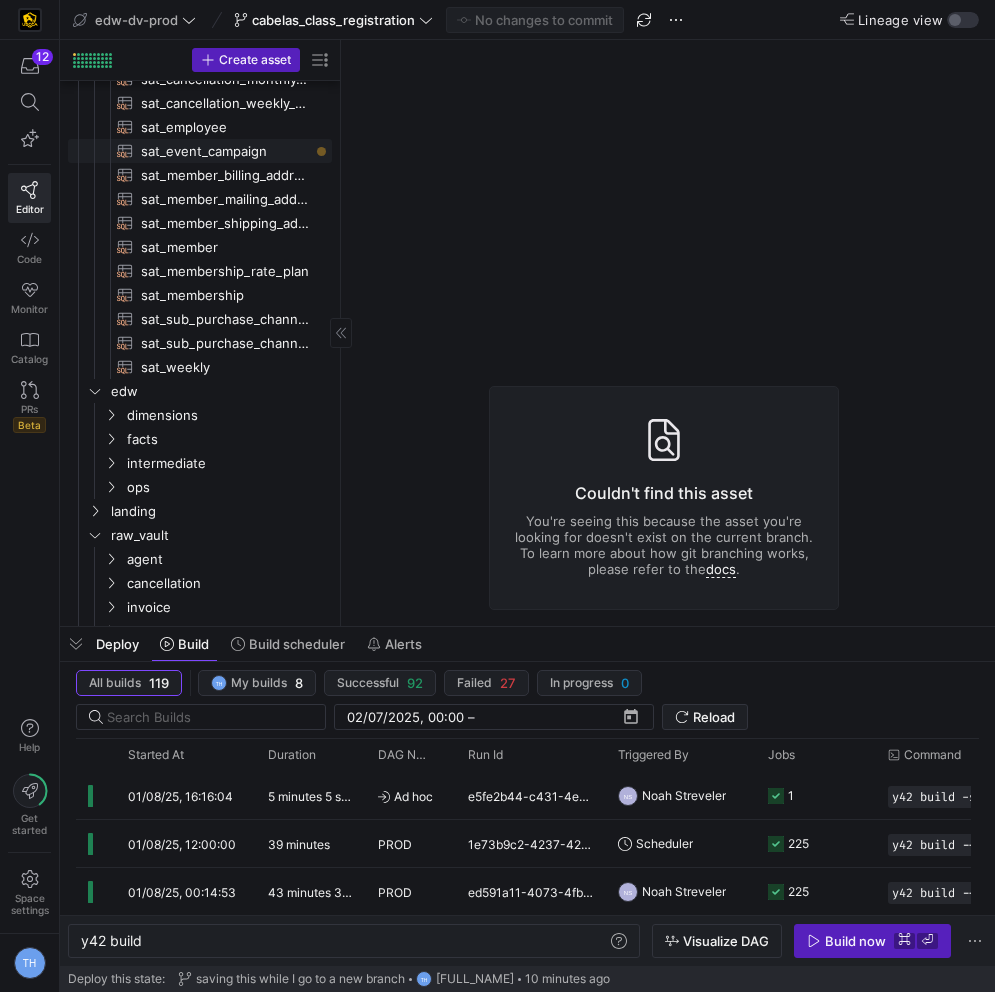 click on "sat_event_campaign​​​​​​​​​​" 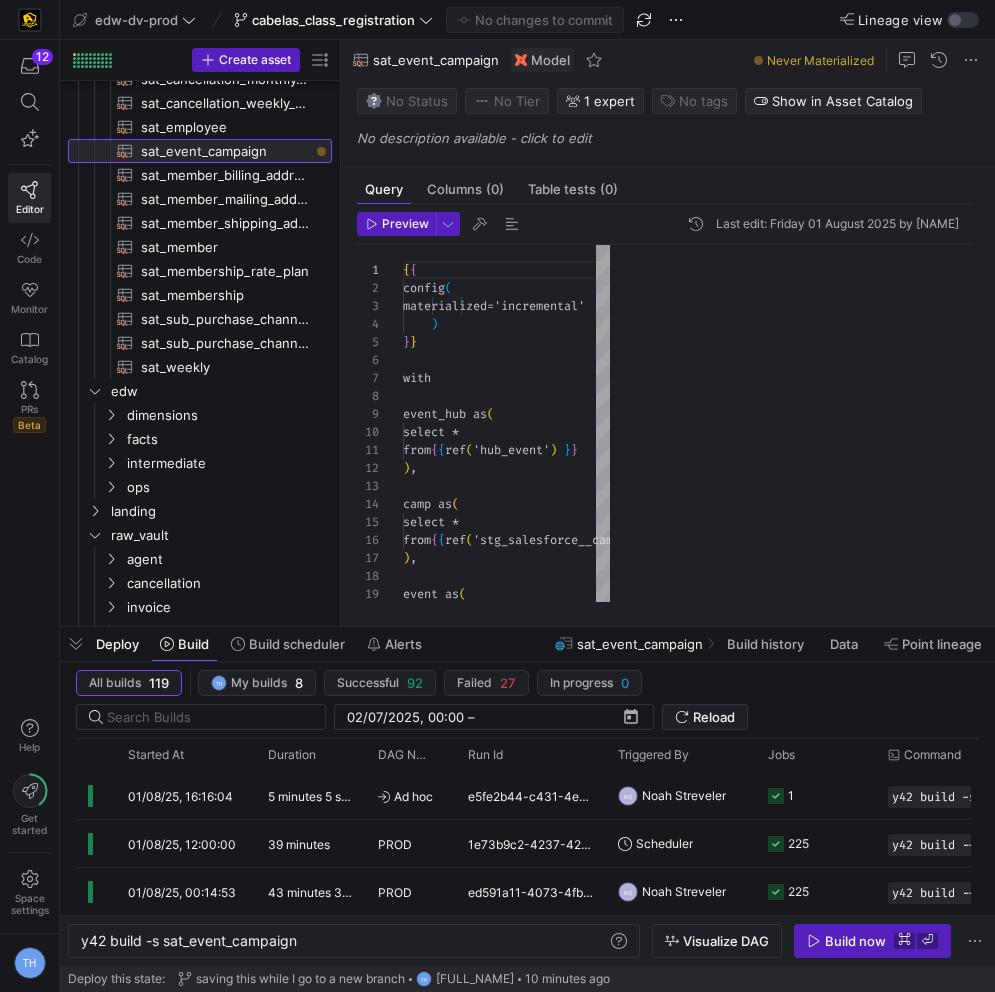 scroll, scrollTop: 180, scrollLeft: 0, axis: vertical 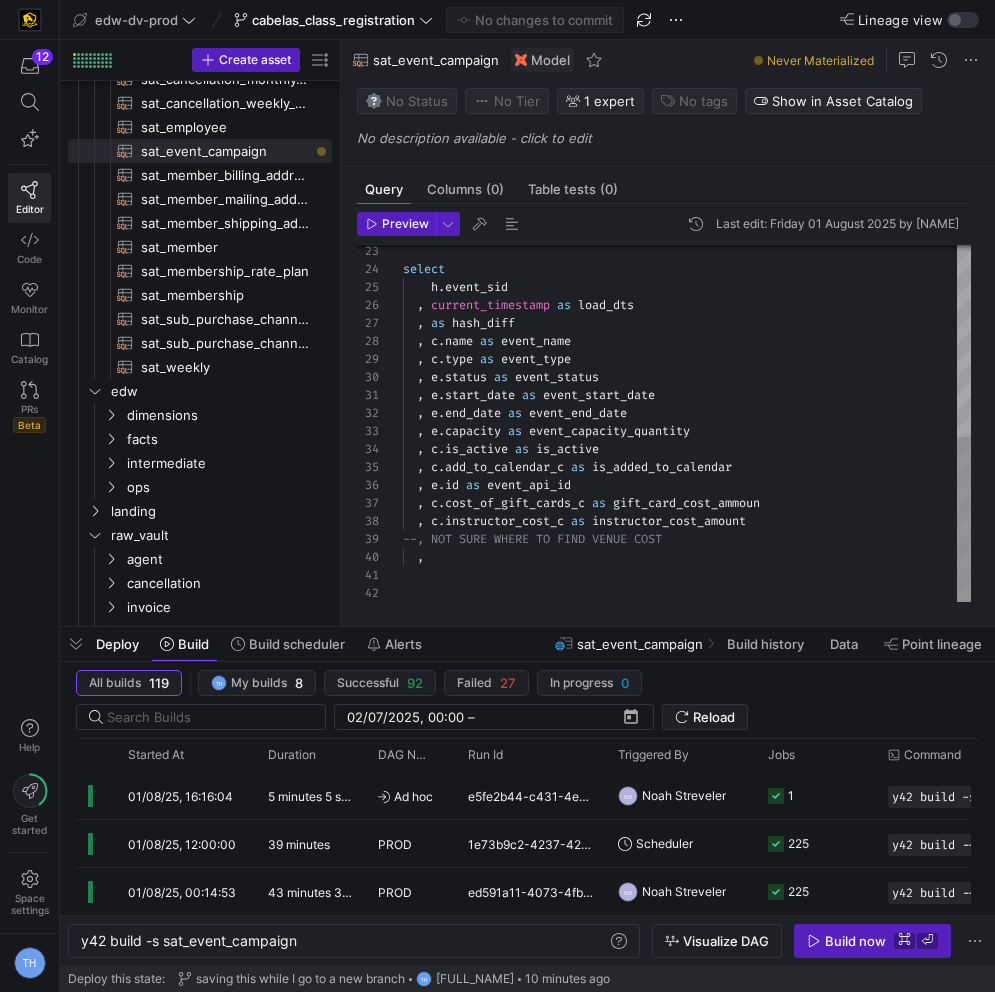 click on "select      h . event_sid    ,   current_timestamp   as   load_dts    ,   as   hash_diff    ,   c . name   as   event_name    ,   c . type   as   event_type    ,   e . status   as   event_status    ,   e . start_date   as   event_start_date    ,   e . end_date   as   event_end_date    ,   e . capacity   as   event_capacity_quantity    ,   c . is_active   as   is_active    ,   c . add_to_calendar_c   as   is_added_to_calendar    ,   e . id   as   event_api_id    ,   c . cost_of_gift_cards_c   as   gift_card_cost_ammoun    ,   c . instructor_cost_c   as   instructor_cost_amount --, NOT SURE WHERE TO FIND VENUE COST    ," at bounding box center [687, 216] 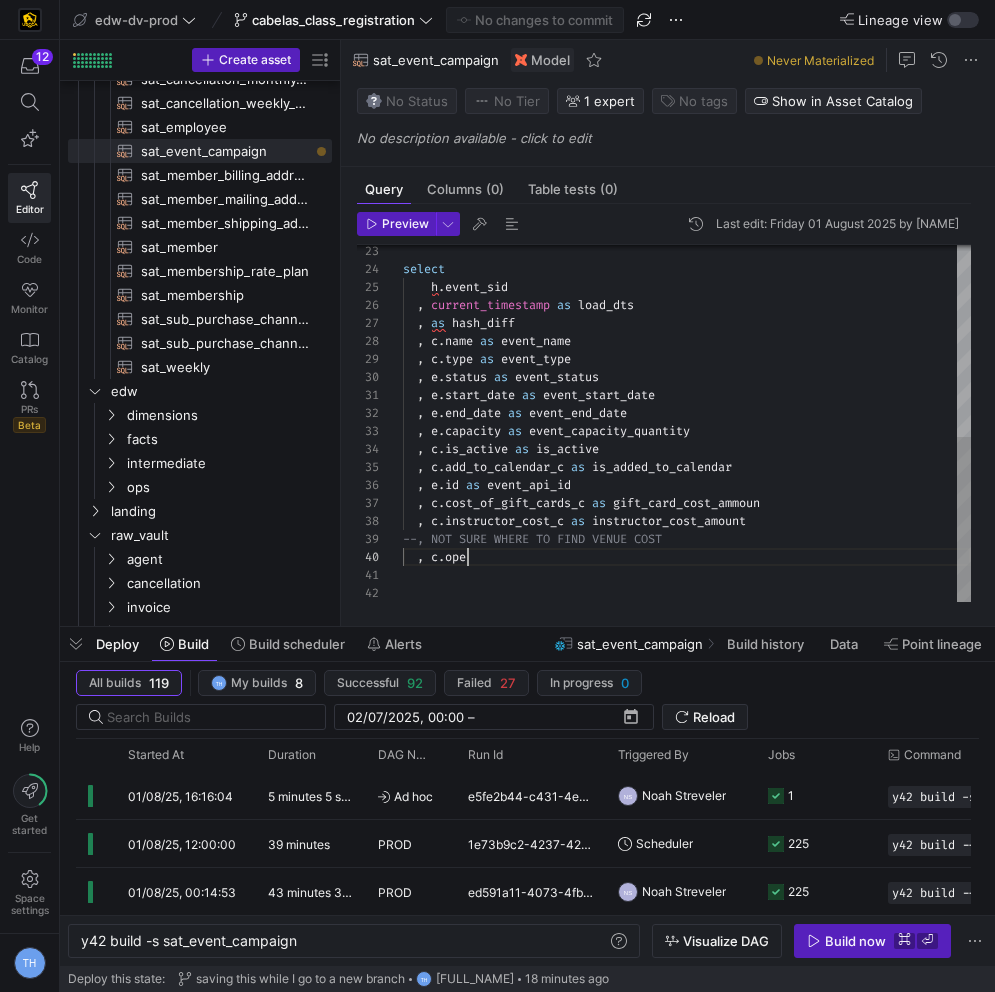 scroll, scrollTop: 162, scrollLeft: 65, axis: both 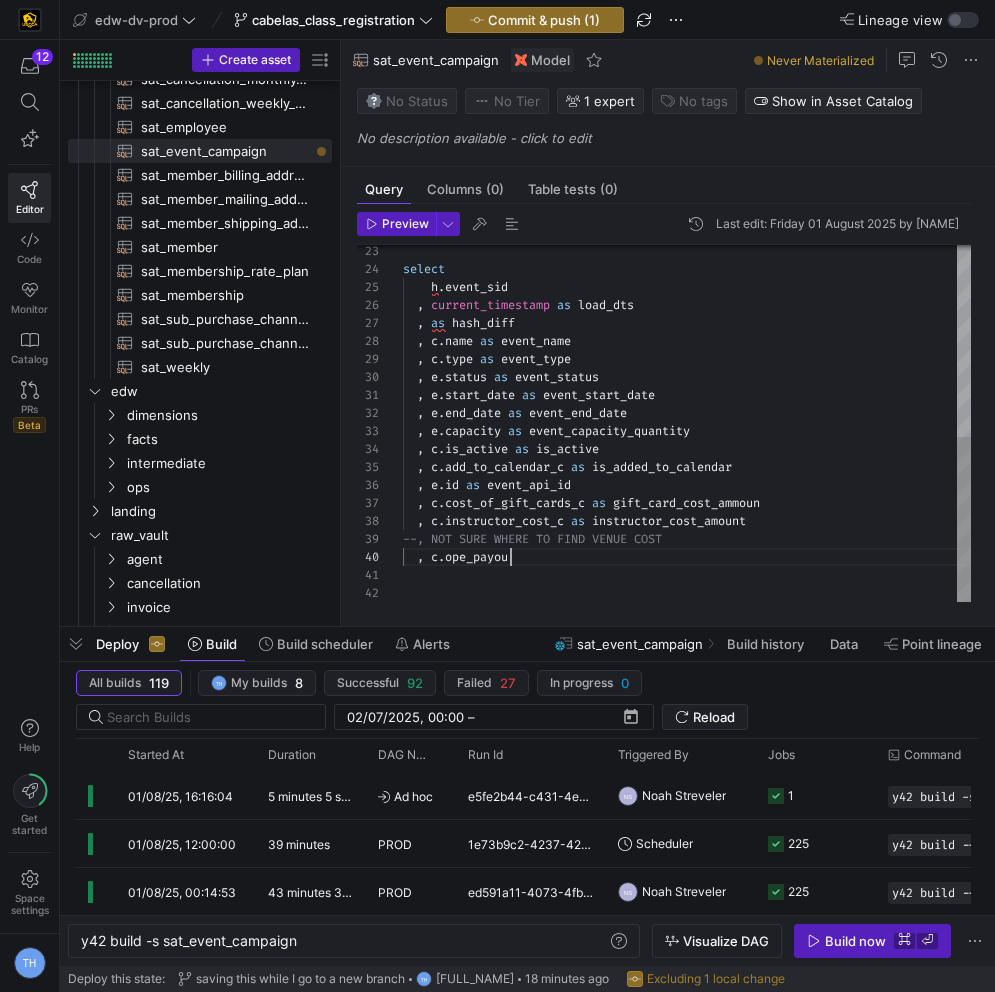 type on ", e.start_date as event_start_date
, e.end_date as event_end_date
, e.capacity as event_capacity_quantity
, c.is_active as is_active
, c.add_to_calendar_c as is_added_to_calendar
, e.id as event_api_id
, c.cost_of_gift_cards_c as gift_card_cost_ammoun
, c.instructor_cost_c as instructor_cost_amount
--, NOT SURE WHERE TO FIND VENUE COST
, c.ope_payout" 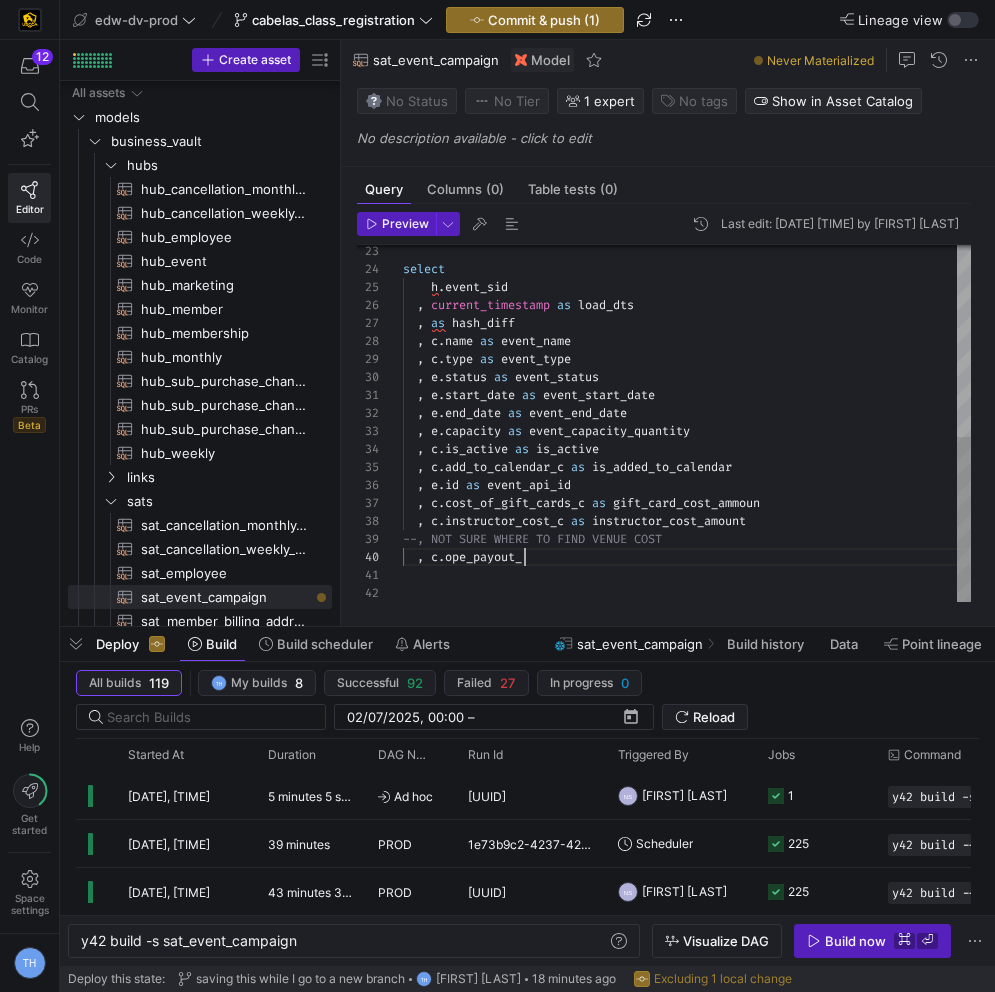 scroll, scrollTop: 0, scrollLeft: 0, axis: both 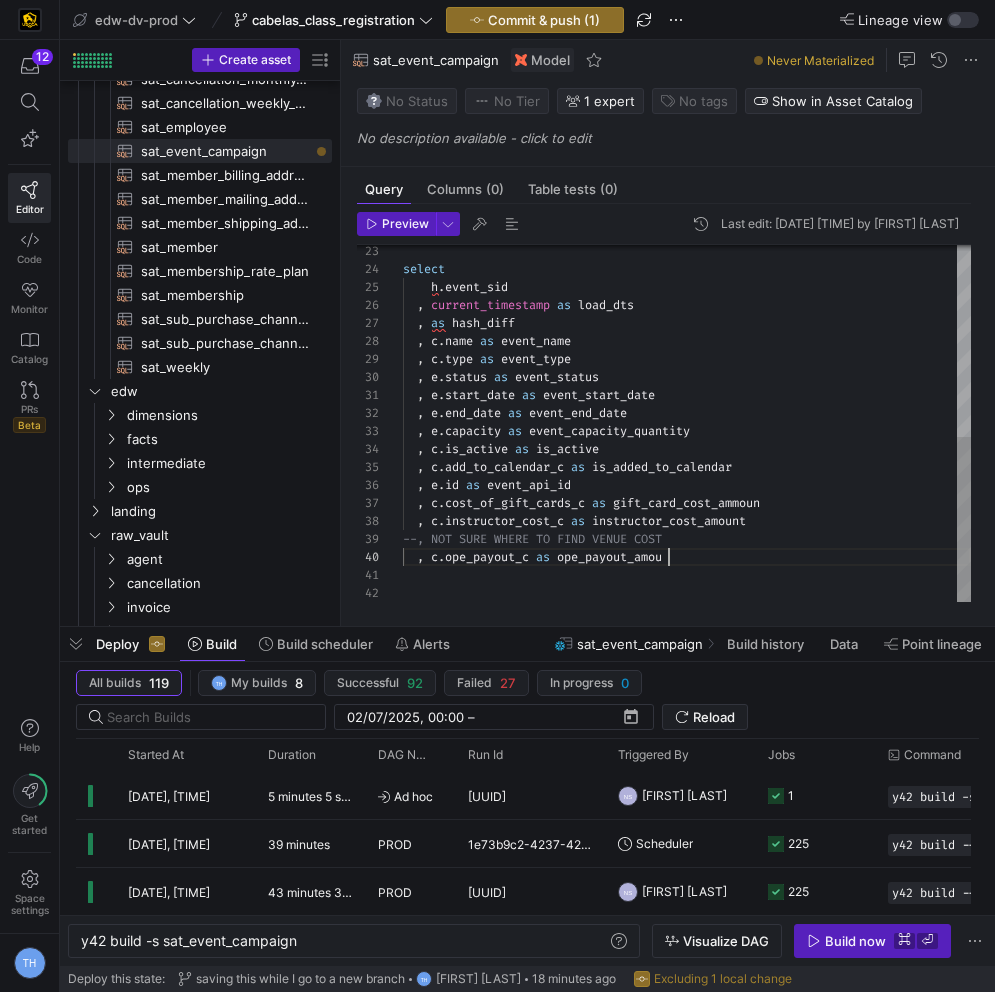 type on ", e.start_date as event_start_date
, e.end_date as event_end_date
, e.capacity as event_capacity_quantity
, c.is_active as is_active
, c.add_to_calendar_c as is_added_to_calendar
, e.id as event_api_id
, c.cost_of_gift_cards_c as gift_card_cost_ammoun
, c.instructor_cost_c as instructor_cost_amount
--, NOT SURE WHERE TO FIND VENUE COST
, c.ope_payout_c as ope_payout_amount" 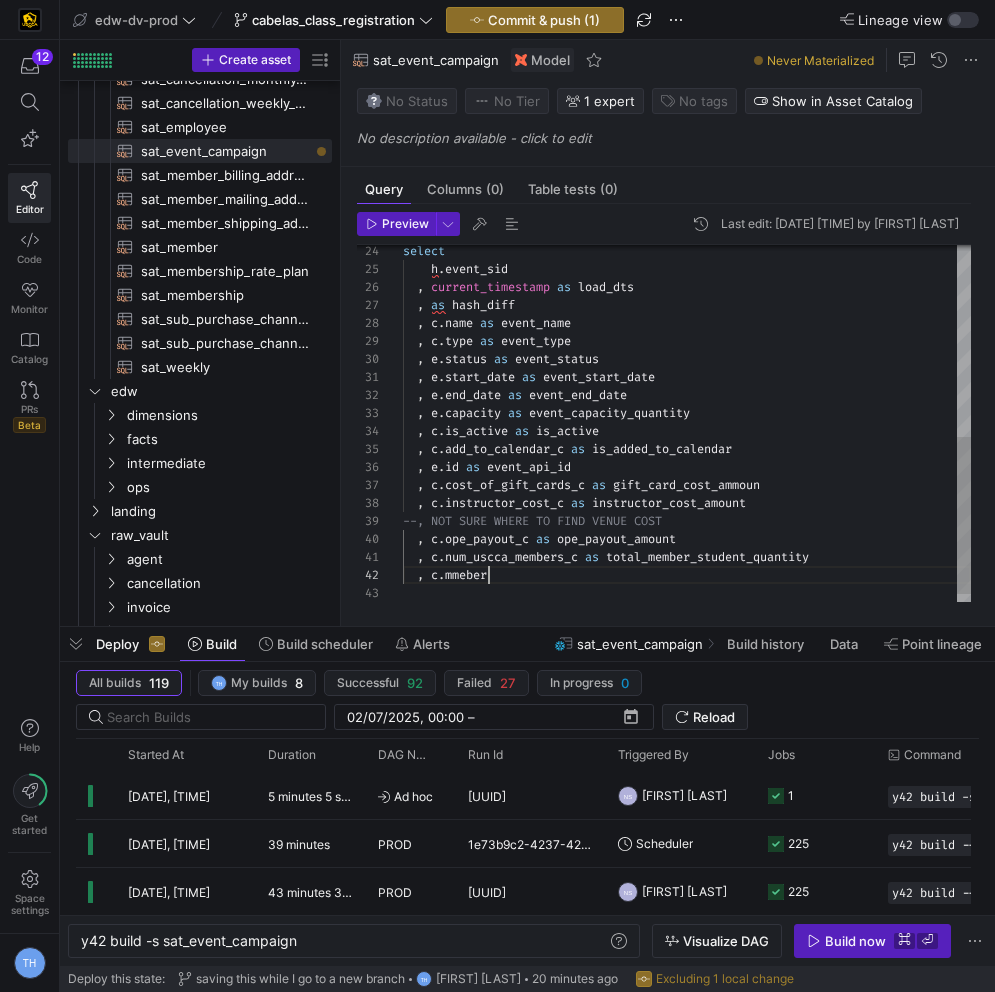 scroll, scrollTop: 18, scrollLeft: 86, axis: both 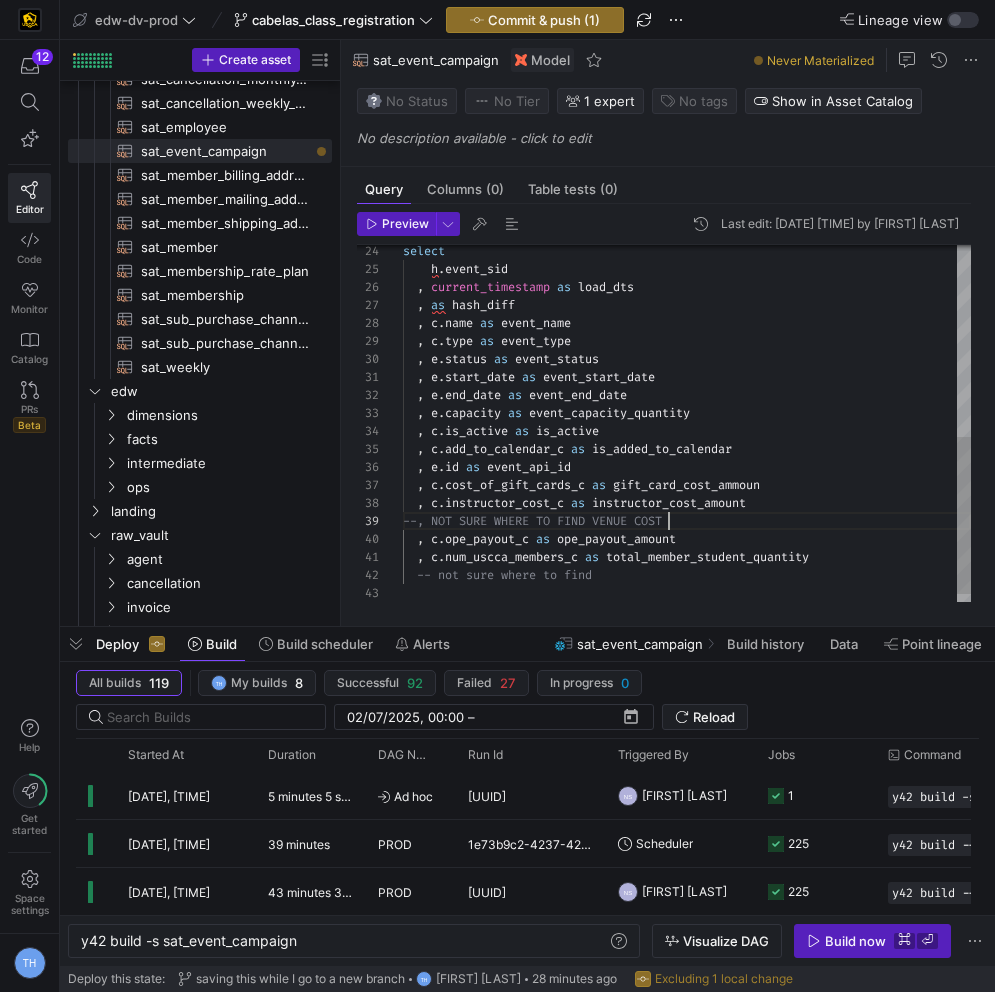click on "select      h . event_sid    ,   current_timestamp   as   load_dts    ,   as   hash_diff    ,   c . name   as   event_name    ,   c . type   as   event_type    ,   e . status   as   event_status    ,   e . start_date   as   event_start_date    ,   e . end_date   as   event_end_date    ,   e . capacity   as   event_capacity_quantity    ,   c . is_active   as   is_active    ,   c . add_to_calendar_c   as   is_added_to_calendar    ,   e . id   as   event_api_id    ,   c . cost_of_gift_cards_c   as   gift_card_cost_ammoun    ,   c . instructor_cost_c   as   instructor_cost_amount --, NOT SURE WHERE TO FIND VENUE COST    ,   c . ope_payout_c   as   ope_payout_amount    ,   c . num_uscca_members_c   as   total_member_student_quantity    -- not sure where to find" at bounding box center (687, 216) 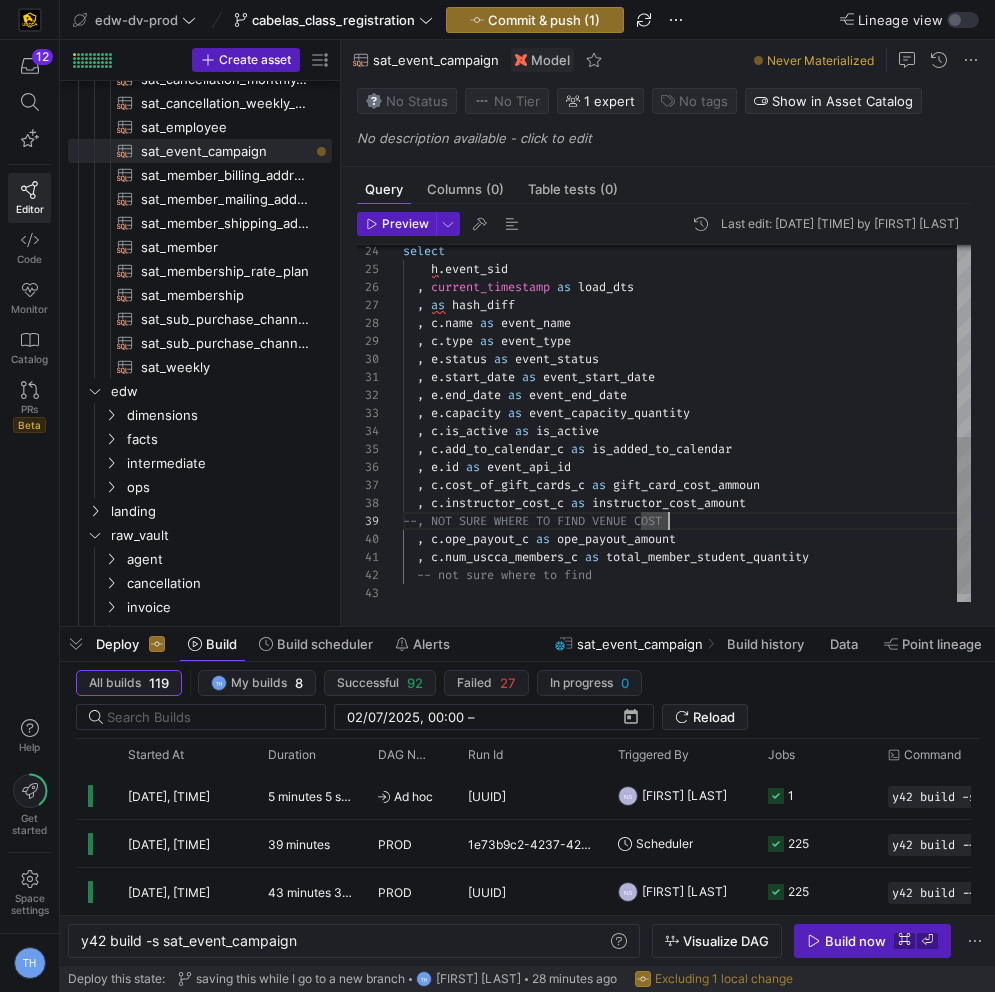 click on "select      h . event_sid    ,   current_timestamp   as   load_dts    ,   as   hash_diff    ,   c . name   as   event_name    ,   c . type   as   event_type    ,   e . status   as   event_status    ,   e . start_date   as   event_start_date    ,   e . end_date   as   event_end_date    ,   e . capacity   as   event_capacity_quantity    ,   c . is_active   as   is_active    ,   c . add_to_calendar_c   as   is_added_to_calendar    ,   e . id   as   event_api_id    ,   c . cost_of_gift_cards_c   as   gift_card_cost_ammoun    ,   c . instructor_cost_c   as   instructor_cost_amount --, NOT SURE WHERE TO FIND VENUE COST    ,   c . ope_payout_c   as   ope_payout_amount    ,   c . num_uscca_members_c   as   total_member_student_quantity    -- not sure where to find" at bounding box center [687, 216] 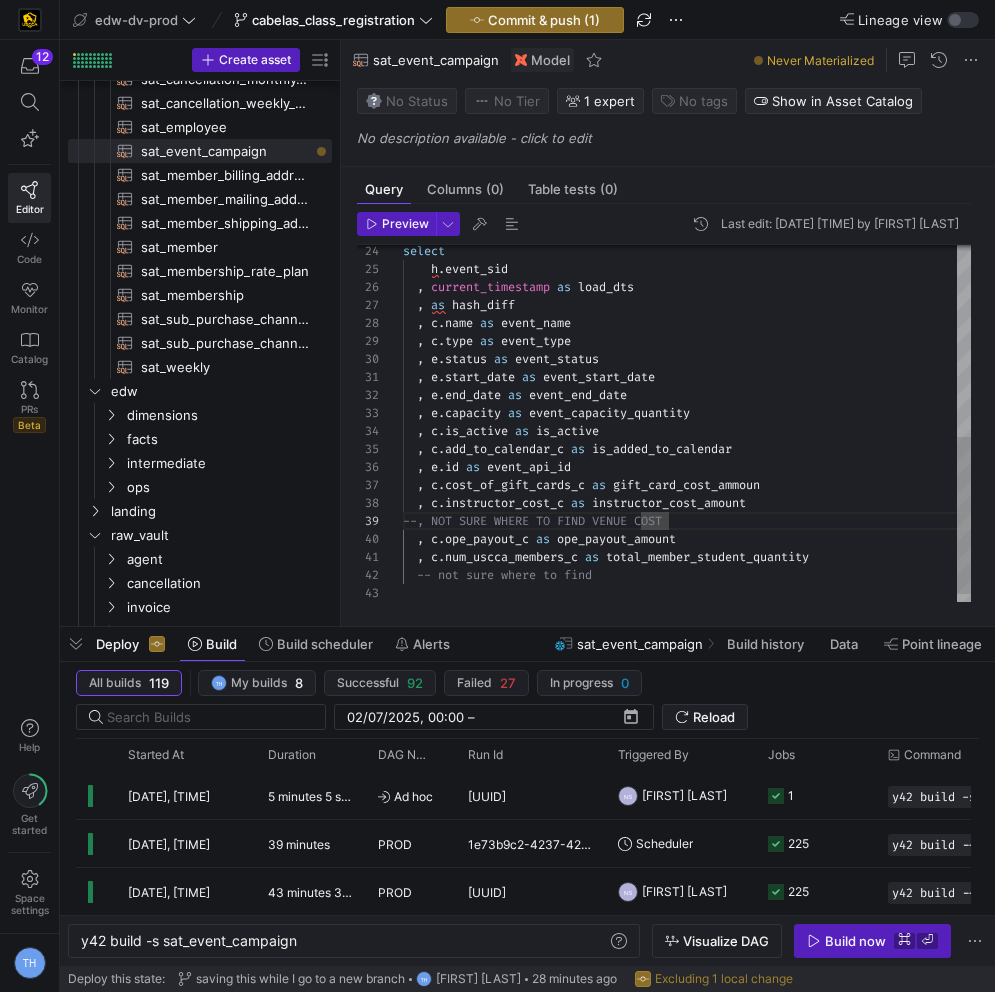 scroll, scrollTop: 126, scrollLeft: 353, axis: both 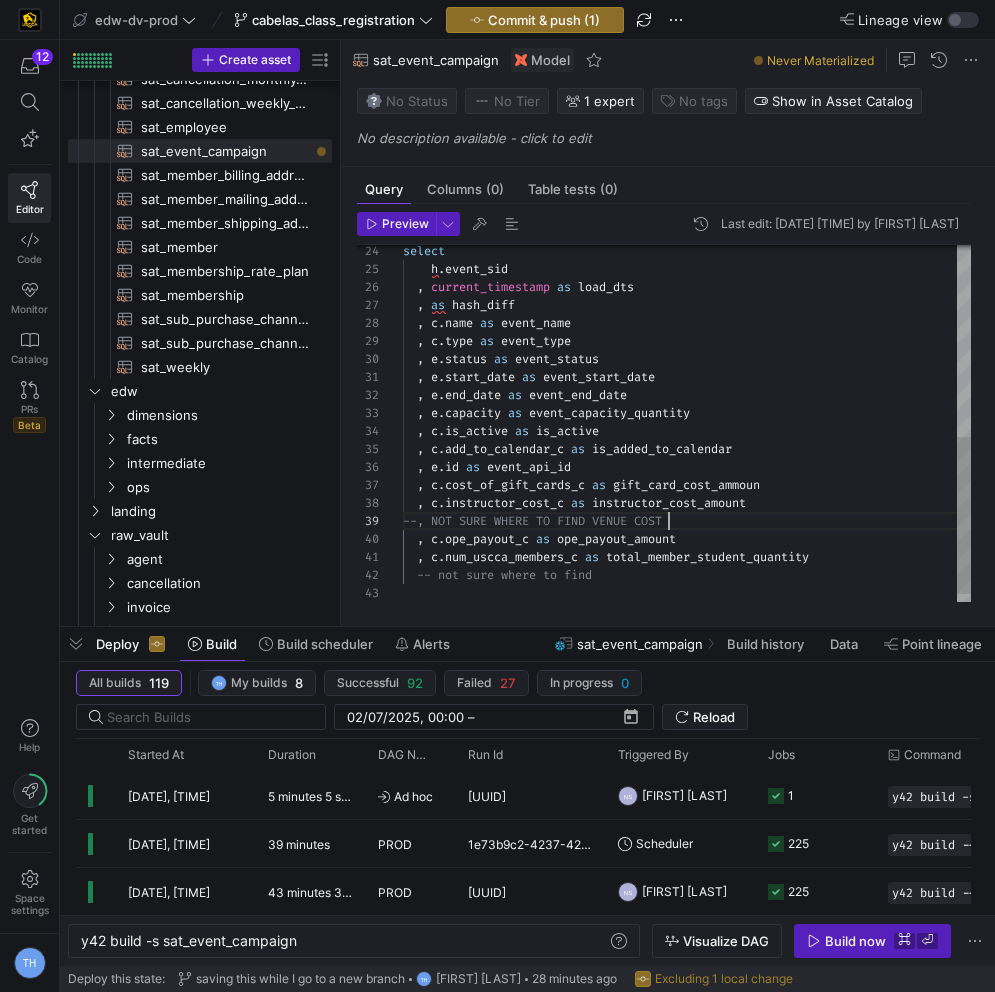 click on "select      h . event_sid    ,   current_timestamp   as   load_dts    ,   as   hash_diff    ,   c . name   as   event_name    ,   c . type   as   event_type    ,   e . status   as   event_status    ,   e . start_date   as   event_start_date    ,   e . end_date   as   event_end_date    ,   e . capacity   as   event_capacity_quantity    ,   c . is_active   as   is_active    ,   c . add_to_calendar_c   as   is_added_to_calendar    ,   e . id   as   event_api_id    ,   c . cost_of_gift_cards_c   as   gift_card_cost_ammoun    ,   c . instructor_cost_c   as   instructor_cost_amount --, NOT SURE WHERE TO FIND VENUE COST    ,   c . ope_payout_c   as   ope_payout_amount    ,   c . num_uscca_members_c   as   total_member_student_quantity    -- not sure where to find" at bounding box center (687, 216) 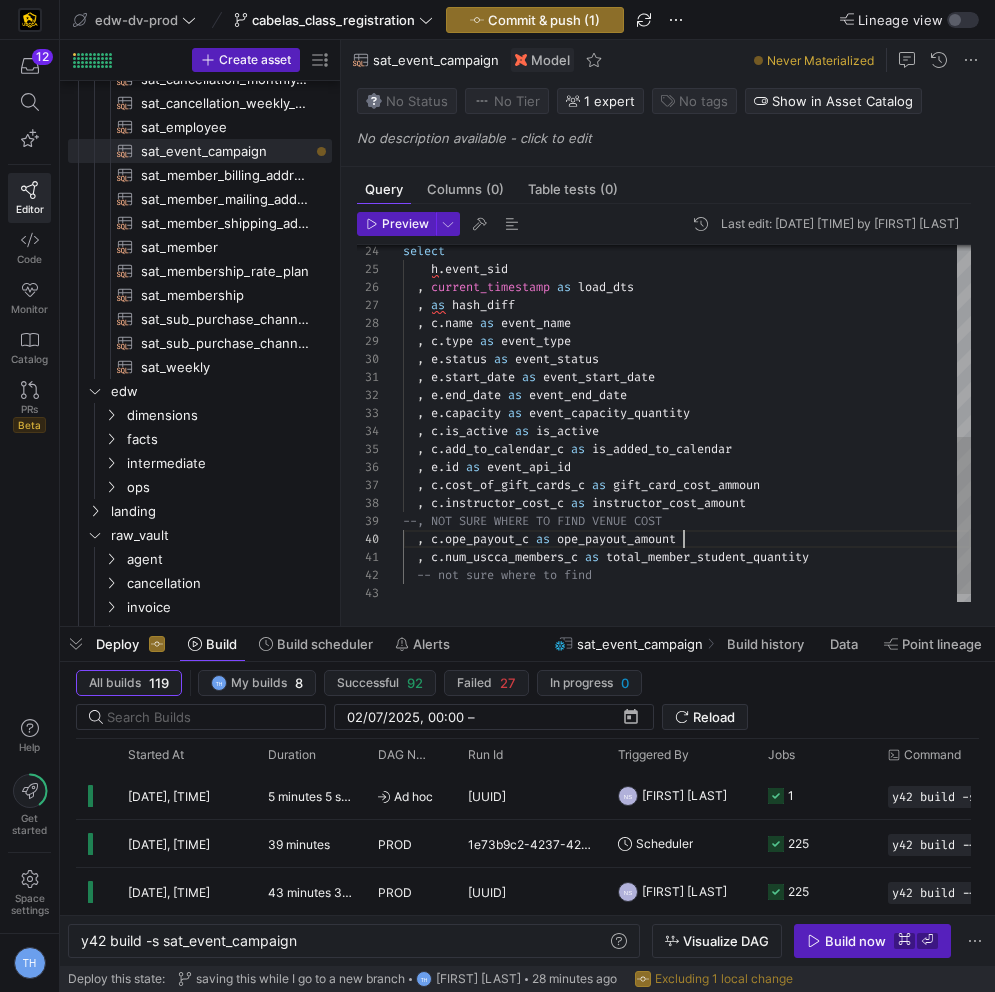 scroll, scrollTop: 162, scrollLeft: 281, axis: both 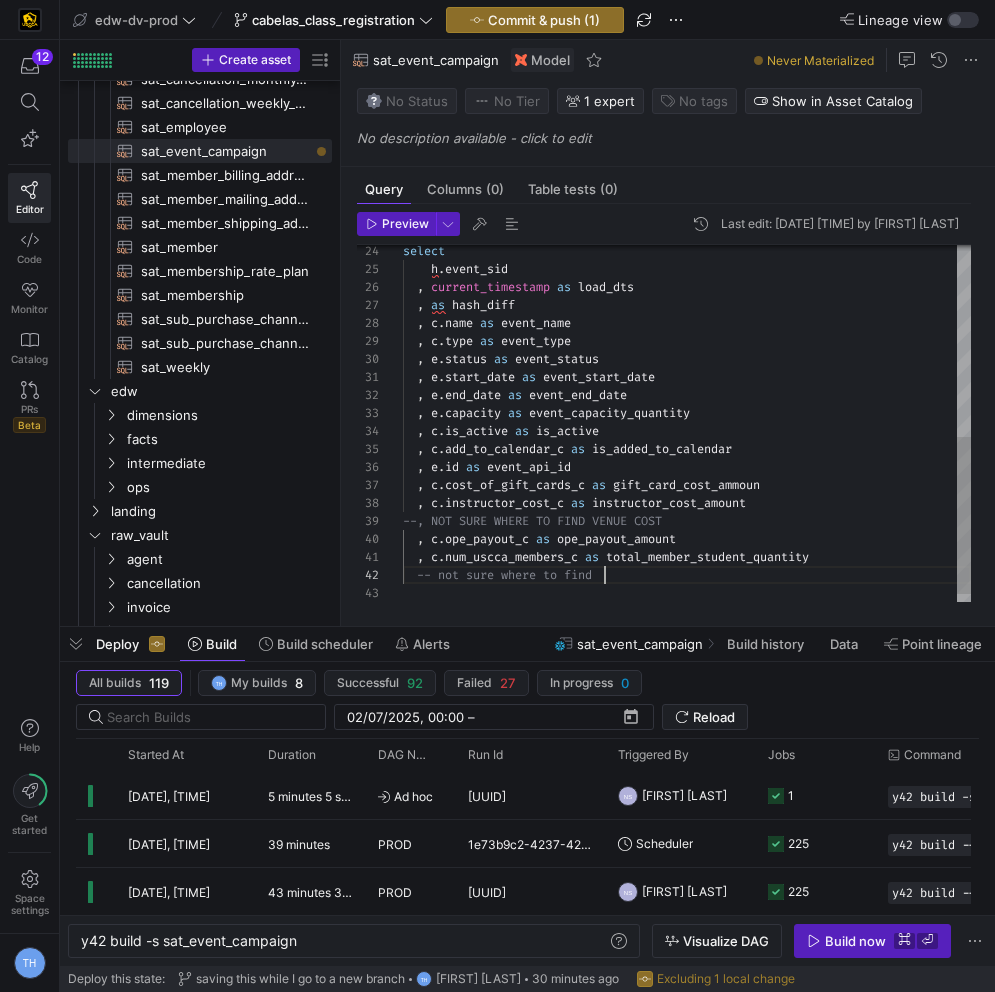 click on "select      h . event_sid    ,   current_timestamp   as   load_dts    ,   as   hash_diff    ,   c . name   as   event_name    ,   c . type   as   event_type    ,   e . status   as   event_status    ,   e . start_date   as   event_start_date    ,   e . end_date   as   event_end_date    ,   e . capacity   as   event_capacity_quantity    ,   c . is_active   as   is_active    ,   c . add_to_calendar_c   as   is_added_to_calendar    ,   e . id   as   event_api_id    ,   c . cost_of_gift_cards_c   as   gift_card_cost_ammoun    ,   c . instructor_cost_c   as   instructor_cost_amount --, NOT SURE WHERE TO FIND VENUE COST    ,   c . ope_payout_c   as   ope_payout_amount    ,   c . num_uscca_members_c   as   total_member_student_quantity    -- not sure where to find" at bounding box center [687, 216] 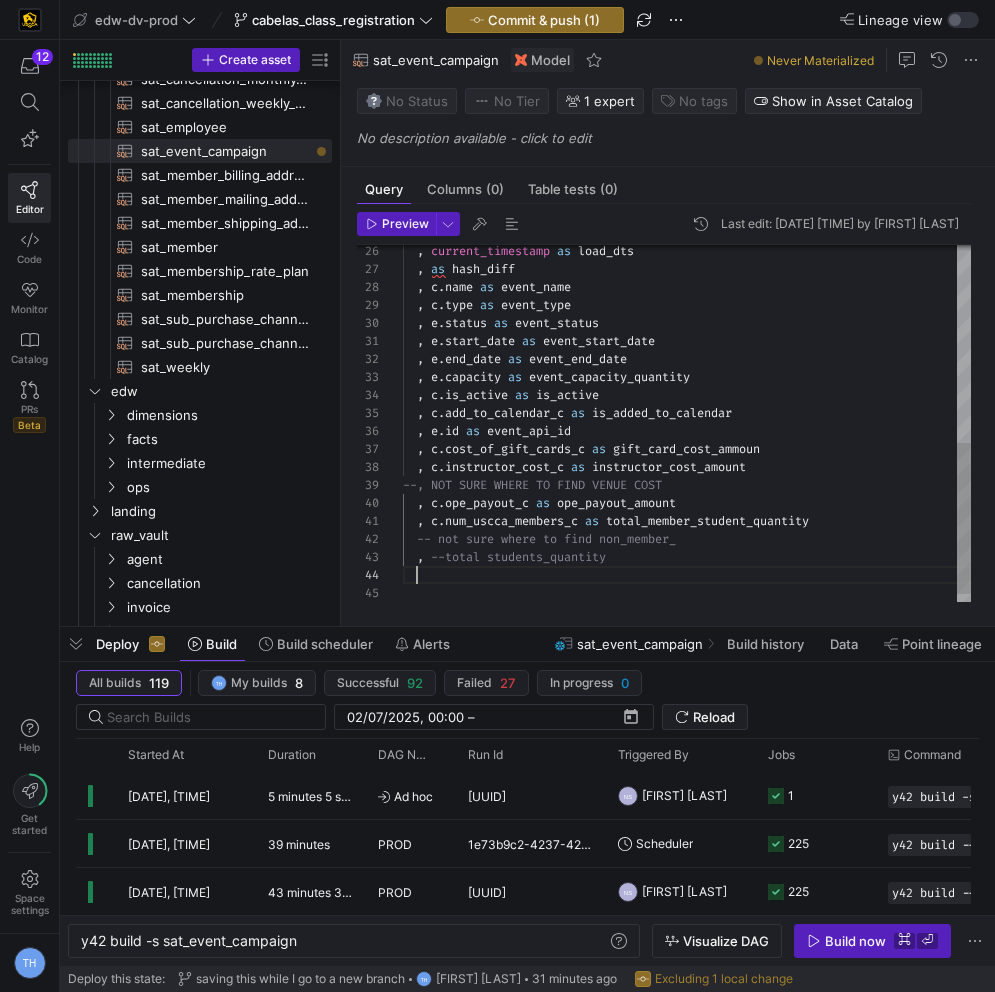 scroll, scrollTop: 54, scrollLeft: 29, axis: both 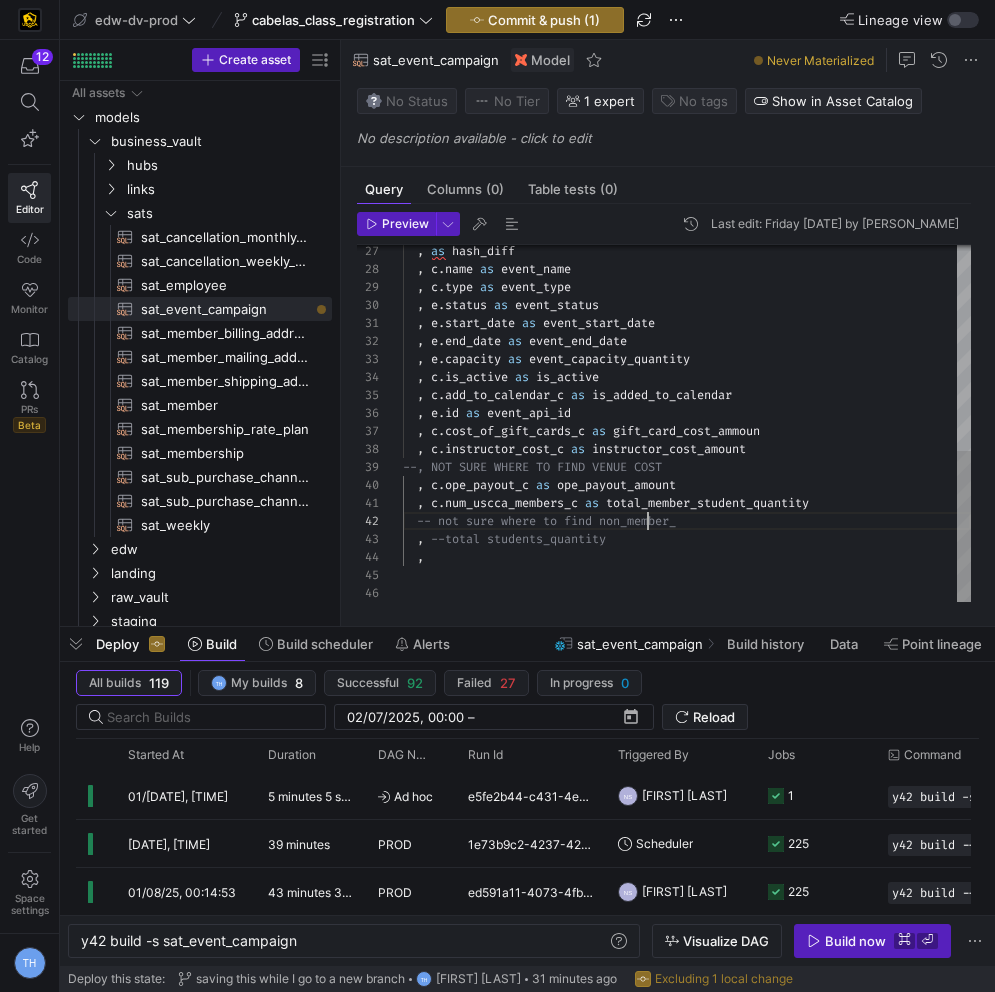 click on ",  as  hash_diff  ,  c . name  as  event_name  ,  c . type  as  event_type  ,  e . status  as  event_status  ,  e . start_date  as  event_start_date  ,  e . end_date  as  event_end_date  ,  e . capacity  as  event_capacity_quantity  ,  c . is_active  as  is_active  ,  c . add_to_calendar_c  as  is_added_to_calendar  ,  e . id  as  event_api_id  ,  c . cost_of_gift_cards_c  as  gift_card_cost_ammoun  ,  c . instructor_cost_c  as  instructor_cost_amount --, NOT SURE WHERE TO FIND VENUE COST    ,   c . ope_payout_c   as   ope_payout_amount    ,   c . num_uscca_members_c   as   total_member_student_quantity    -- not sure where to find non_member_    ,   --total students_quantity    ," at bounding box center (687, 180) 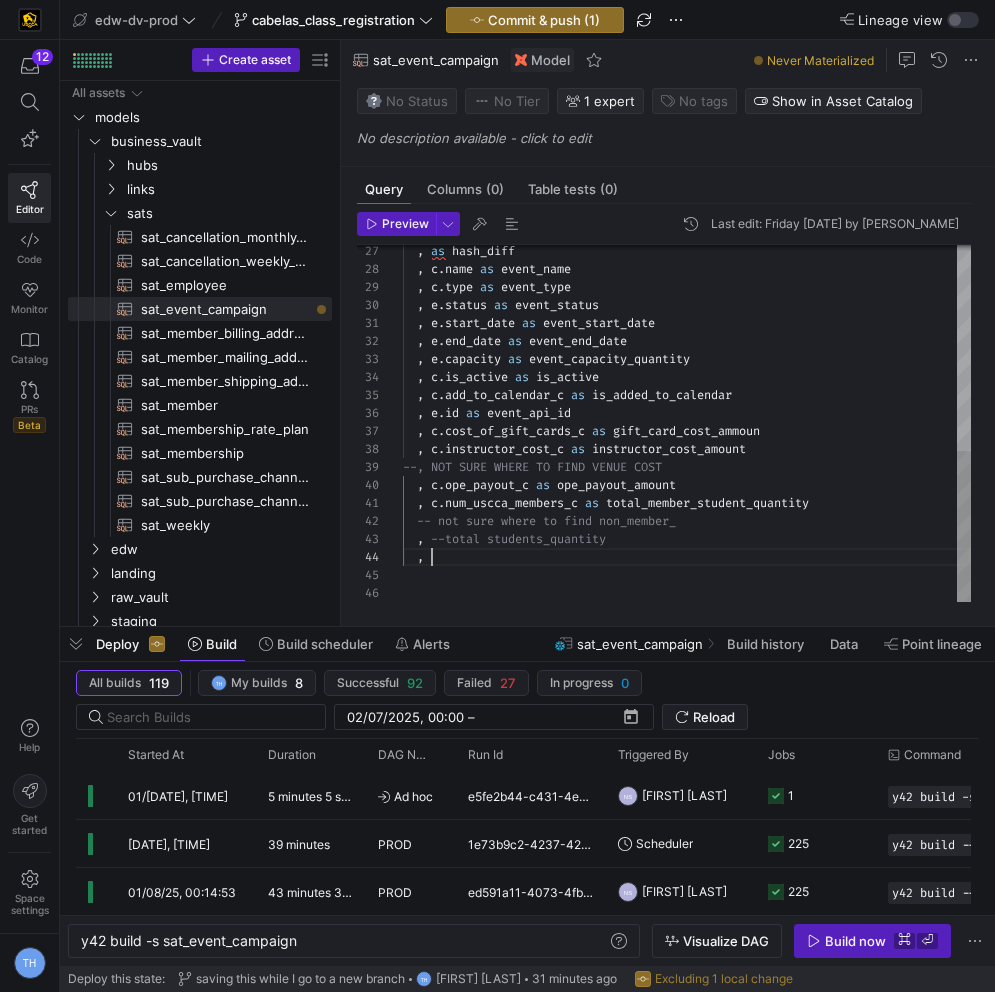 scroll, scrollTop: 54, scrollLeft: 29, axis: both 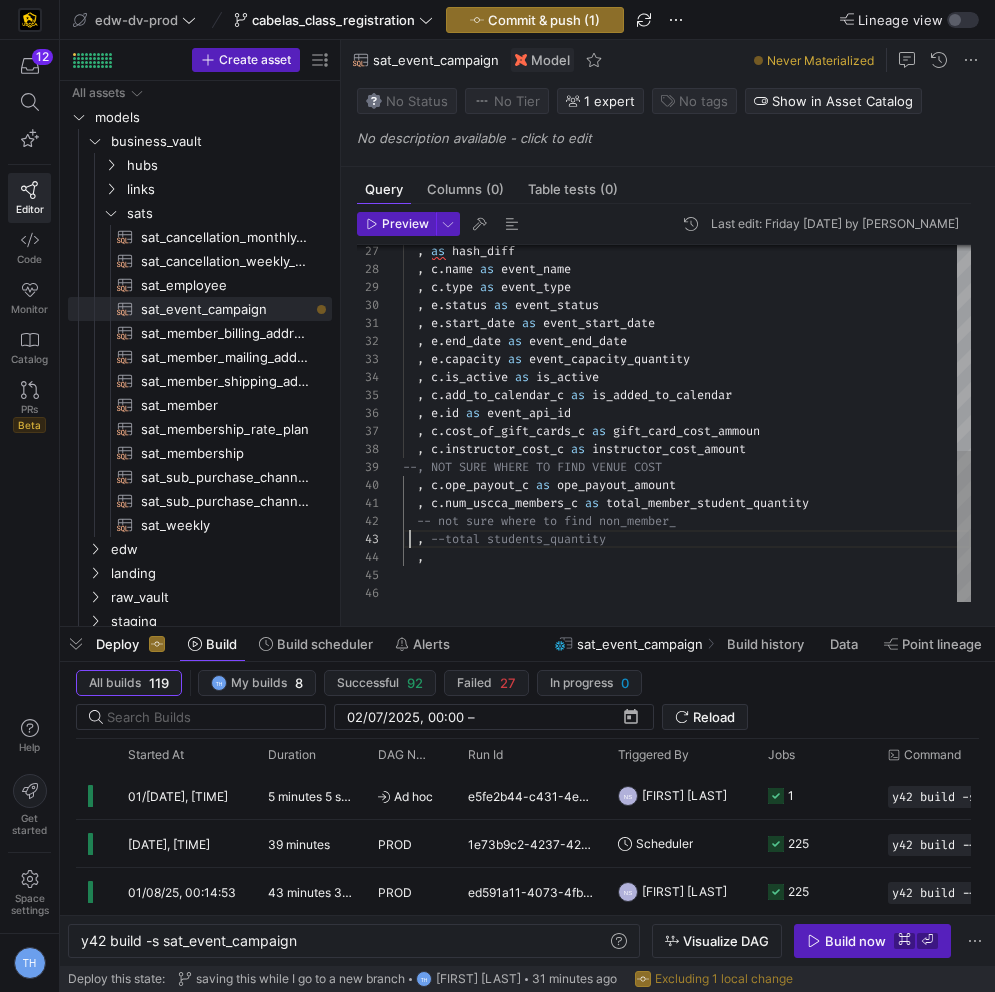click on ",  as  hash_diff  ,  c . name  as  event_name  ,  c . type  as  event_type  ,  e . status  as  event_status  ,  e . start_date  as  event_start_date  ,  e . end_date  as  event_end_date  ,  e . capacity  as  event_capacity_quantity  ,  c . is_active  as  is_active  ,  c . add_to_calendar_c  as  is_added_to_calendar  ,  e . id  as  event_api_id  ,  c . cost_of_gift_cards_c  as  gift_card_cost_ammoun  ,  c . instructor_cost_c  as  instructor_cost_amount --, NOT SURE WHERE TO FIND VENUE COST    ,   c . ope_payout_c   as   ope_payout_amount    ,   c . num_uscca_members_c   as   total_member_student_quantity    -- not sure where to find non_member_    ,   --total students_quantity    ," at bounding box center (687, 180) 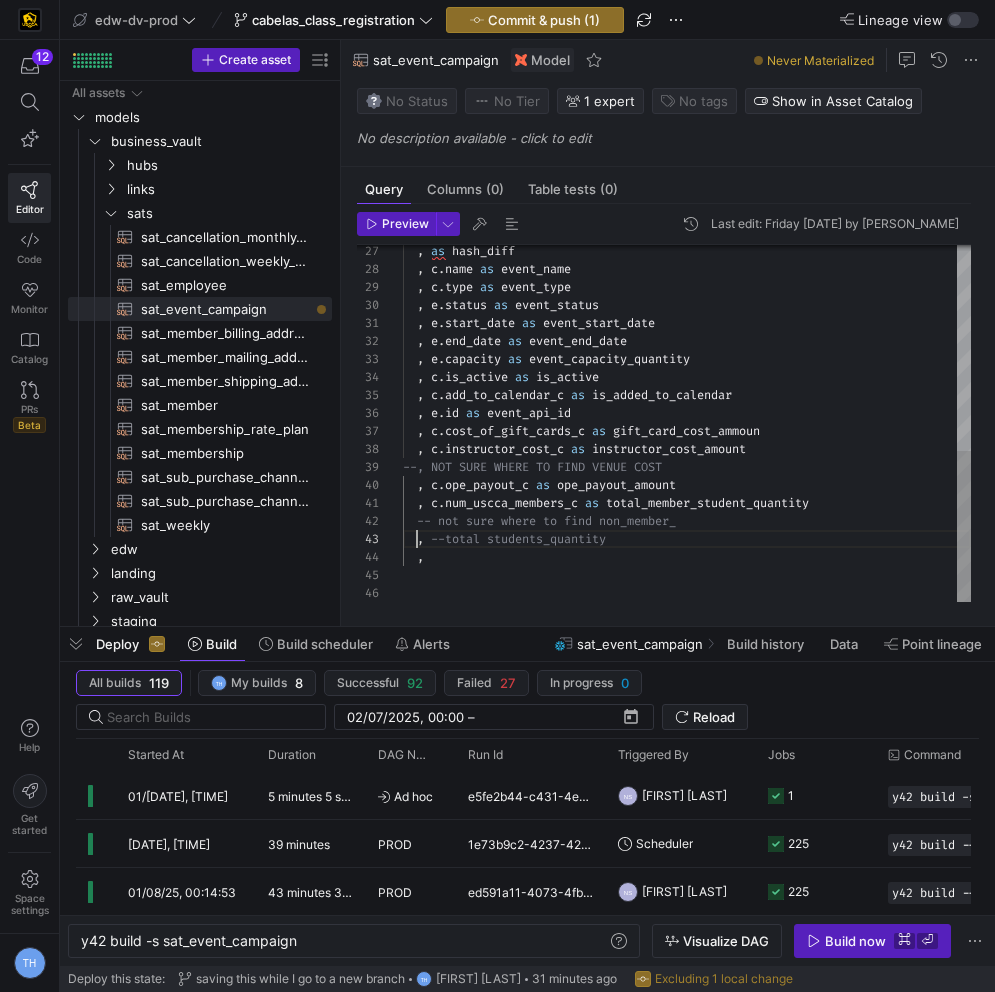 scroll, scrollTop: 36, scrollLeft: 14, axis: both 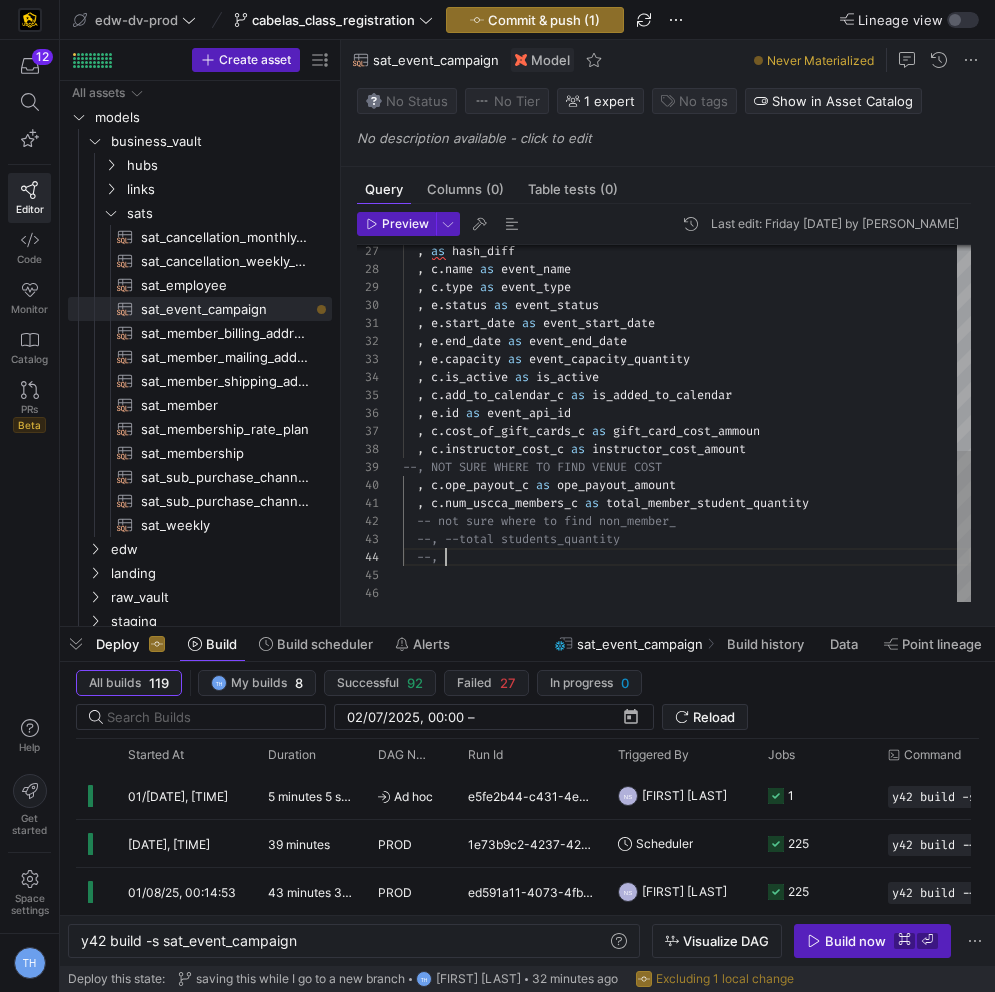 click on ",   as   hash_diff    ,   c . name   as   event_name    ,   c . type   as   event_type    ,   e . status   as   event_status    ,   e . start_date   as   event_start_date    ,   e . end_date   as   event_end_date    ,   e . capacity   as   event_capacity_quantity    ,   c . is_active   as   is_active    ,   c . add_to_calendar_c   as   is_added_to_calendar    ,   e . id   as   event_api_id    ,   c . cost_of_gift_cards_c   as   gift_card_cost_ammoun    ,   c . instructor_cost_c   as   instructor_cost_amount --, NOT SURE WHERE TO FIND VENUE COST    ,   c . ope_payout_c   as   ope_payout_amount    ,   c . num_uscca_members_c   as   total_member_student_quantity    -- not sure where to find non_member_    --, --total students_quantity    --," at bounding box center [687, 180] 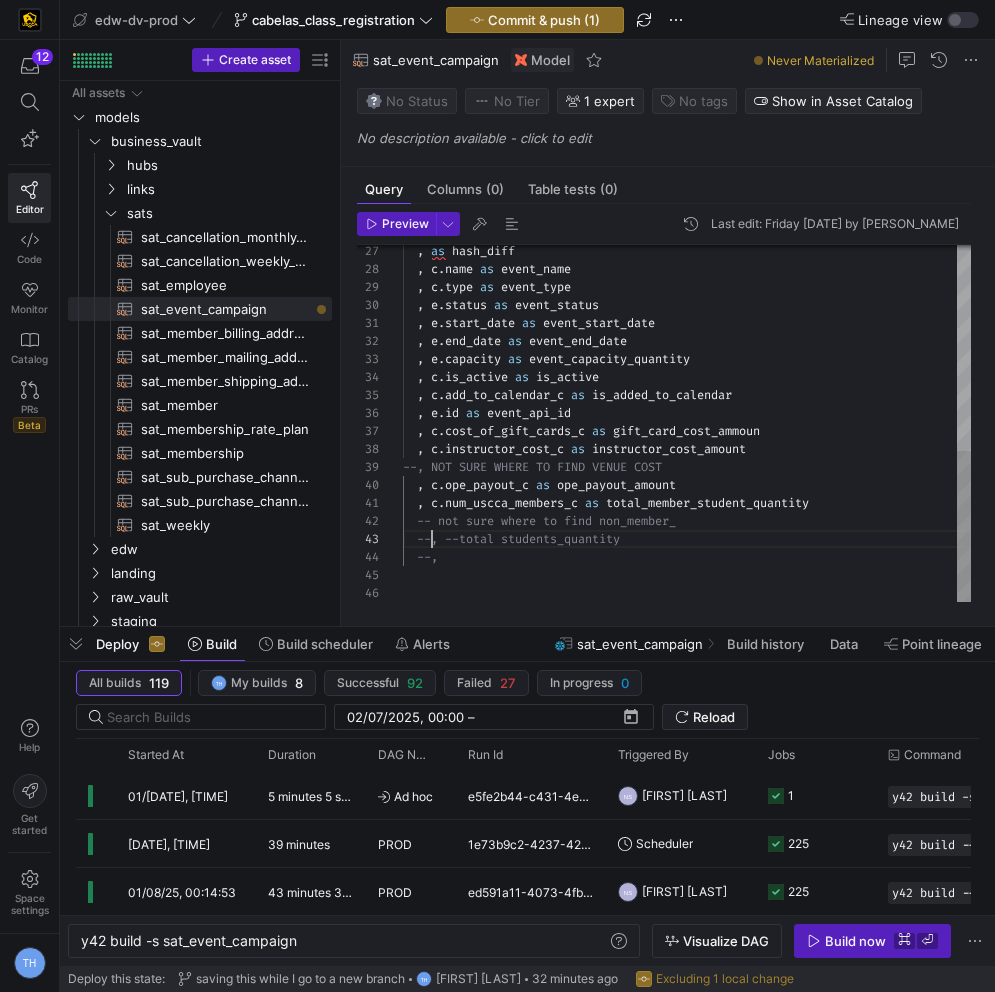 scroll, scrollTop: 36, scrollLeft: 29, axis: both 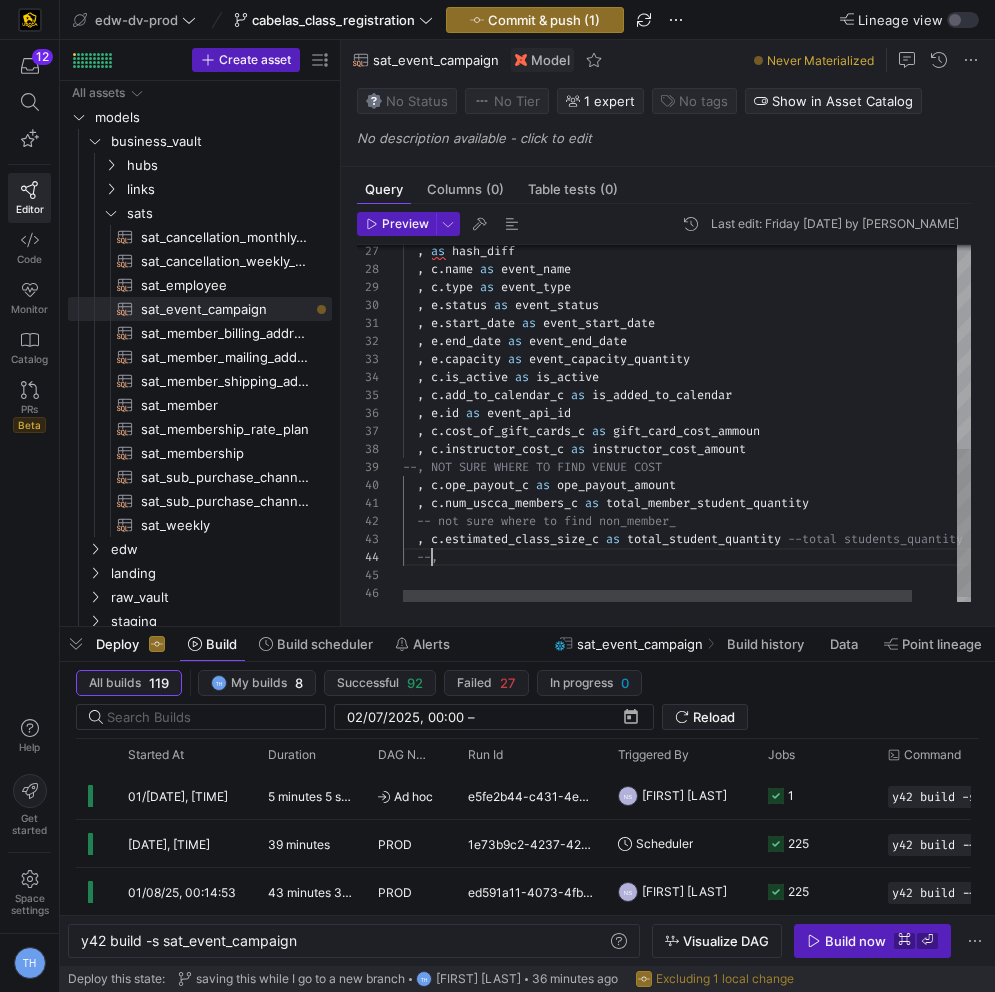 click on ",   as   hash_diff    ,   c . name   as   event_name    ,   c . type   as   event_type    ,   e . status   as   event_status    ,   e . start_date   as   event_start_date    ,   e . end_date   as   event_end_date    ,   e . capacity   as   event_capacity_quantity    ,   c . is_active   as   is_active    ,   c . add_to_calendar_c   as   is_added_to_calendar    ,   e . id   as   event_api_id    ,   c . cost_of_gift_cards_c   as   gift_card_cost_ammoun    ,   c . instructor_cost_c   as   instructor_cost_amount --, NOT SURE WHERE TO FIND VENUE COST    ,   c . ope_payout_c   as   ope_payout_amount    ,   c . num_uscca_members_c   as   total_member_student_quantity    -- not sure where to find non_member_    ,   c . estimated_class_size_c   as   total_student_quantity   --total students_quantity    --," at bounding box center [712, 186] 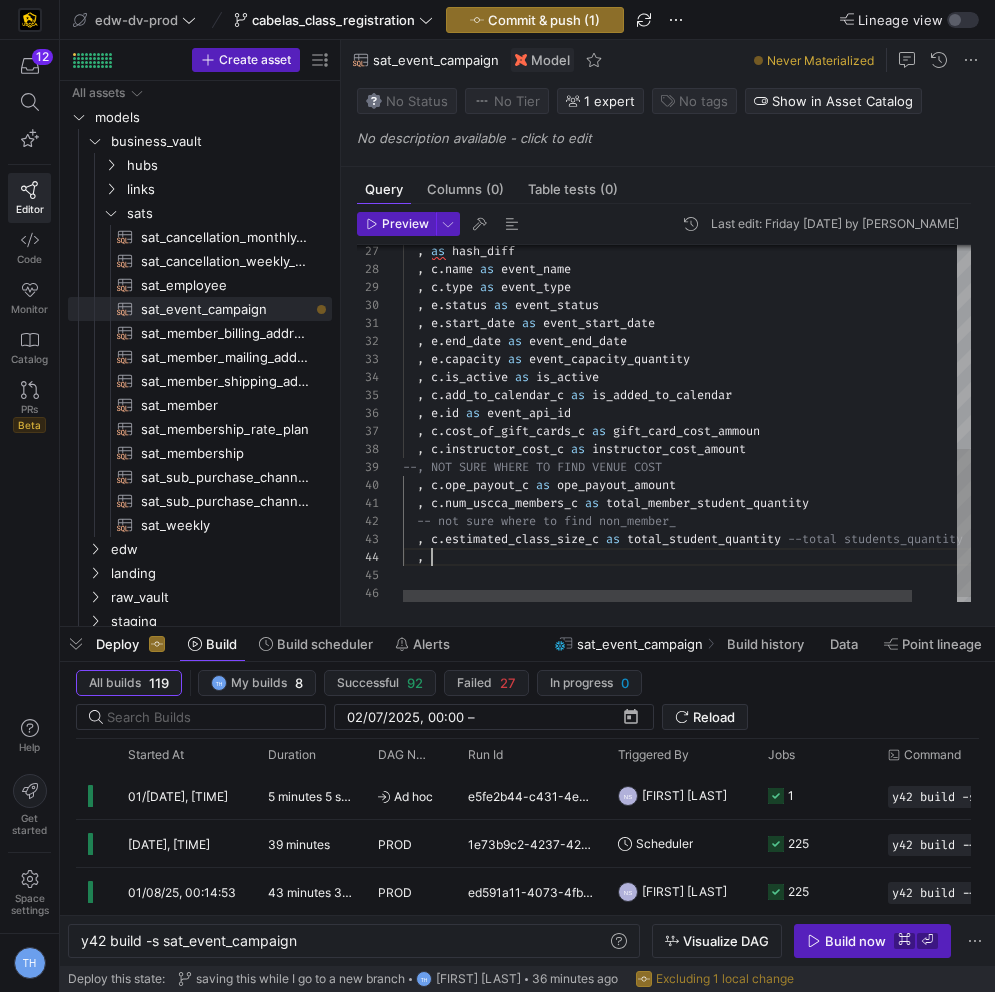 click on ",   as   hash_diff    ,   c . name   as   event_name    ,   c . type   as   event_type    ,   e . status   as   event_status    ,   e . start_date   as   event_start_date    ,   e . end_date   as   event_end_date    ,   e . capacity   as   event_capacity_quantity    ,   c . is_active   as   is_active    ,   c . add_to_calendar_c   as   is_added_to_calendar    ,   e . id   as   event_api_id    ,   c . cost_of_gift_cards_c   as   gift_card_cost_ammoun    ,   c . instructor_cost_c   as   instructor_cost_amount --, NOT SURE WHERE TO FIND VENUE COST    ,   c . ope_payout_c   as   ope_payout_amount    ,   c . num_uscca_members_c   as   total_member_student_quantity    -- not sure where to find non_member_    ,   c . estimated_class_size_c   as   total_student_quantity   --total students_quantity    ," at bounding box center (712, 186) 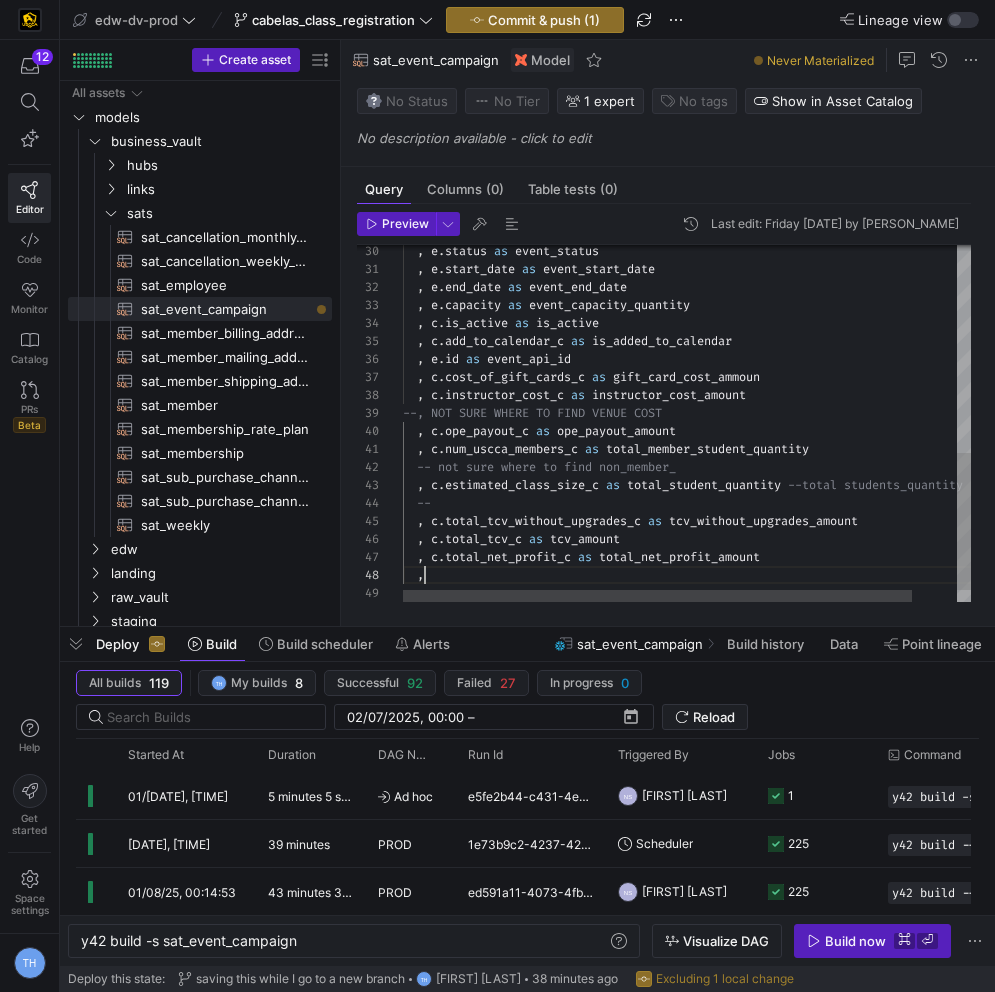scroll, scrollTop: 126, scrollLeft: 29, axis: both 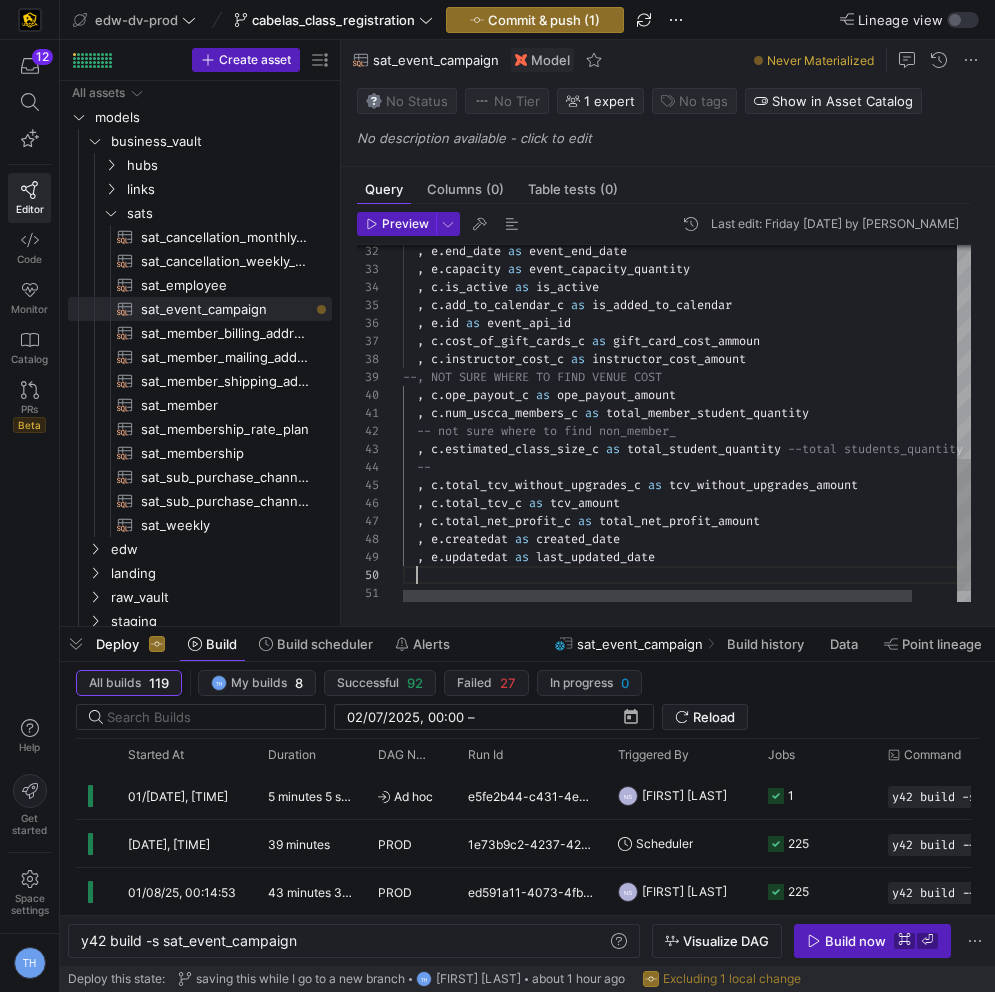 type on ", c.num_uscca_members_c as total_member_student_quantity
-- not sure where to find non_member_
, c.estimated_class_size_c as total_student_quantity --total students_quantity
--
, c.total_tcv_without_upgrades_c as tcv_without_upgrades_amount
, c.total_tcv_c as tcv_amount
, c.total_net_profit_c as total_net_profit_amount
, e.createdat as created_date
, e.updatedat as last_updated_date" 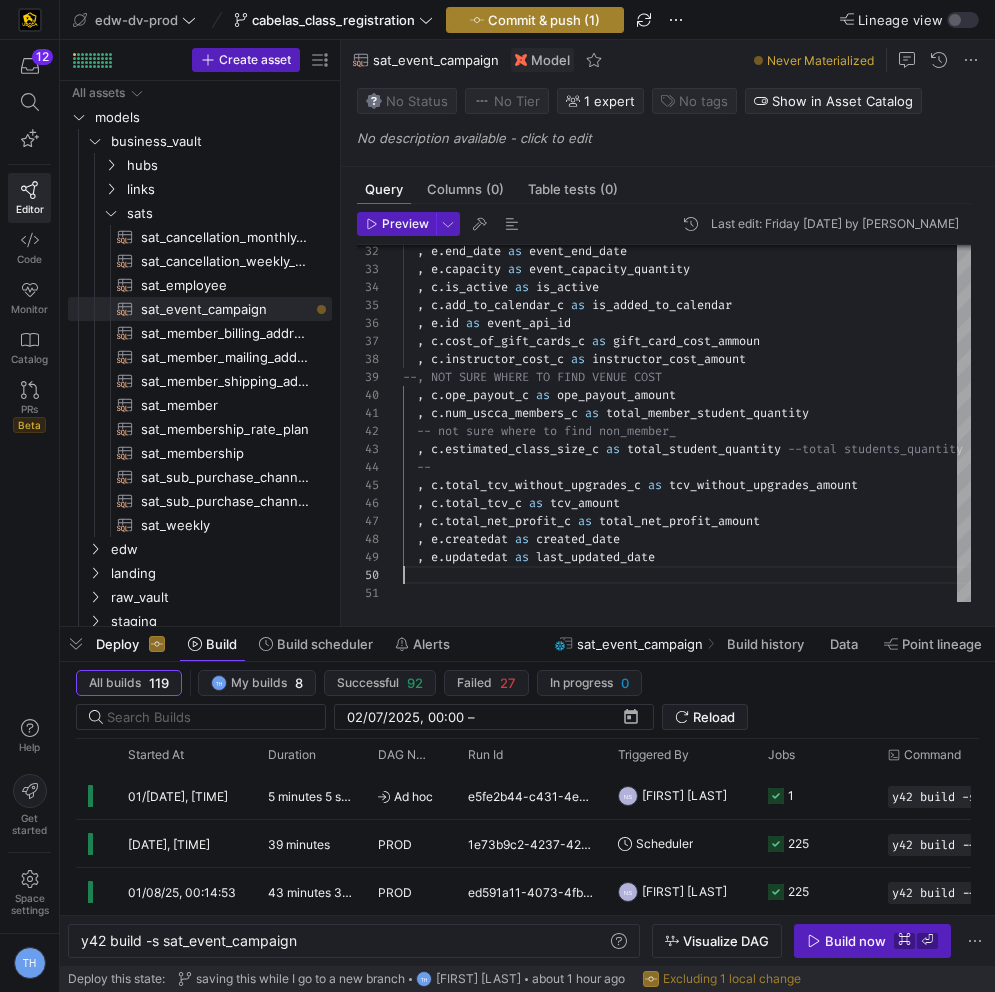 click on "Commit & push (1)" at bounding box center [544, 20] 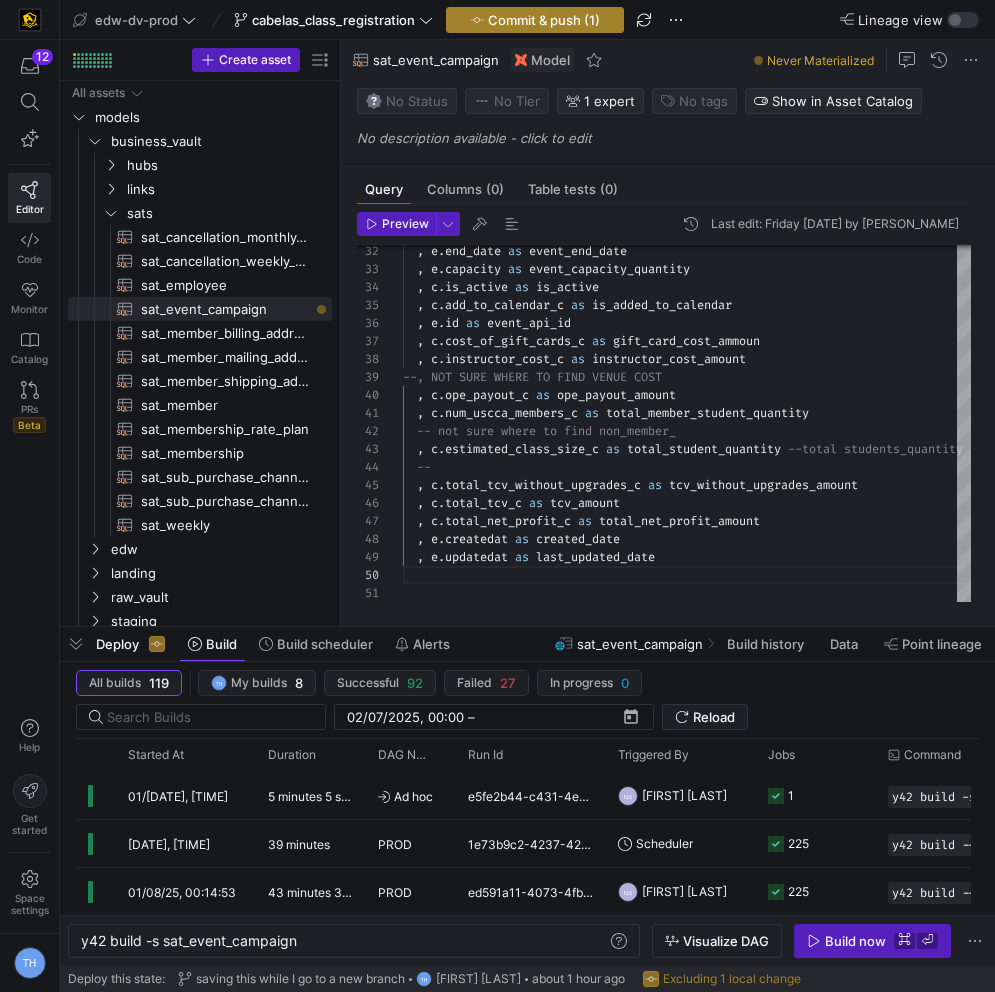 type 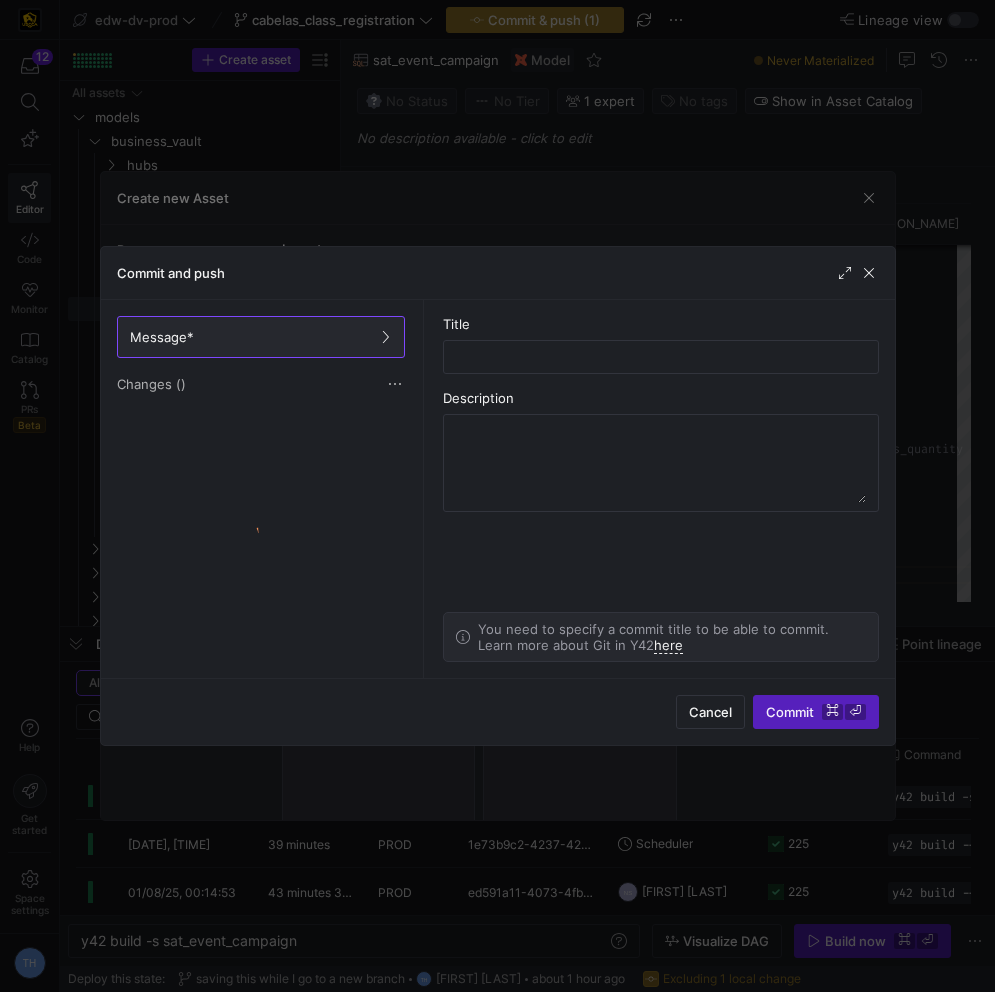 type 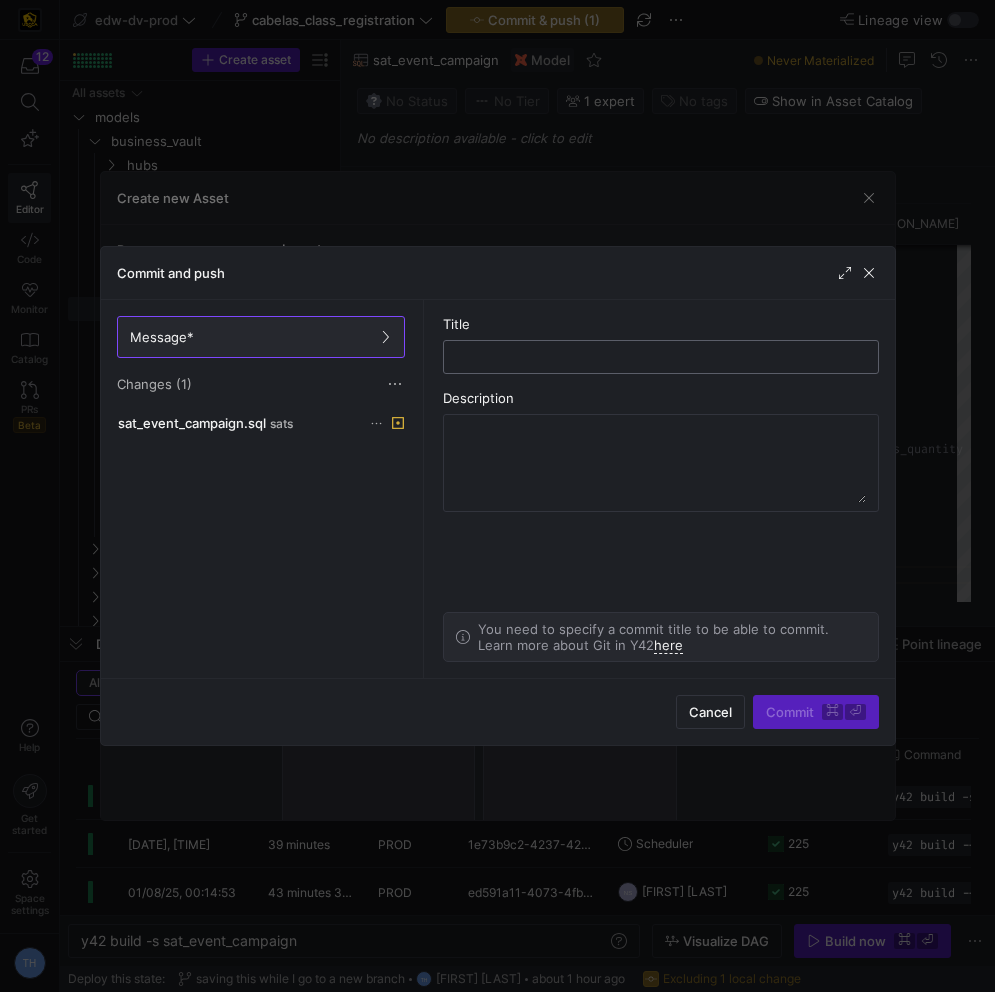 click at bounding box center [661, 357] 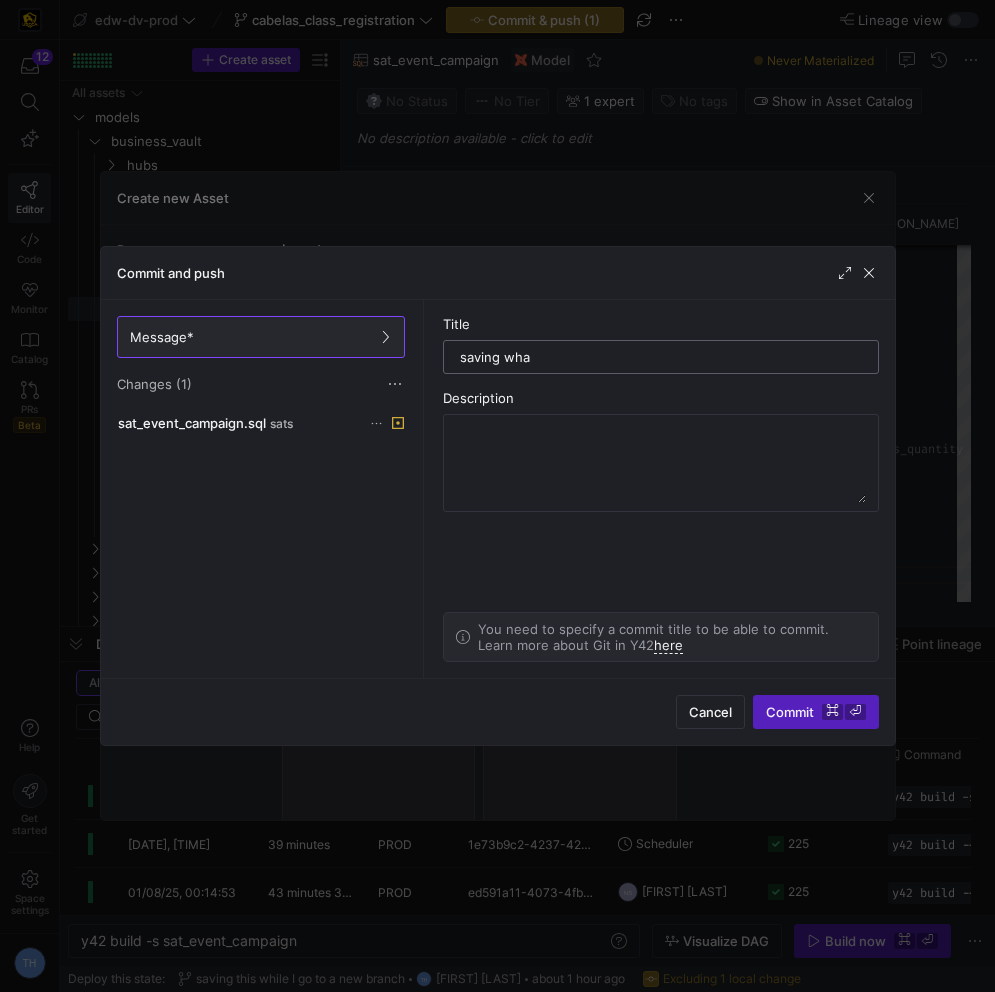 click on "saving wha" at bounding box center [661, 357] 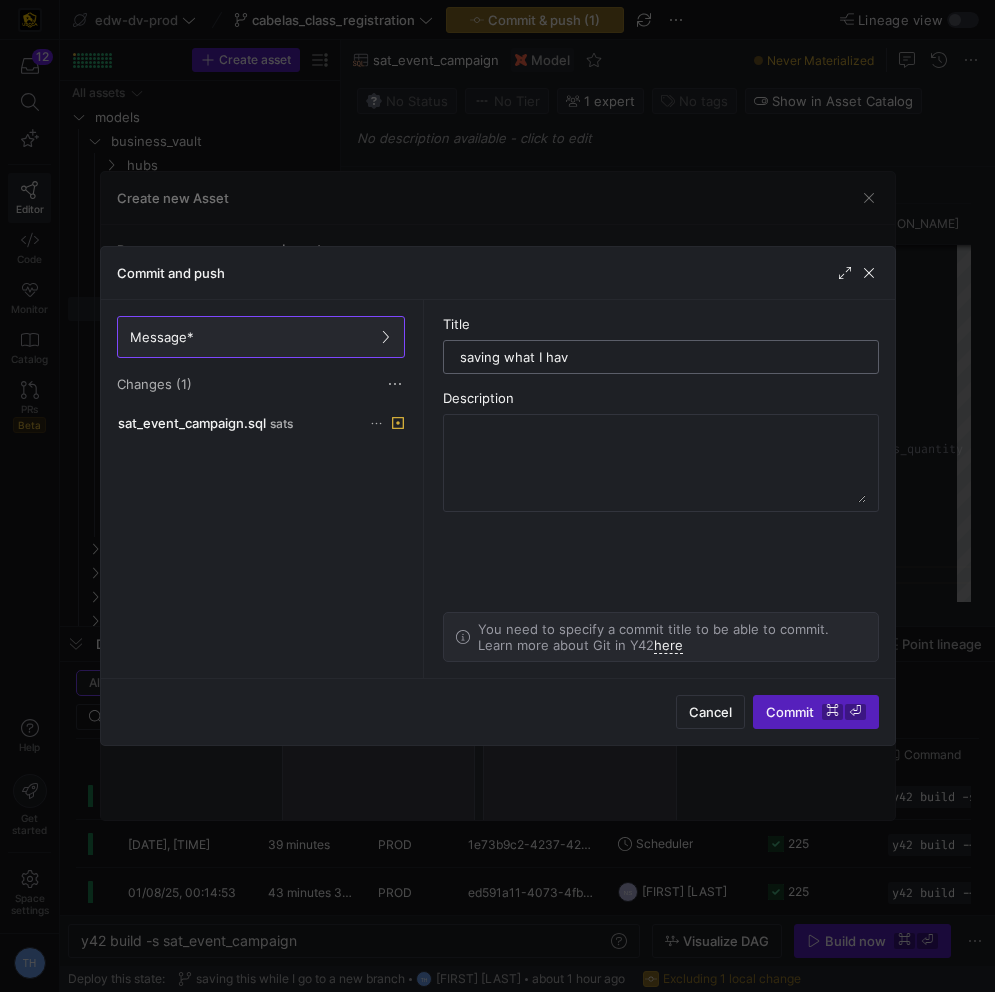 type on "saving what I have" 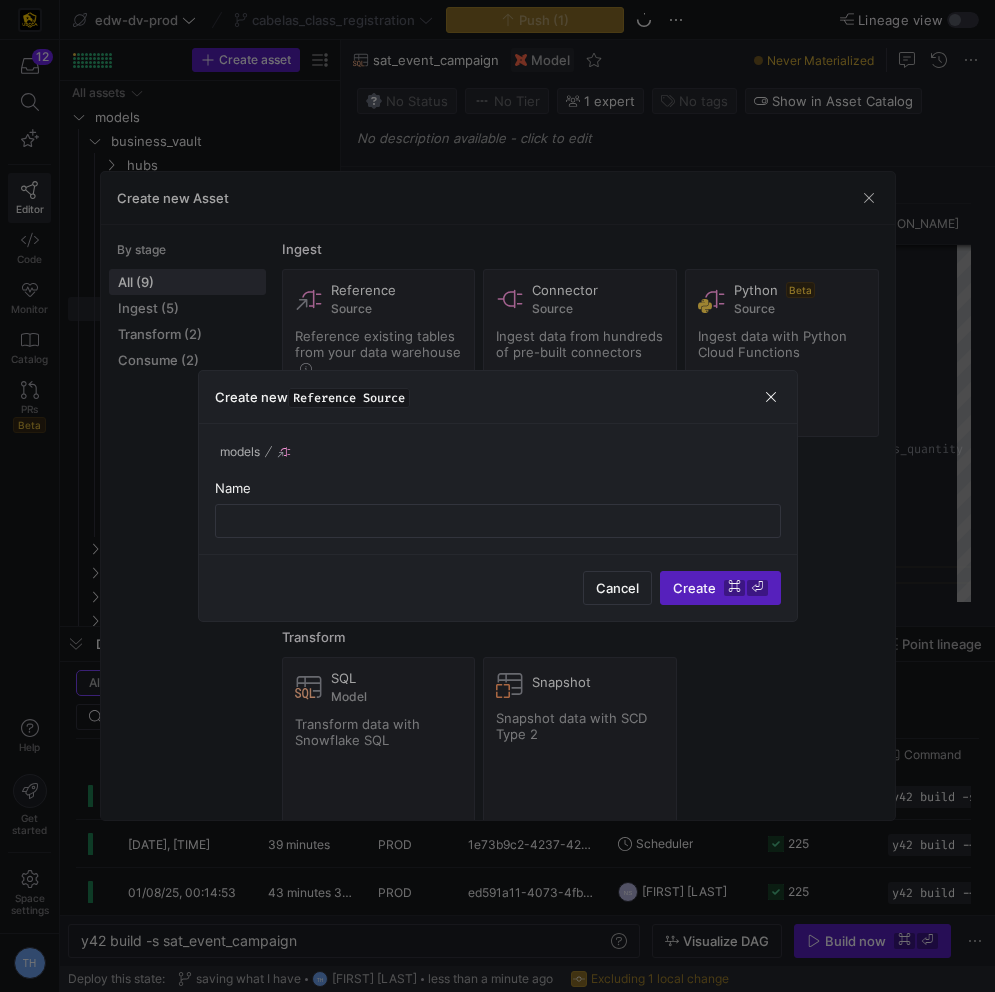 click at bounding box center [497, 496] 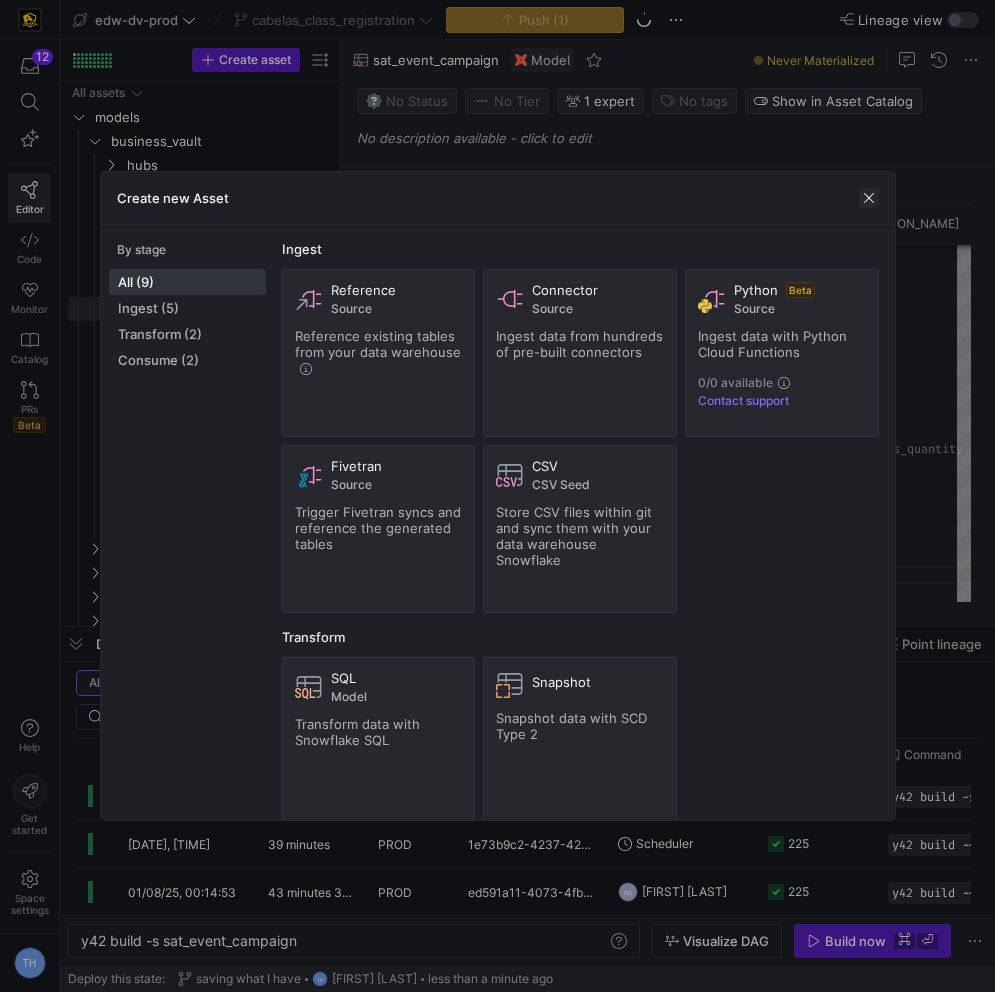 click at bounding box center (869, 198) 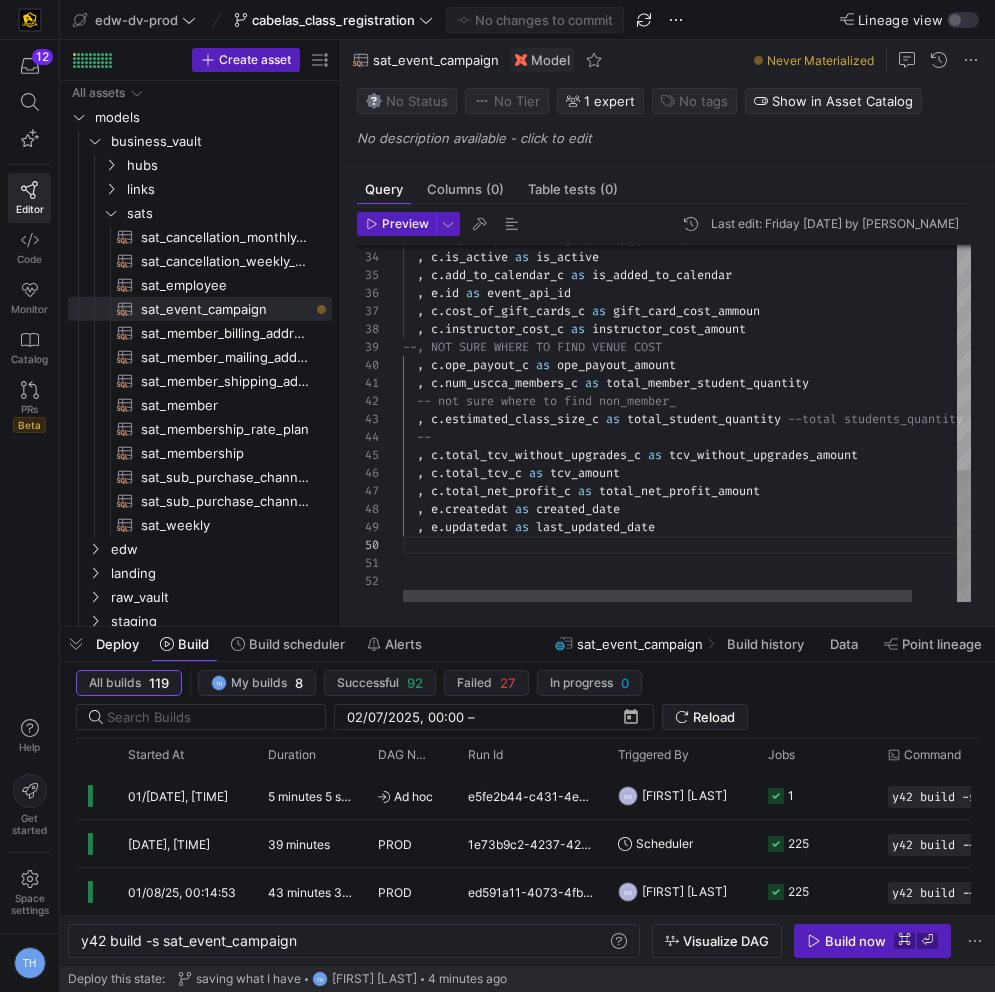 click on ",  as  hash_diff  ,  c . name  as  event_name  ,  c . type  as  event_type  ,  e . status  as  event_status  ,  e . start_date  as  event_start_date  ,  e . end_date  as  event_end_date  ,  e . capacity  as  event_capacity_quantity  ,  c . is_active  as  is_active  ,  c . add_to_calendar_c  as  is_added_to_calendar  ,  e . id  as  event_api_id  ,  c . cost_of_gift_cards_c  as  gift_card_cost_ammoun  ,  c . instructor_cost_c  as  instructor_cost_amount --, NOT SURE WHERE TO FIND VENUE COST    ,   c . ope_payout_c   as   ope_payout_amount    ,   c . num_uscca_members_c   as   total_member_student_quantity    -- not sure where to find non_member_    ,   c . estimated_class_size_c   as   total_student_quantity   --total students_quantity    --    ,   c . total_tcv_without_upgrades_c   as   tcv_without_upgrades_amount    ,   c . total_tcv_c   as   tcv_amount    ,   c . total_net_profit_c   as   total_net_profit_amount    ,   e . createdat   as   created_date    ,   e . updatedat   as   last_updated_date" at bounding box center [712, 120] 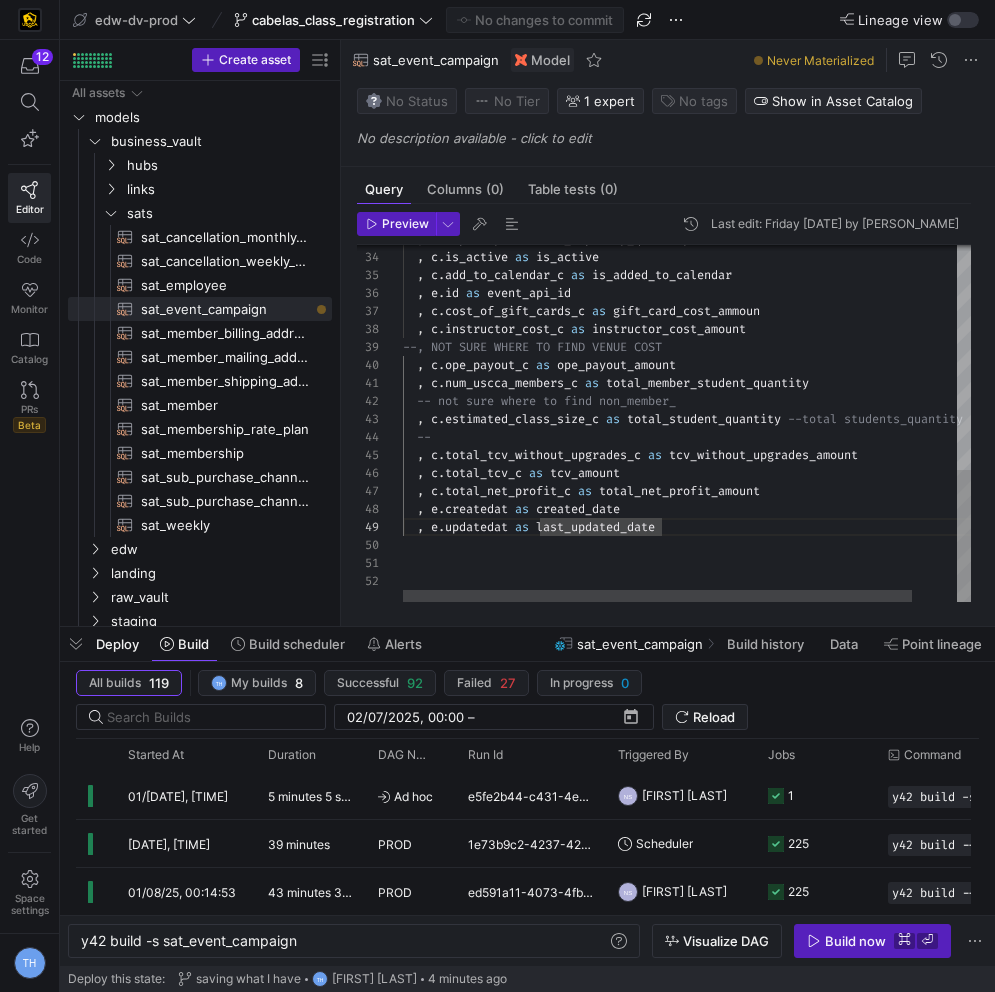 scroll, scrollTop: 162, scrollLeft: 14, axis: both 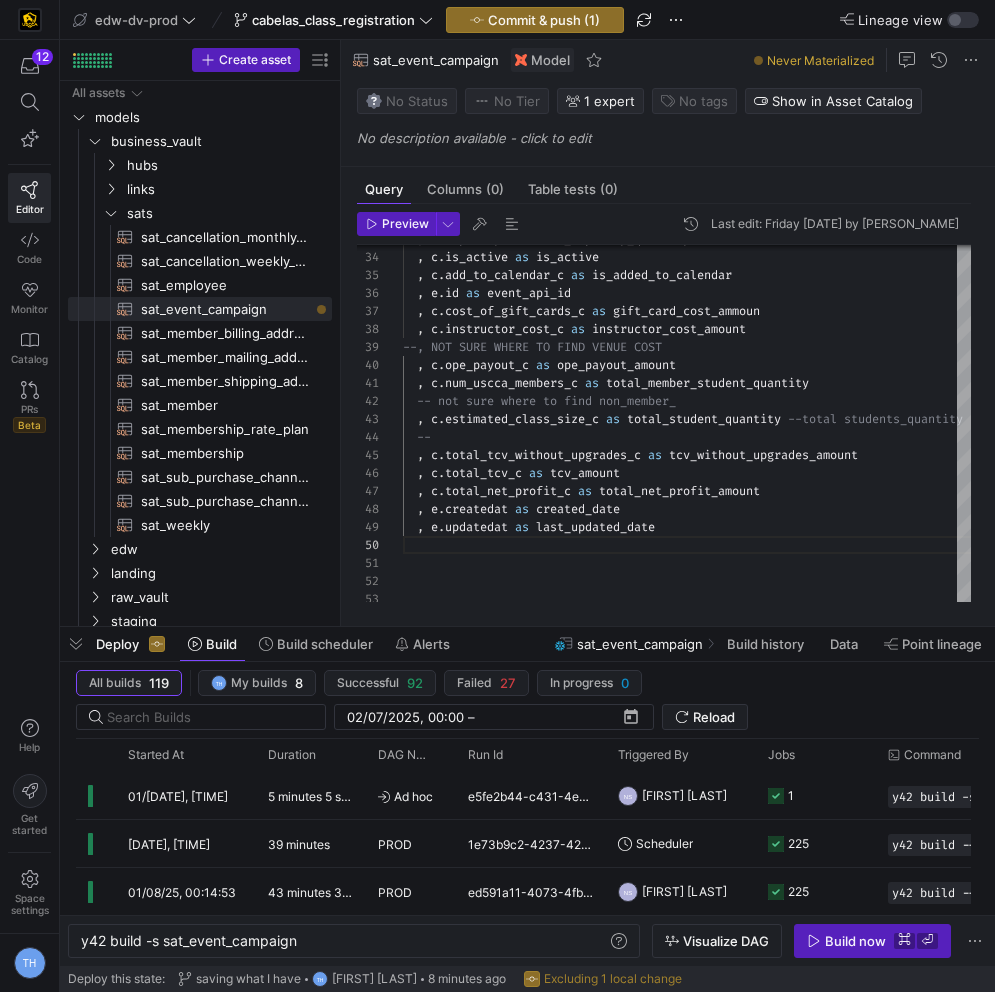 type on ", c.num_uscca_members_c as total_member_student_quantity
-- not sure where to find non_member_
, c.estimated_class_size_c as total_student_quantity --total students_quantity
--
, c.total_tcv_without_upgrades_c as tcv_without_upgrades_amount
, c.total_tcv_c as tcv_amount
, c.total_net_profit_c as total_net_profit_amount
, e.createdat as created_date
, e.updatedat as last_updated_date" 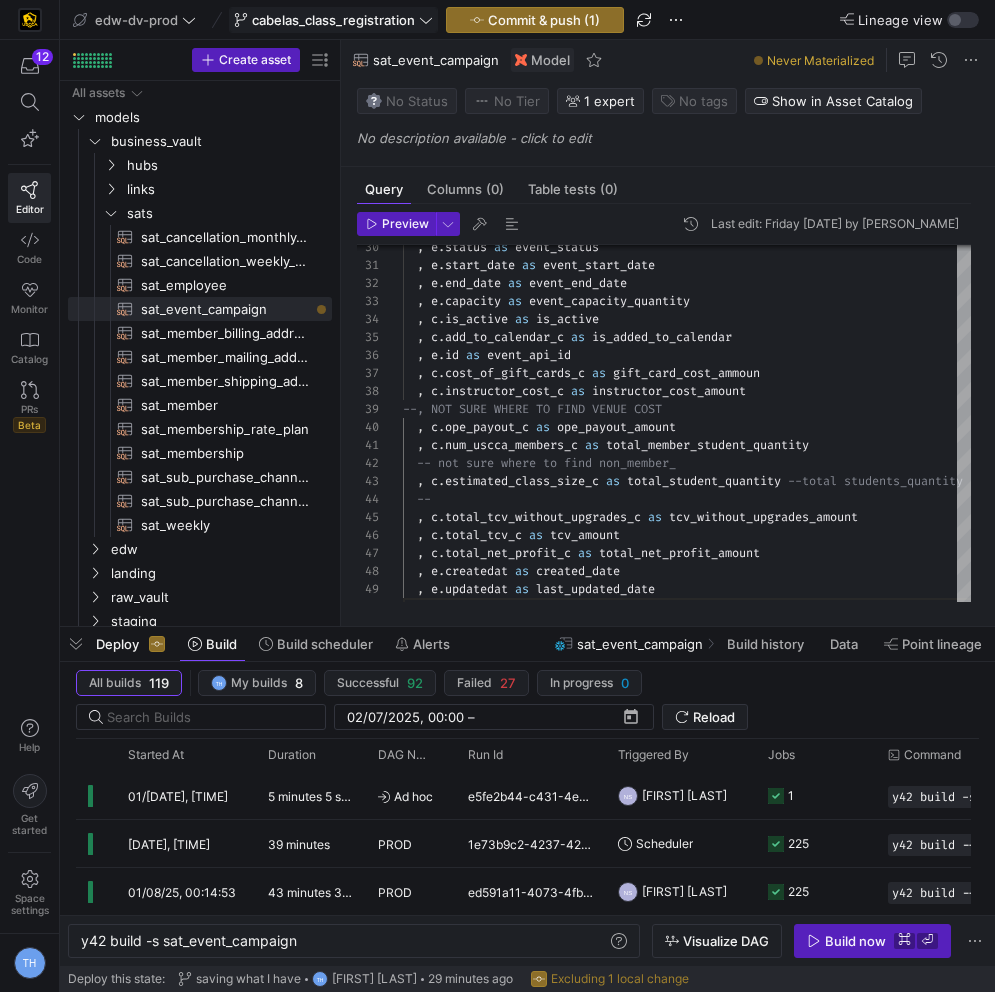 click on "cabelas_class_registration" 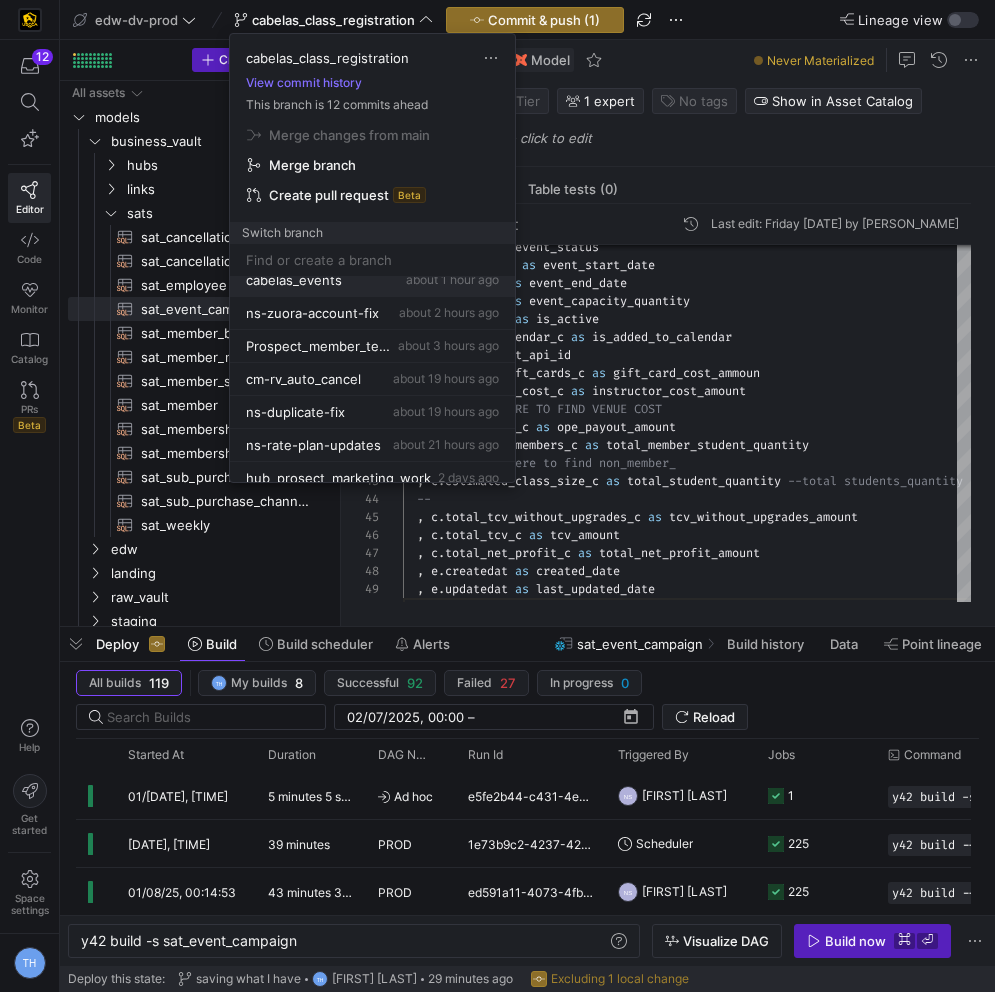 scroll, scrollTop: 82, scrollLeft: 0, axis: vertical 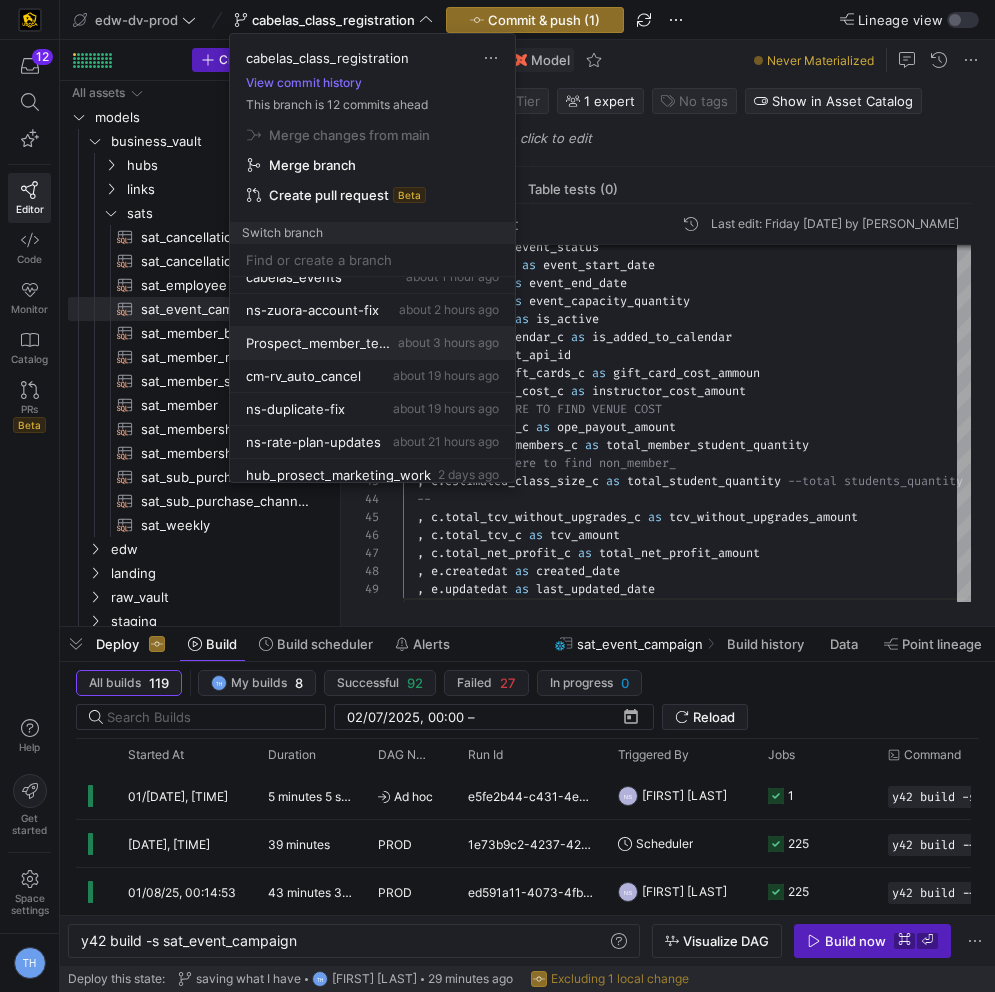 click on "Prospect_member_testing about [DURATION] ago" at bounding box center (372, 343) 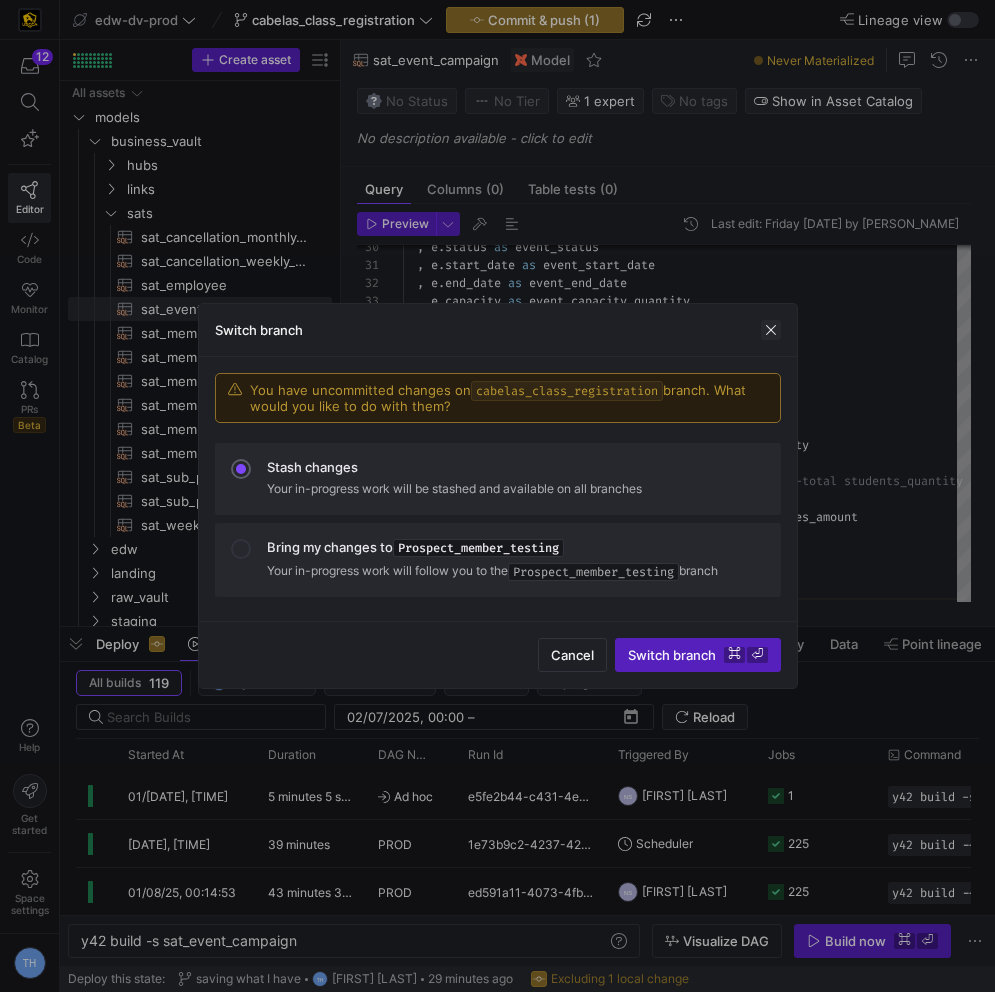 click at bounding box center (771, 330) 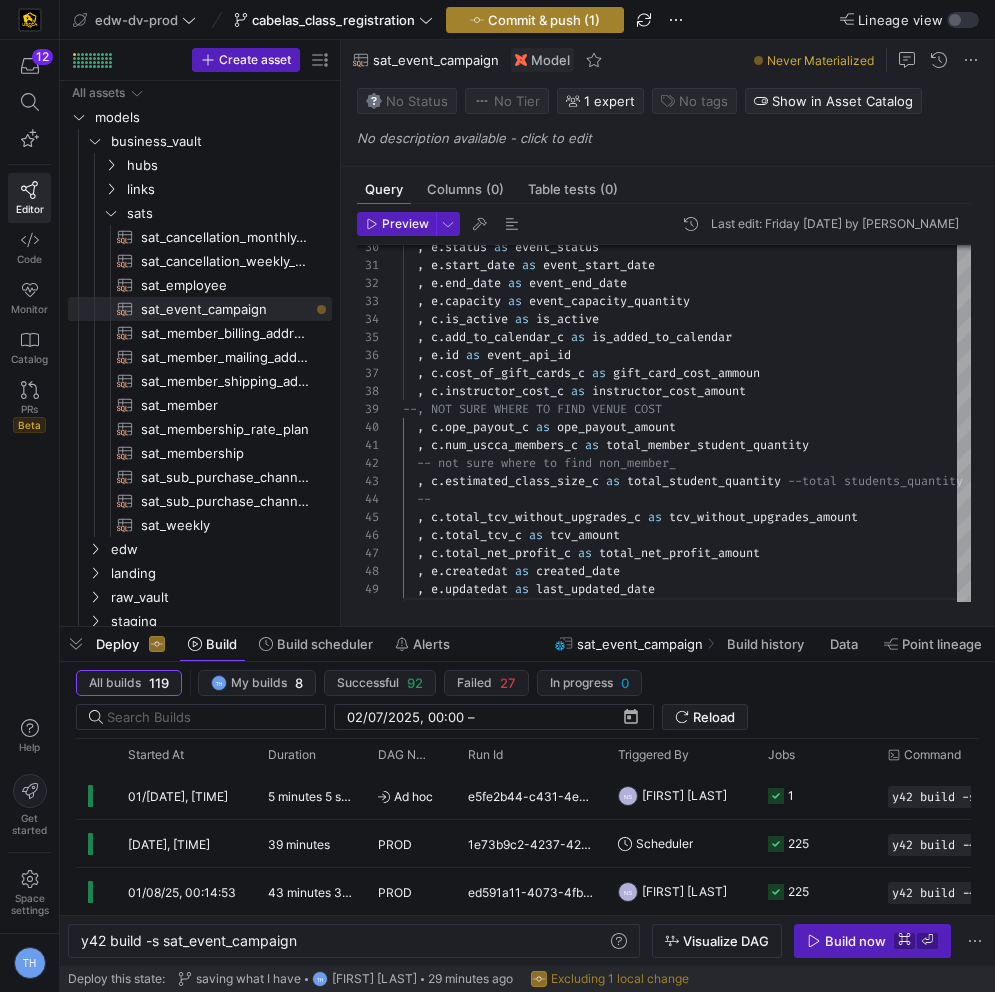 click on "Commit & push (1)" at bounding box center [544, 20] 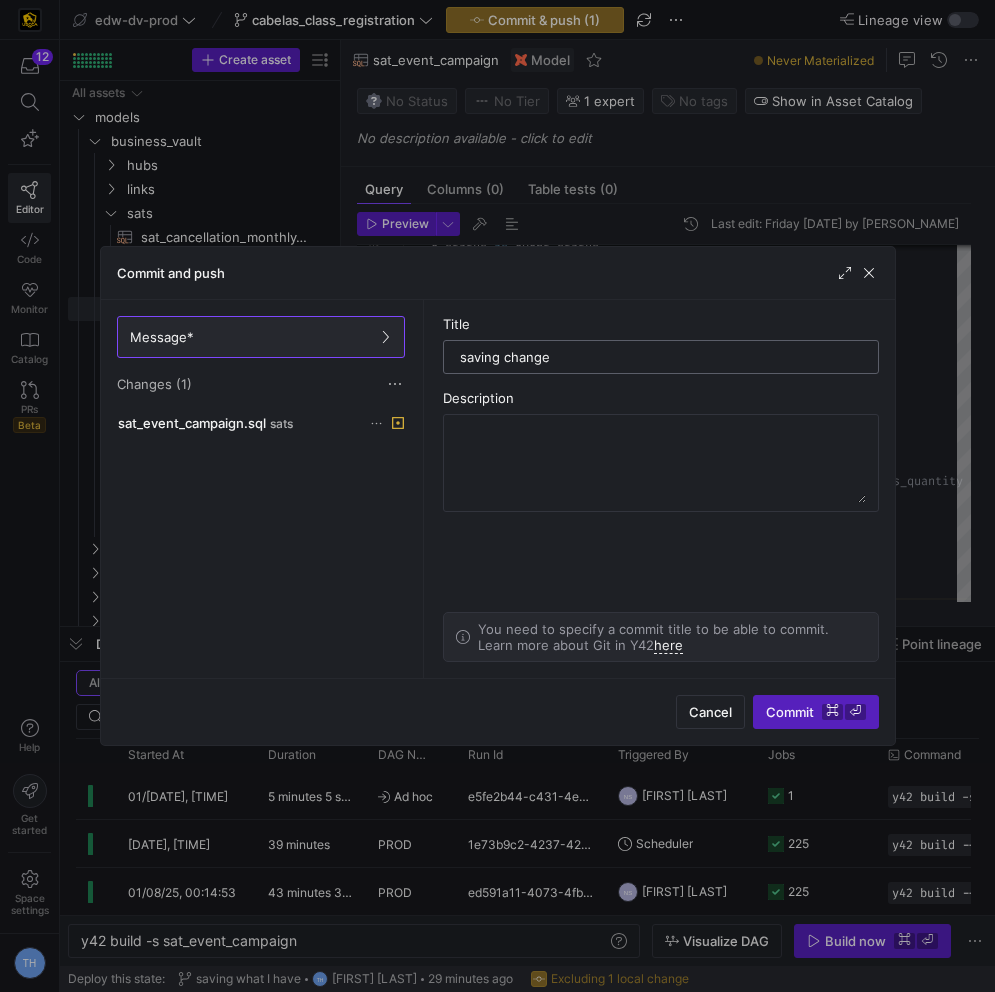 type on "saving changes" 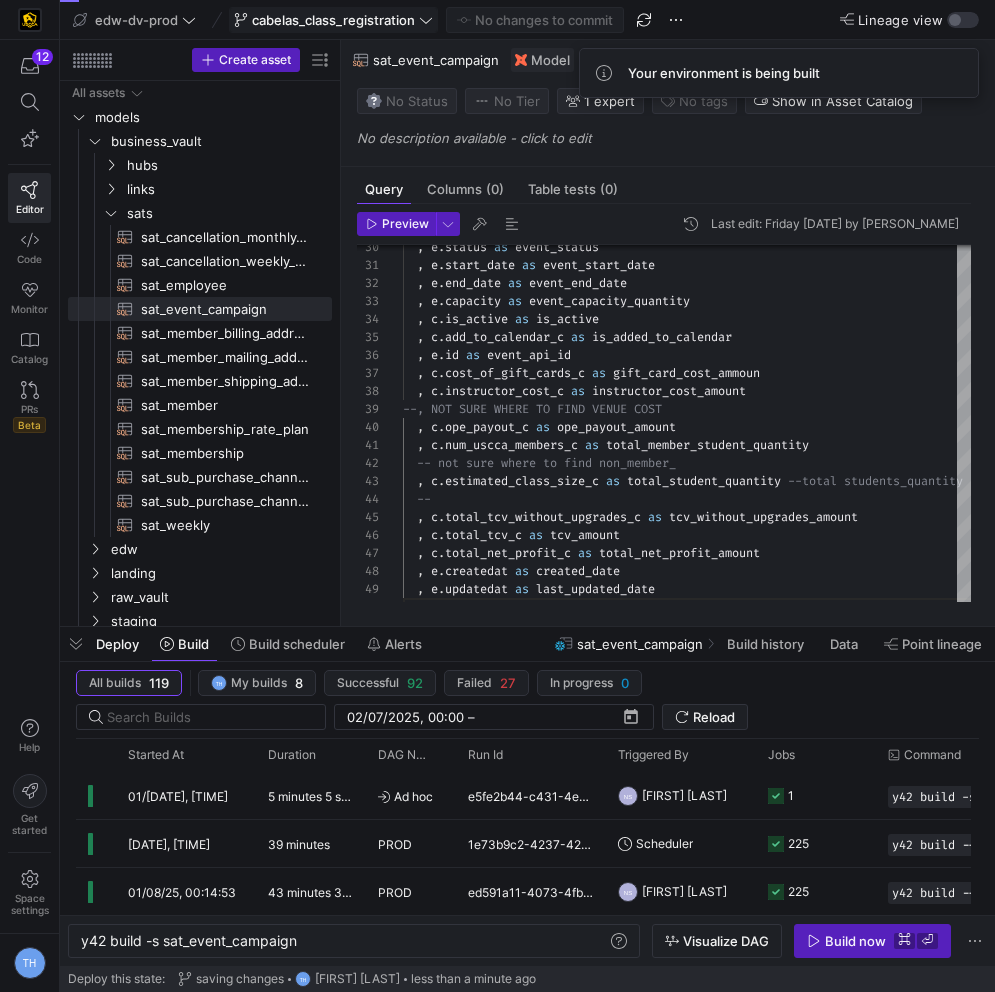 click on "cabelas_class_registration" 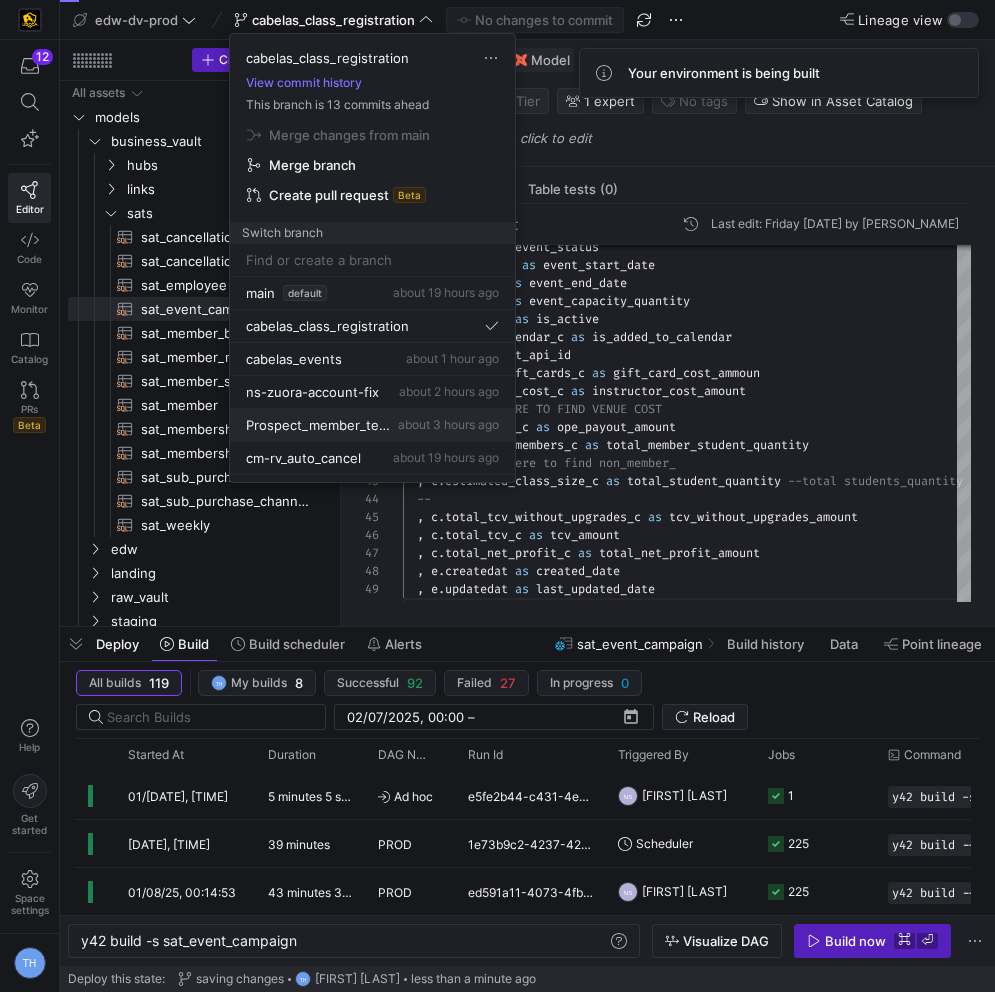 click on "Prospect_member_testing" at bounding box center (320, 425) 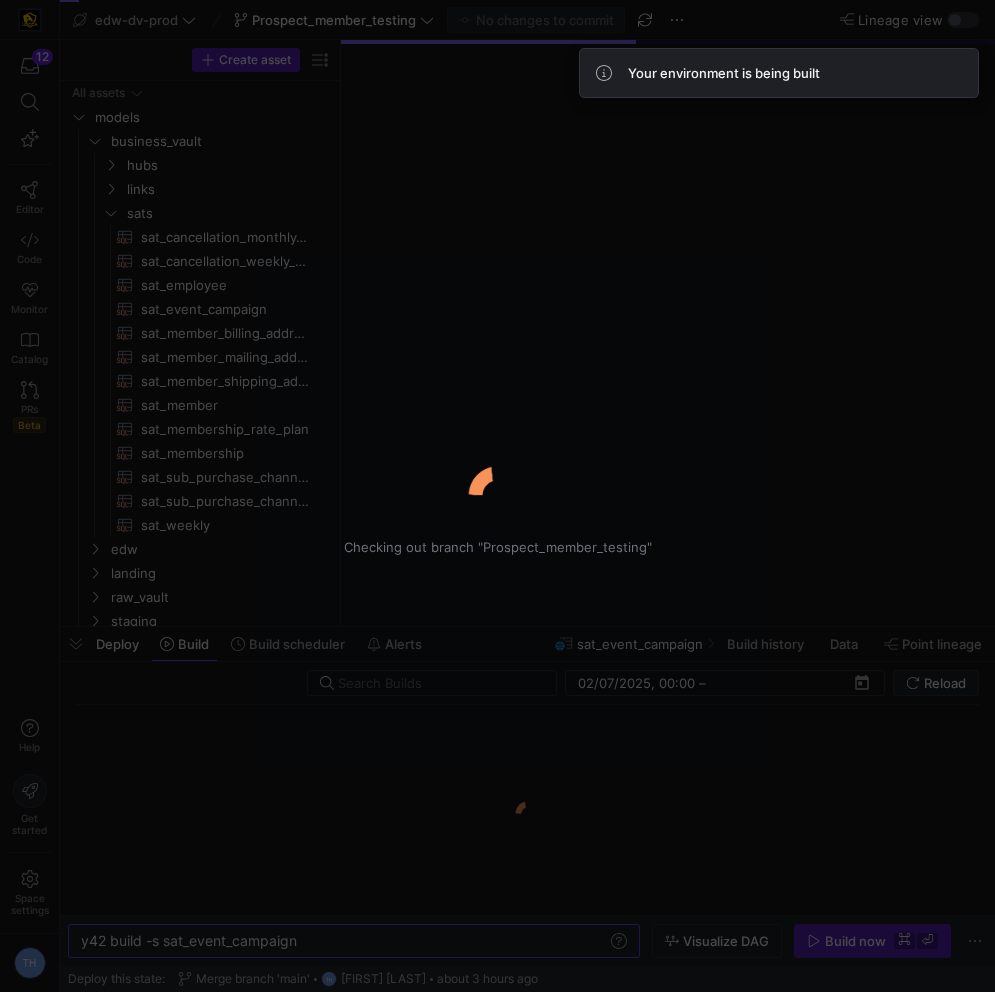 type on "y42 build" 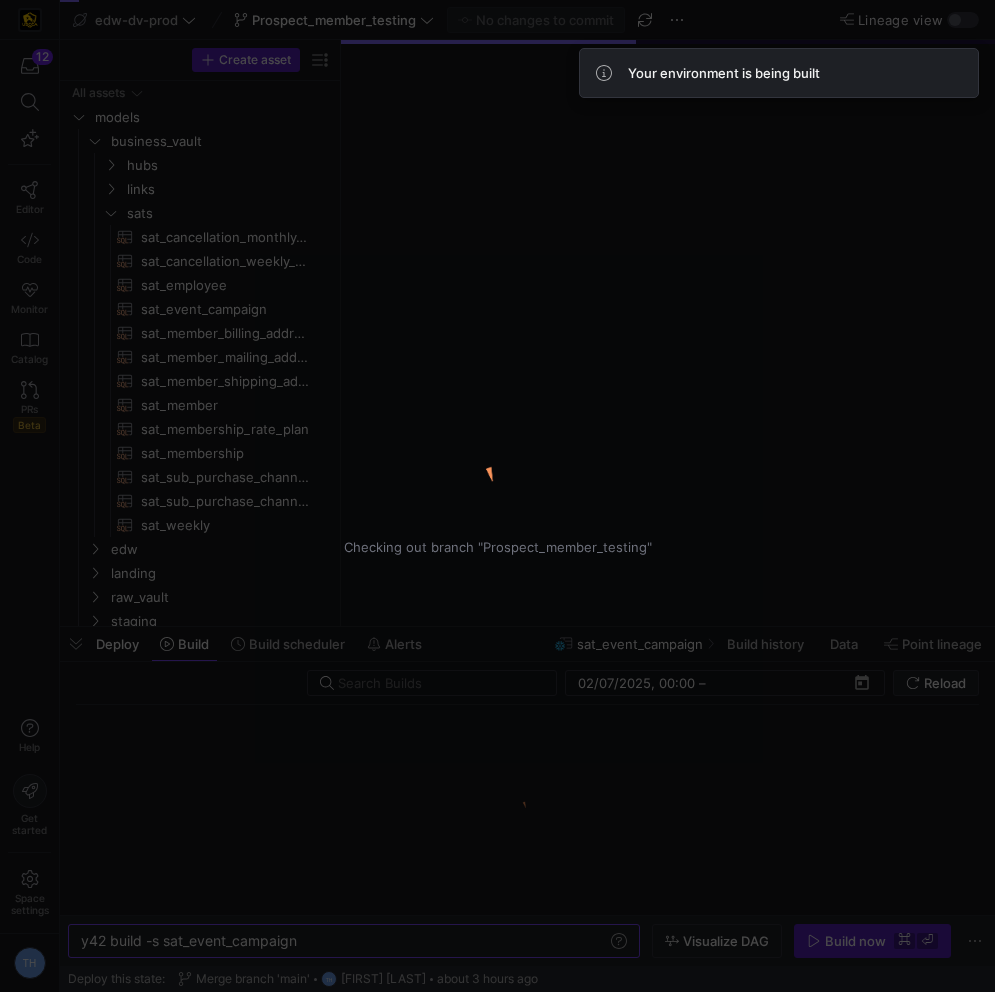 scroll, scrollTop: 0, scrollLeft: 0, axis: both 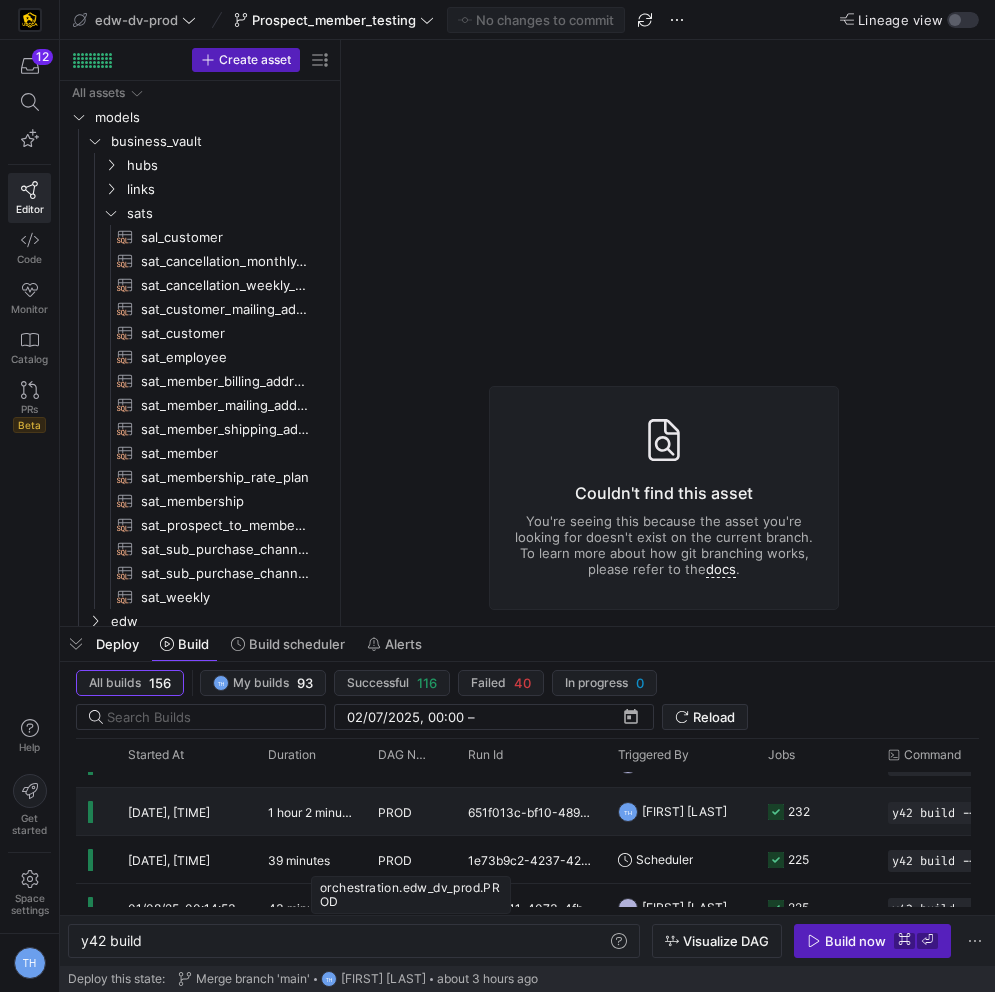 click on "PROD" 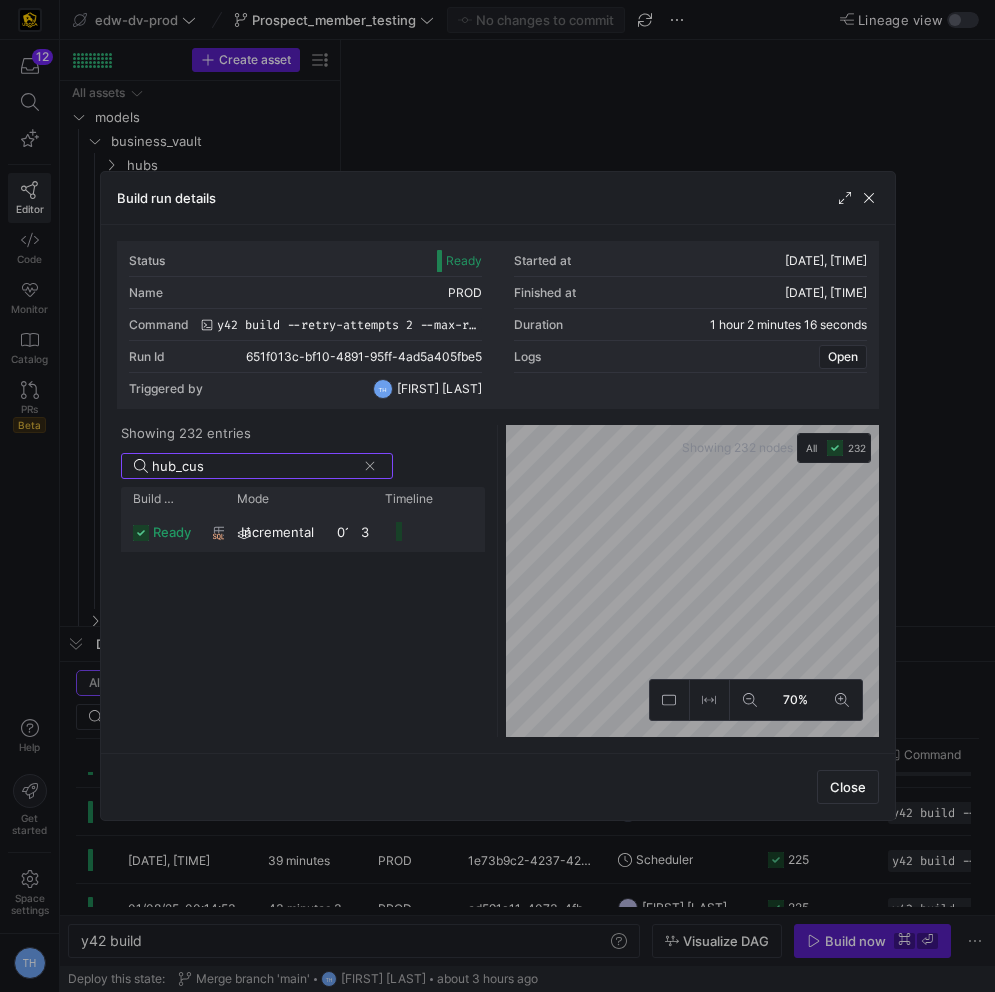 type on "hub_cus" 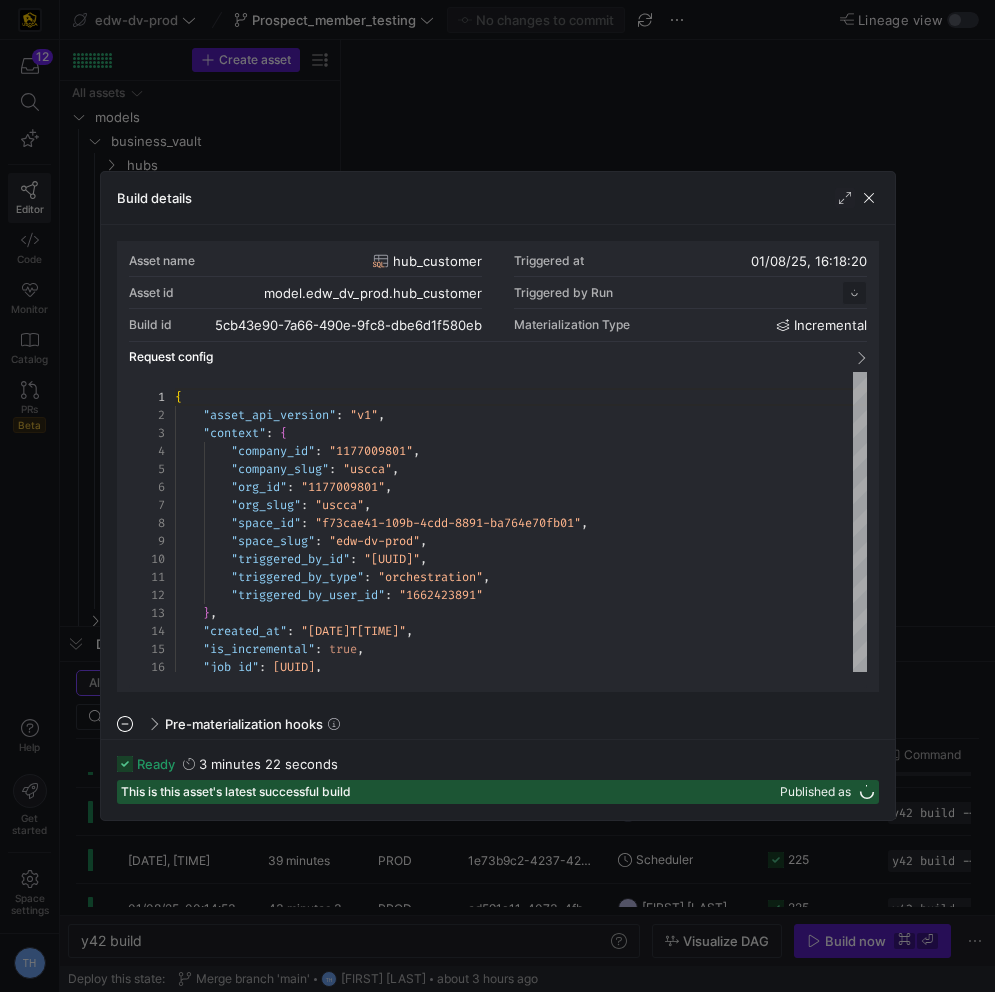 scroll, scrollTop: 180, scrollLeft: 0, axis: vertical 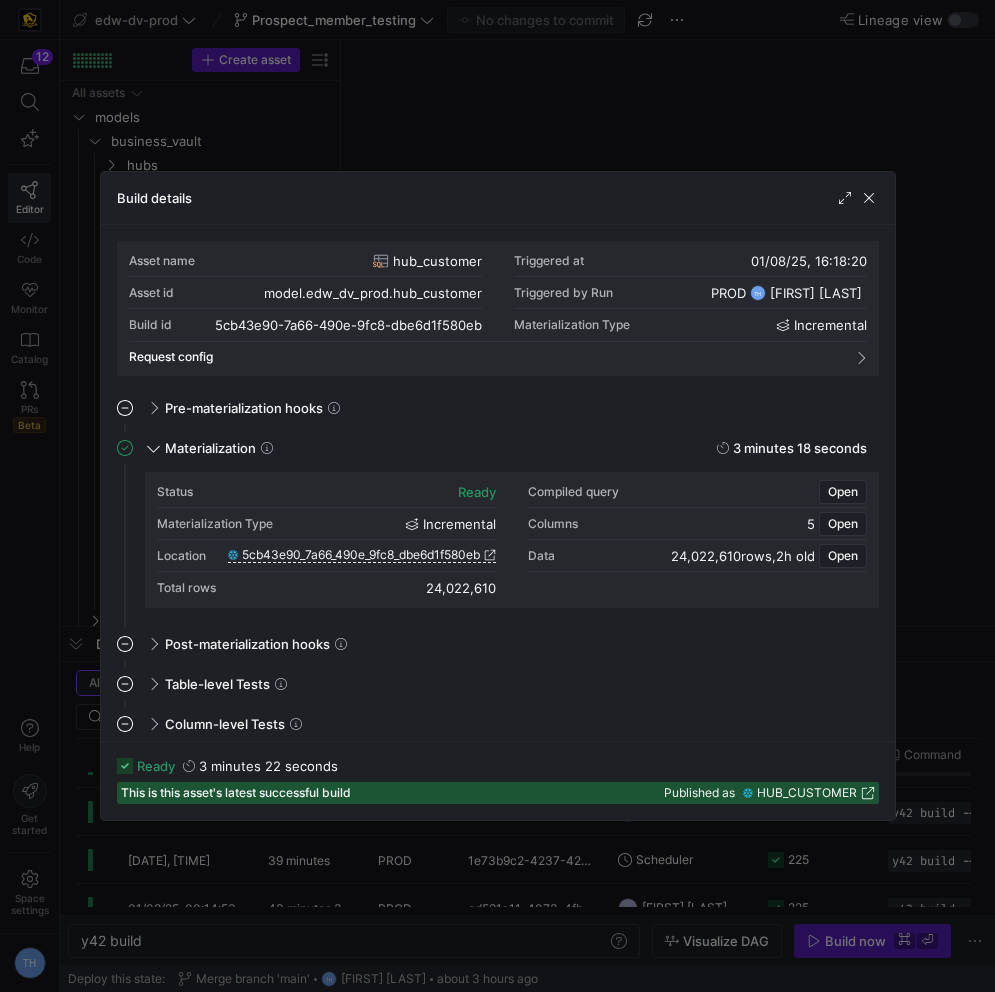 click on "Total rows 24,022,610" at bounding box center (326, 588) 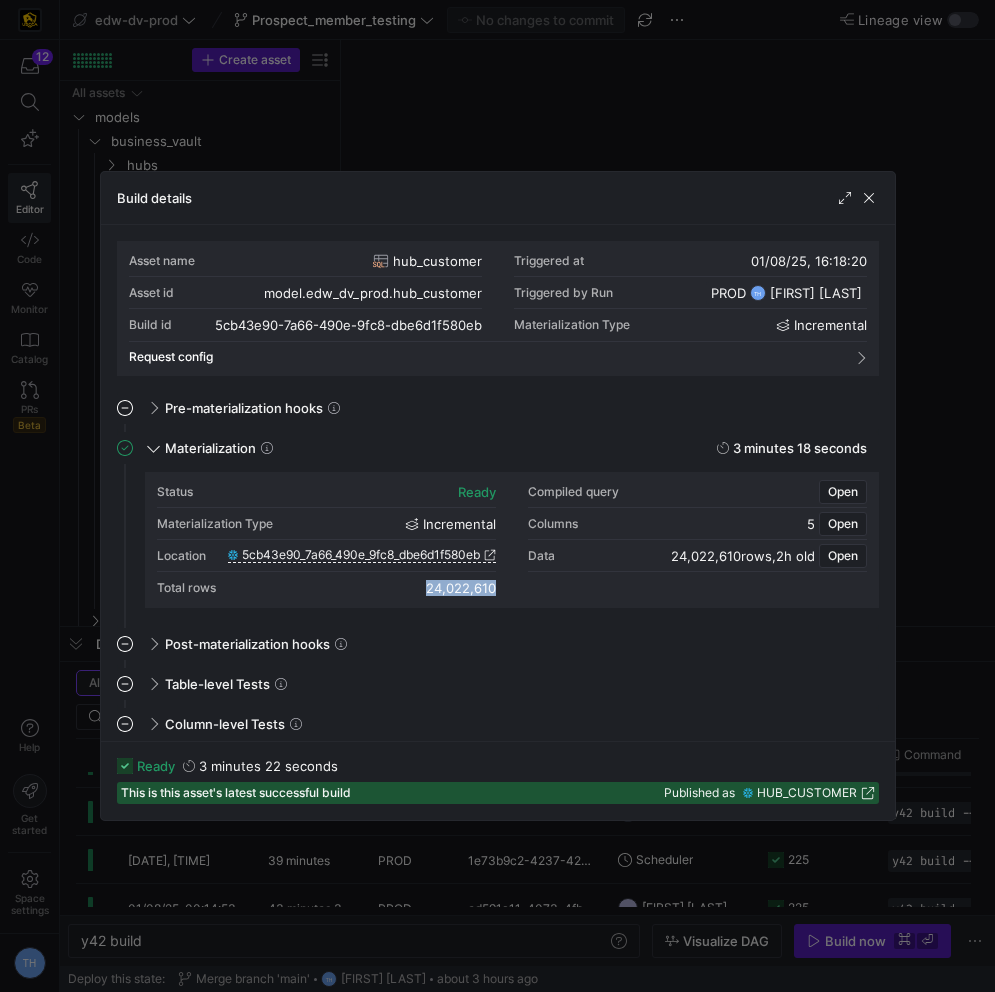 click on "Total rows 24,022,610" at bounding box center [326, 588] 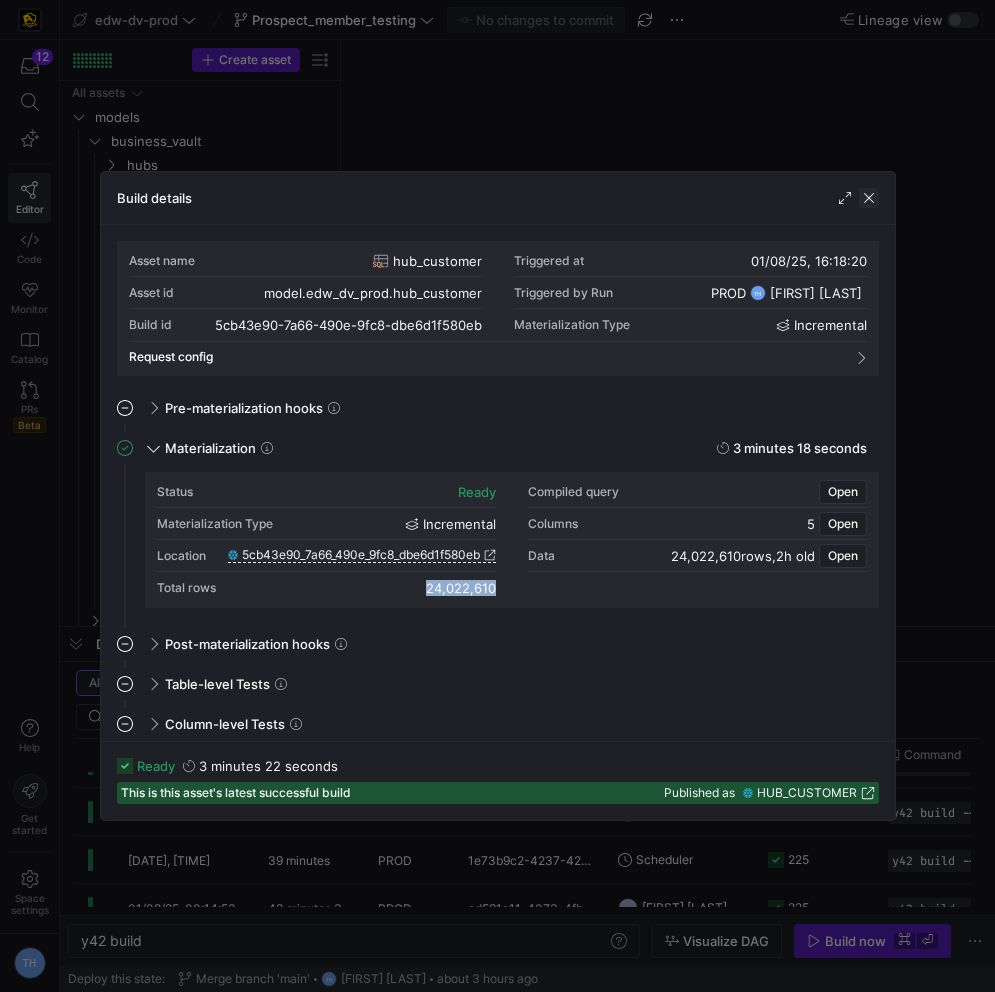 click 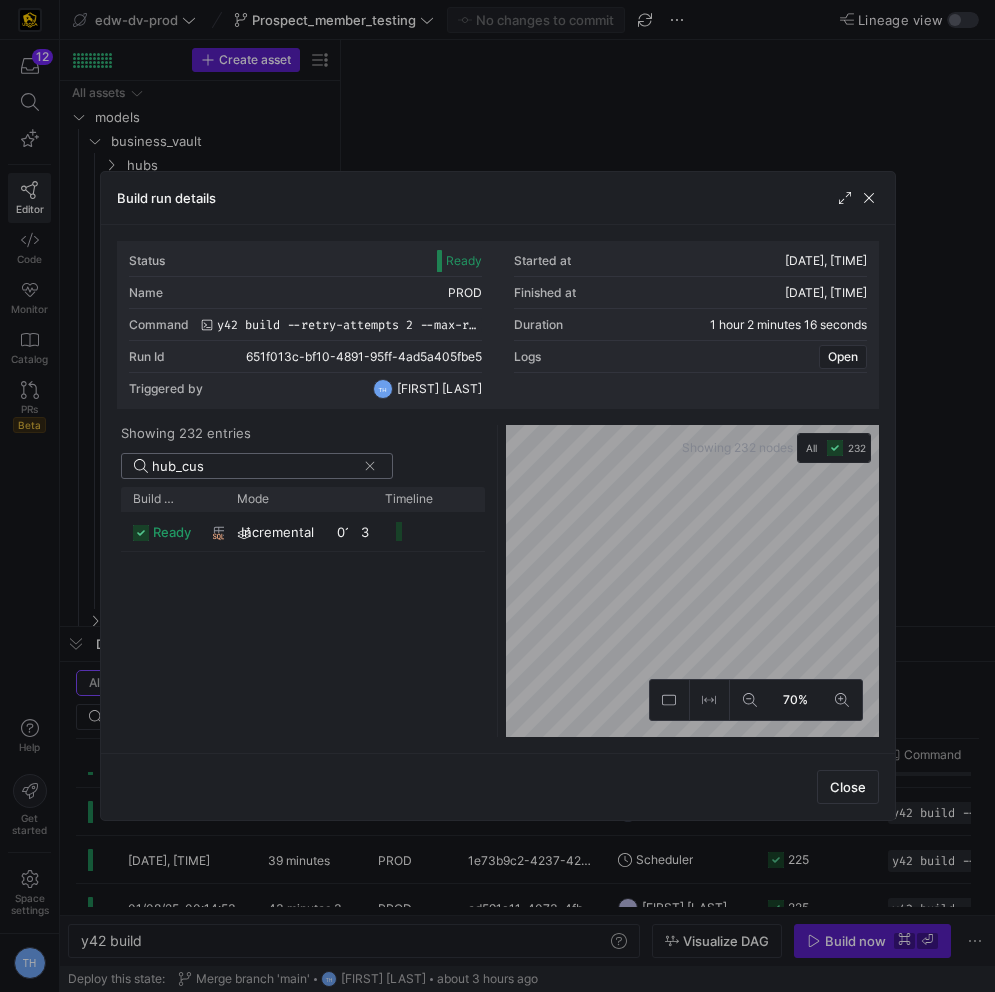 click on "hub_cus" at bounding box center (254, 466) 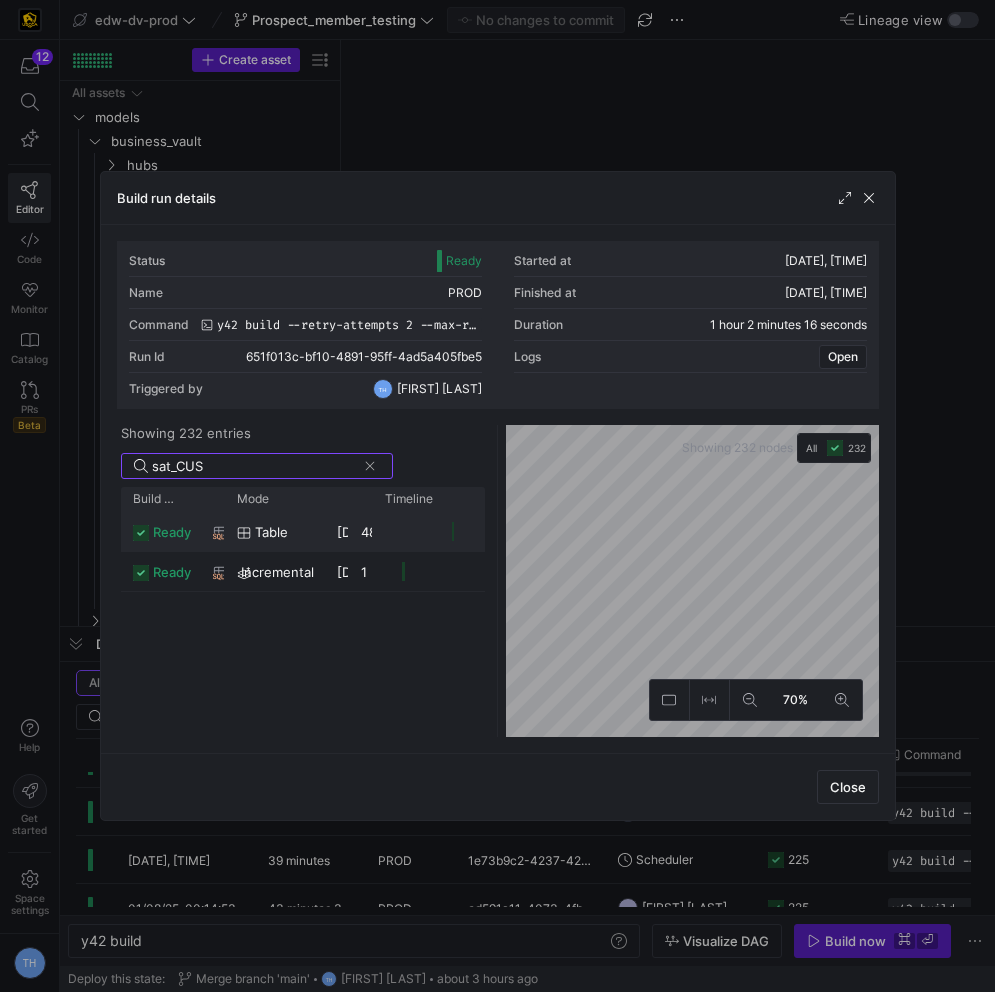 type on "sat_CUS" 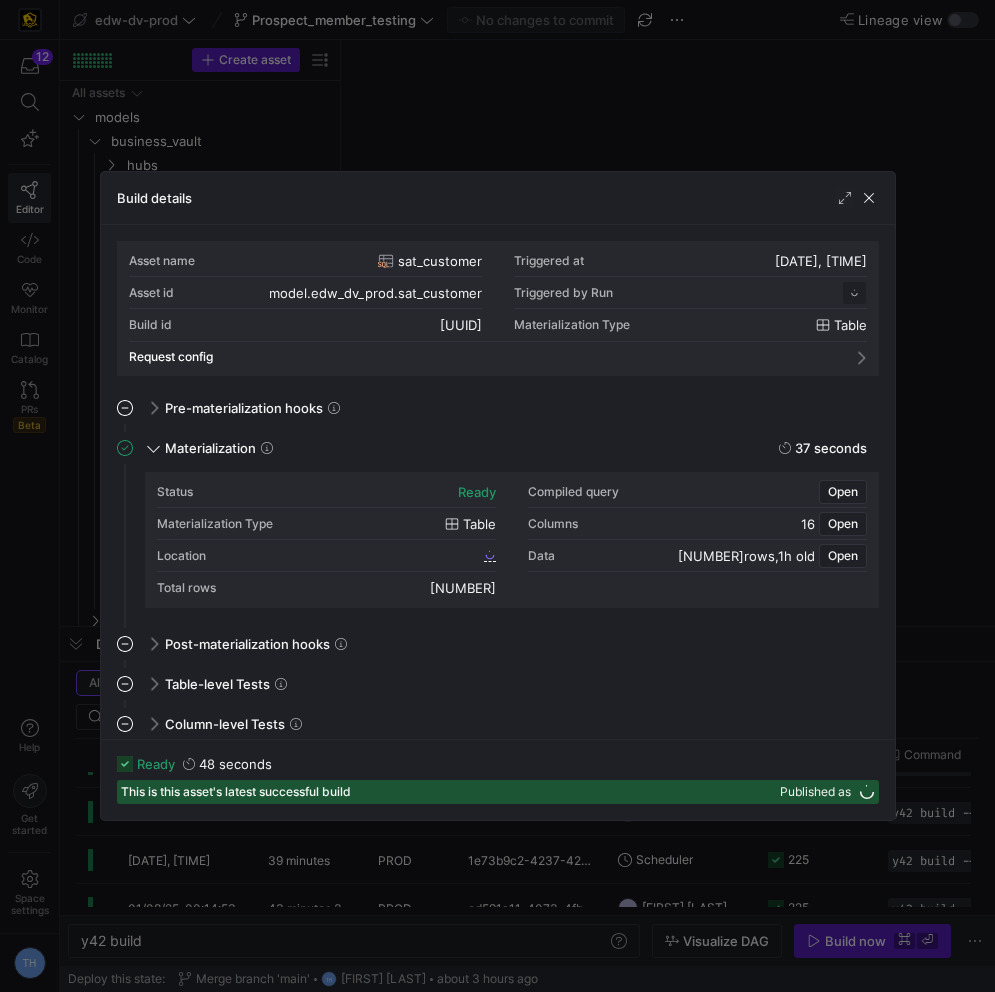 scroll, scrollTop: 180, scrollLeft: 0, axis: vertical 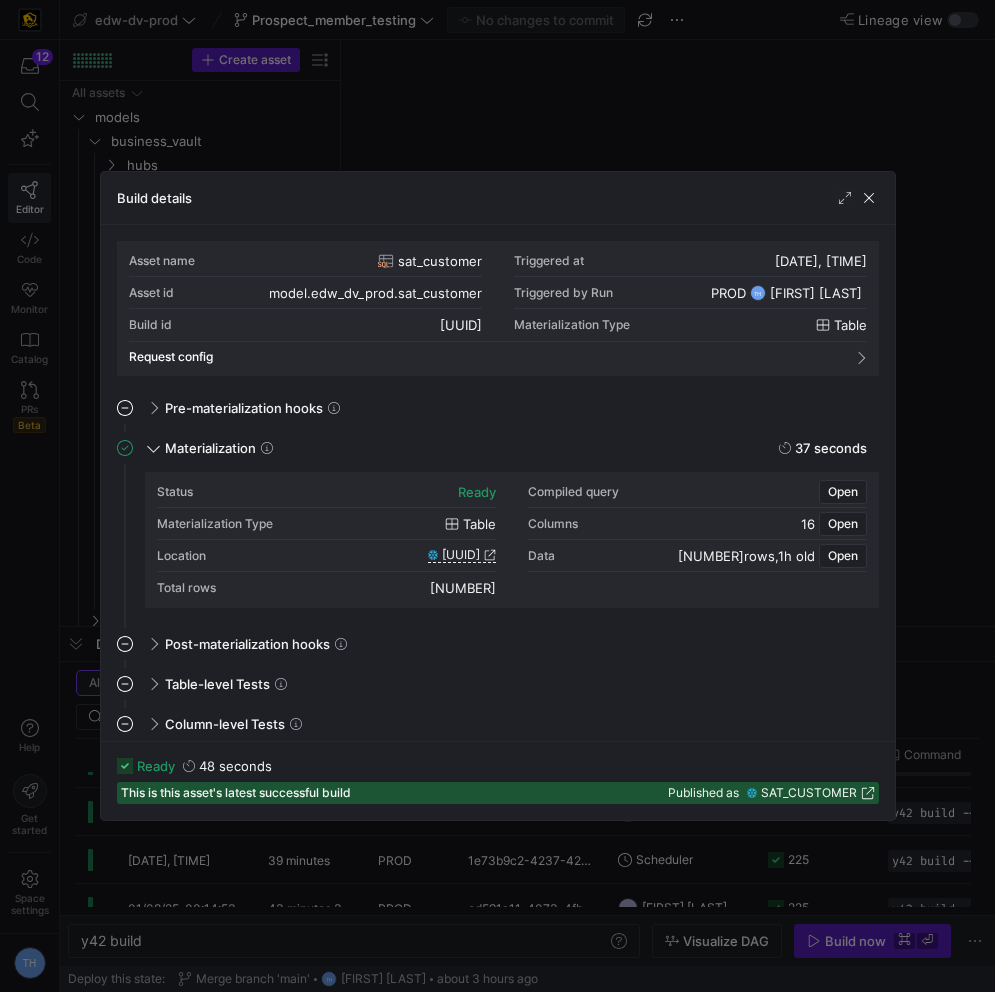 click on "[NUMBER]" at bounding box center (463, 588) 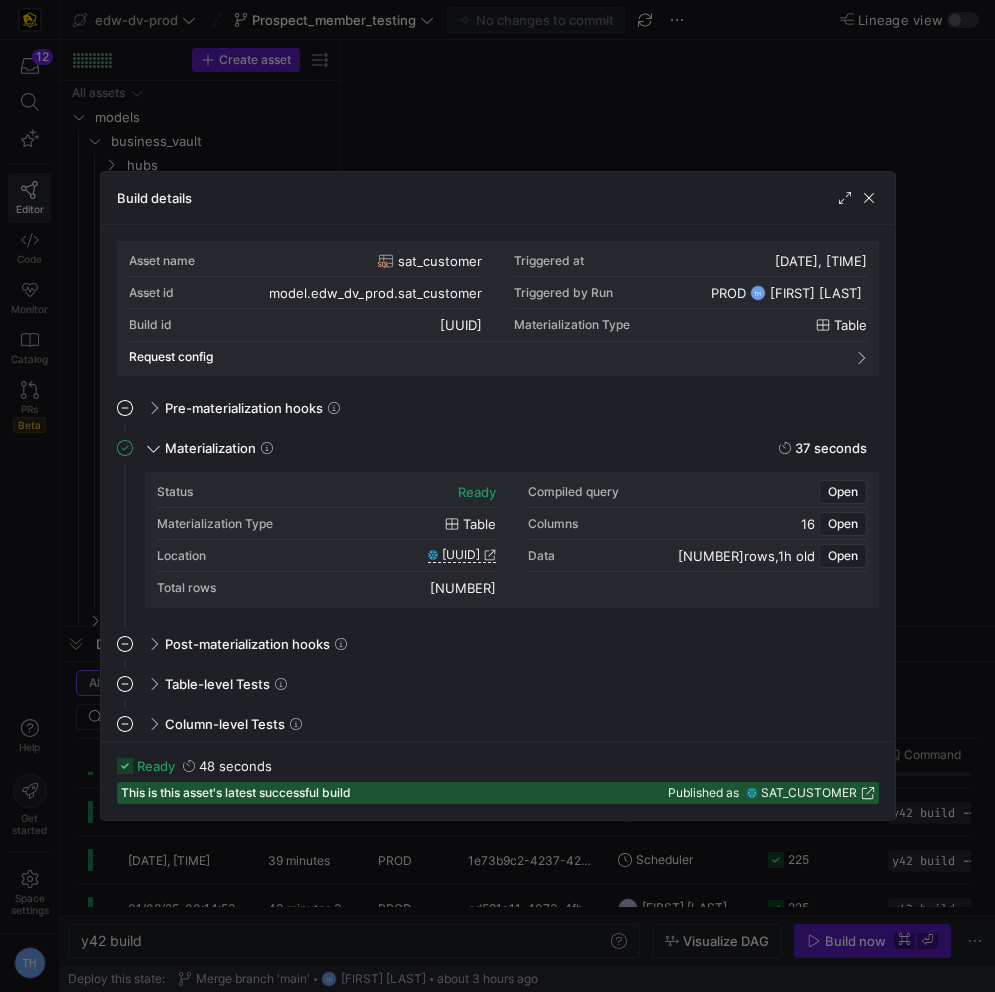 click on "[NUMBER]" at bounding box center [463, 588] 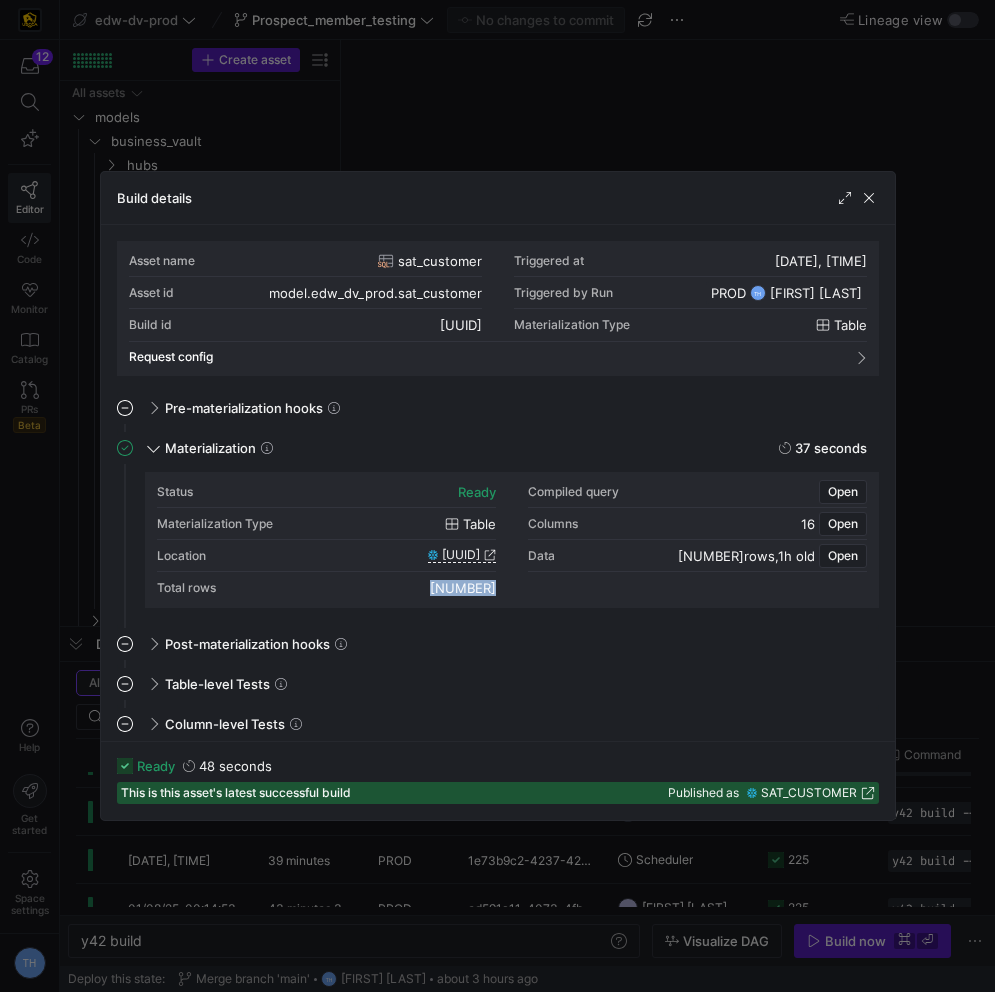 click on "[NUMBER]" at bounding box center [463, 588] 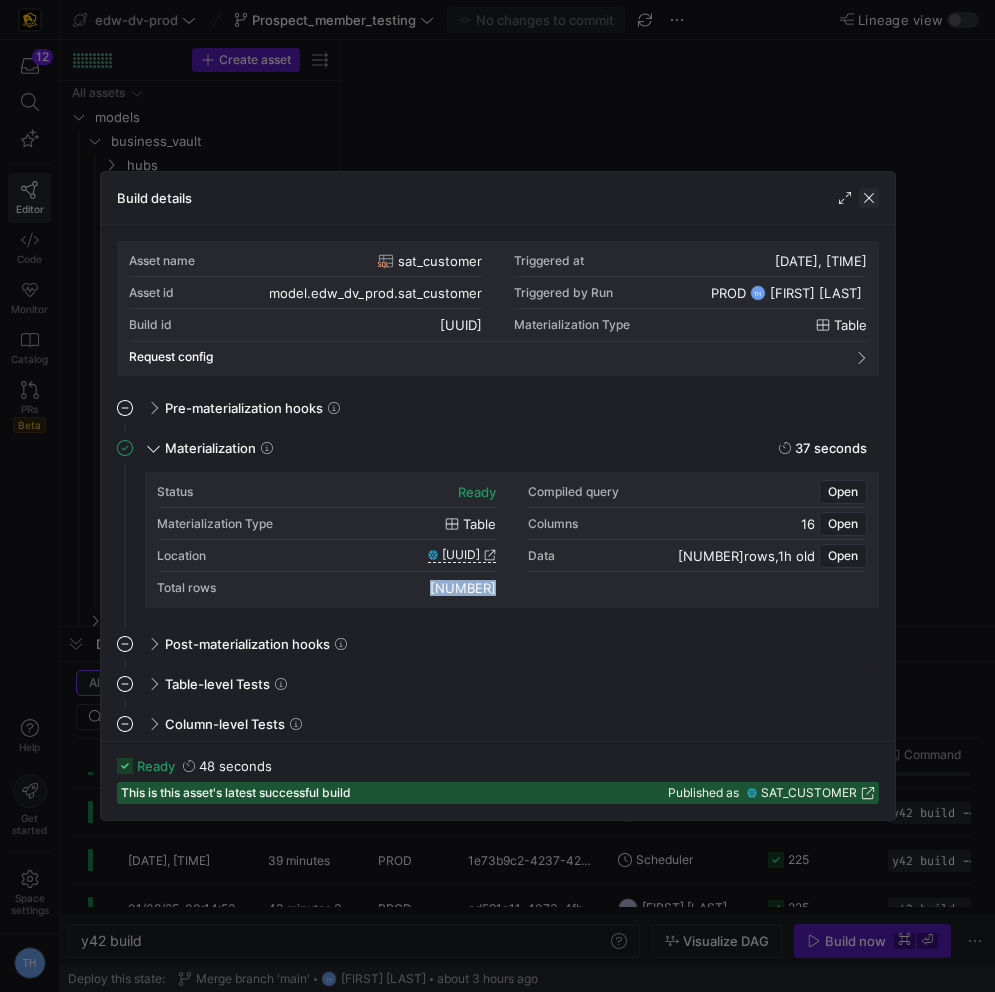 click 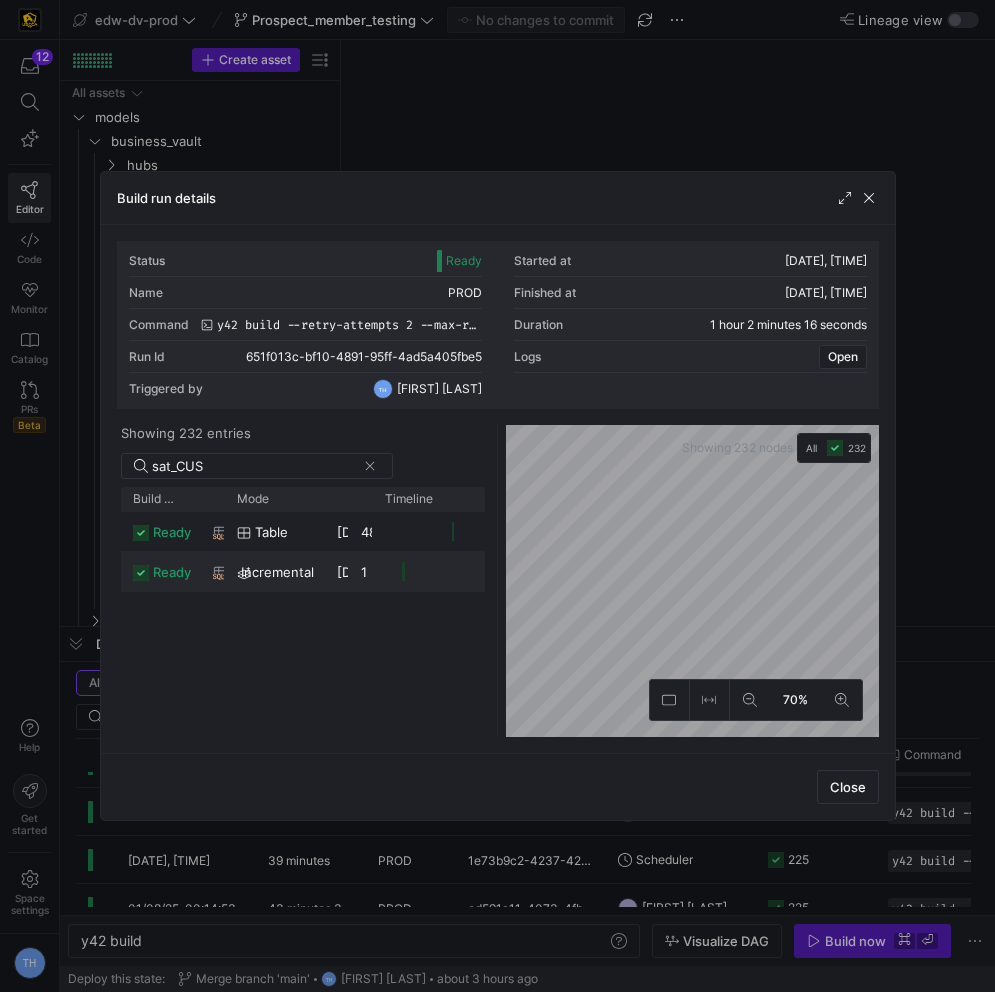 click on "1 minute 28 seconds" 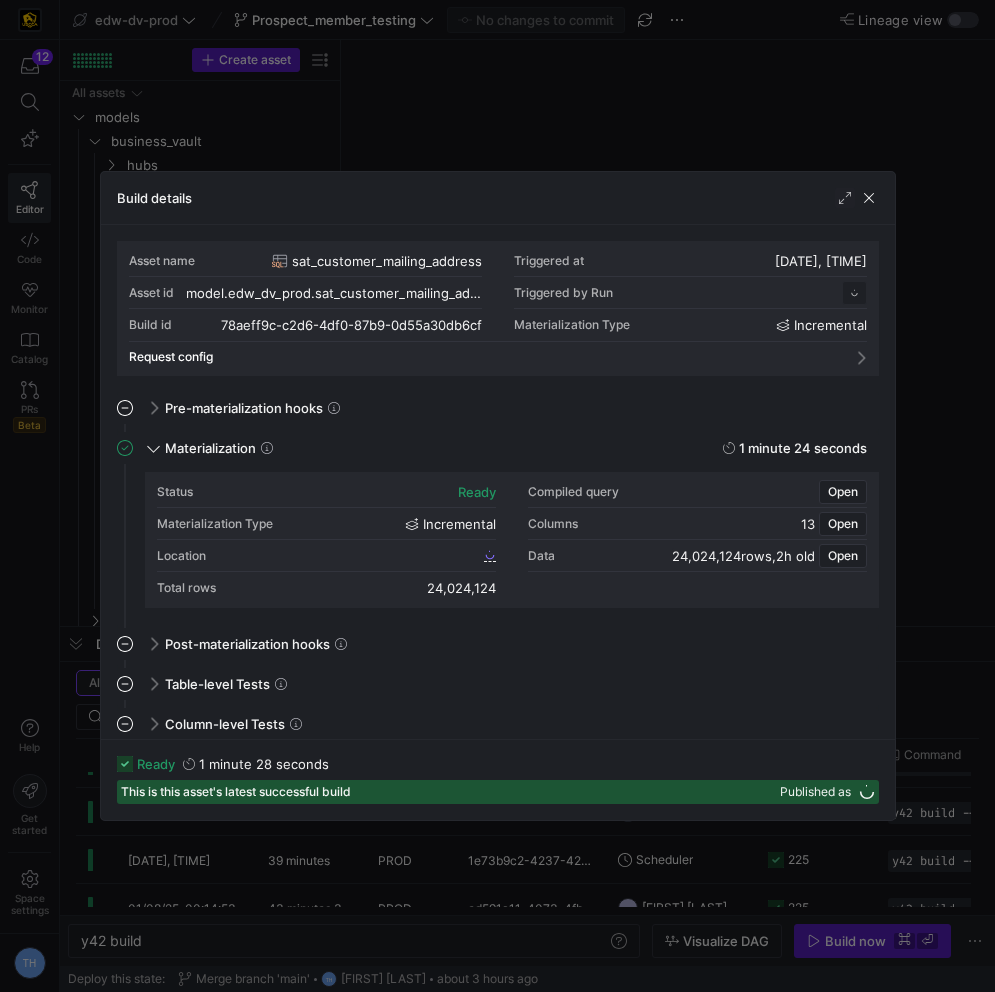 scroll, scrollTop: 180, scrollLeft: 0, axis: vertical 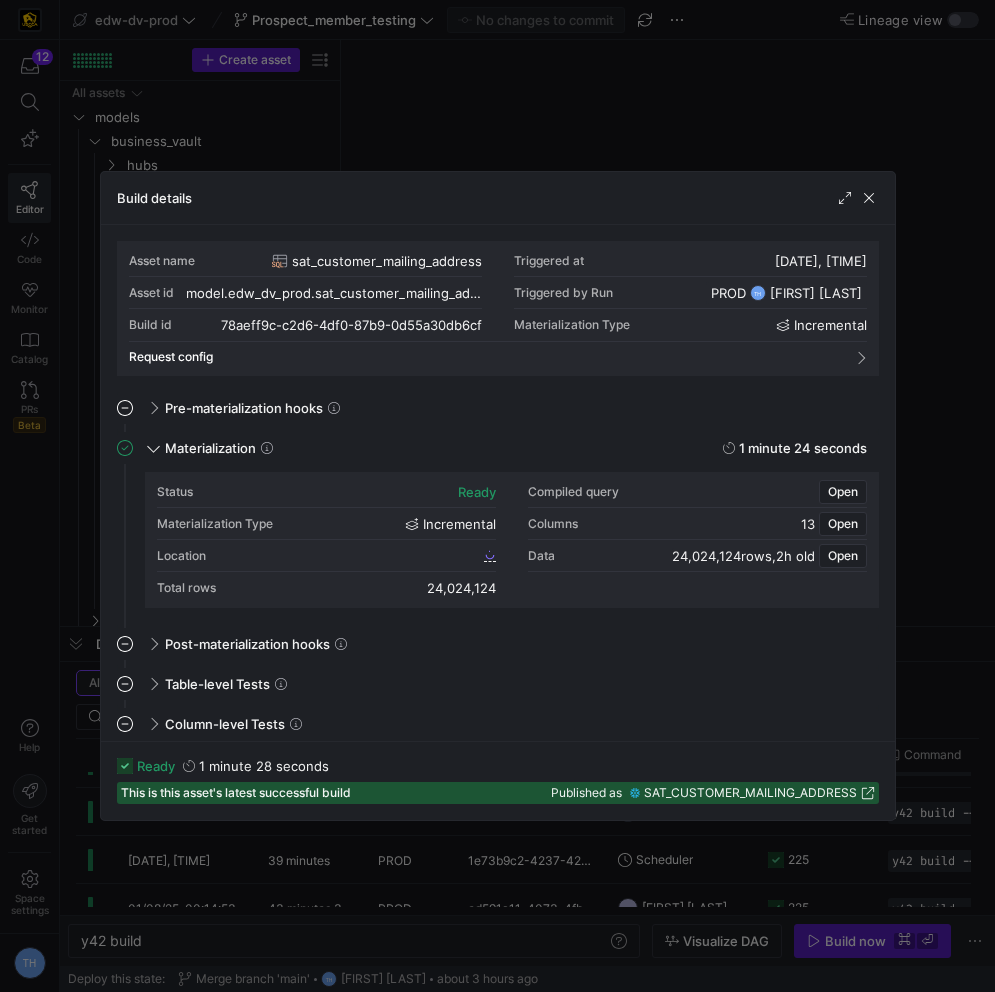 click on "24,024,124" at bounding box center (461, 588) 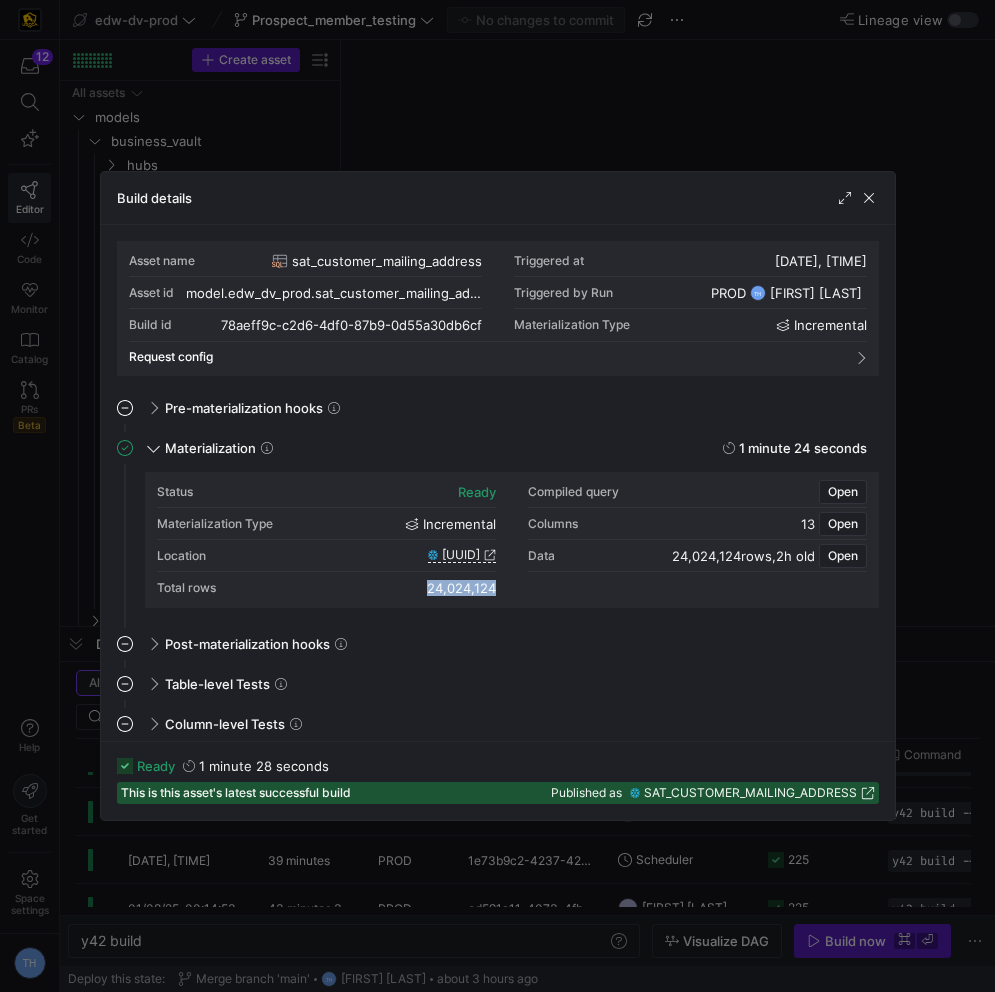 copy on "24,024,124" 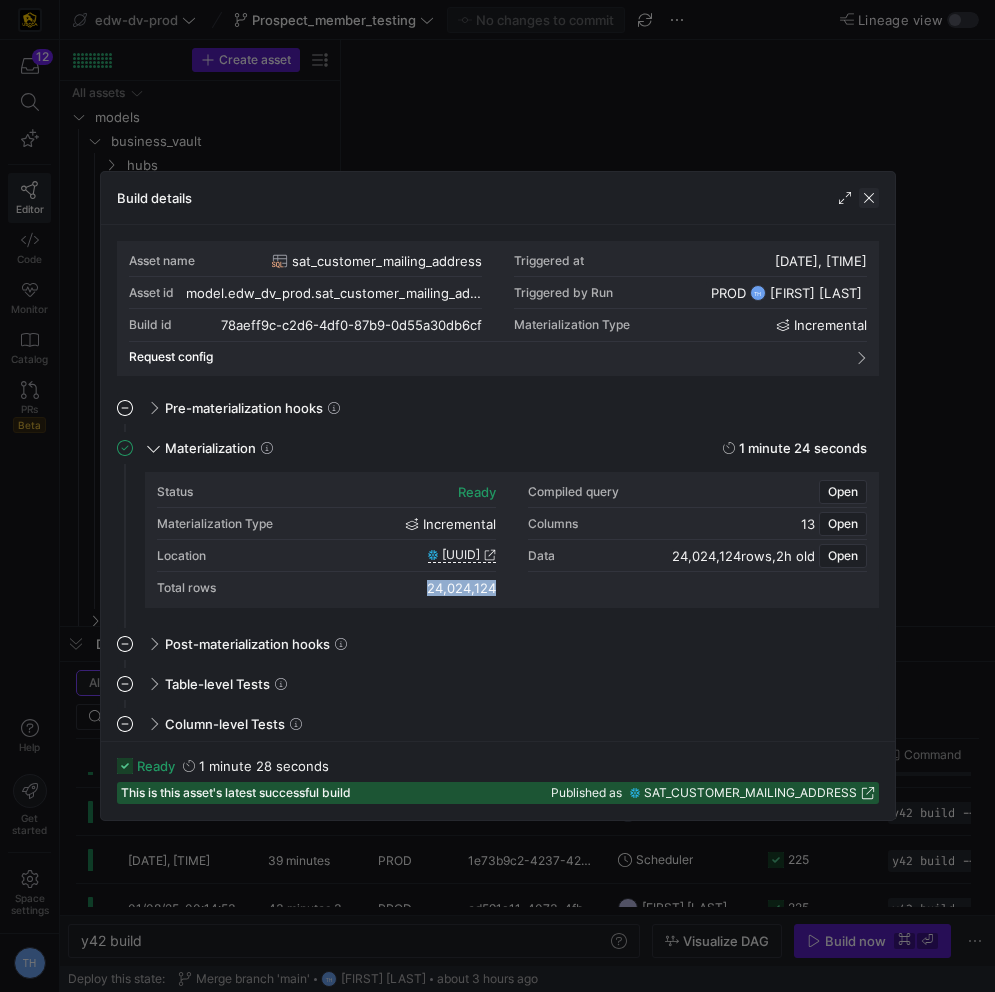 click 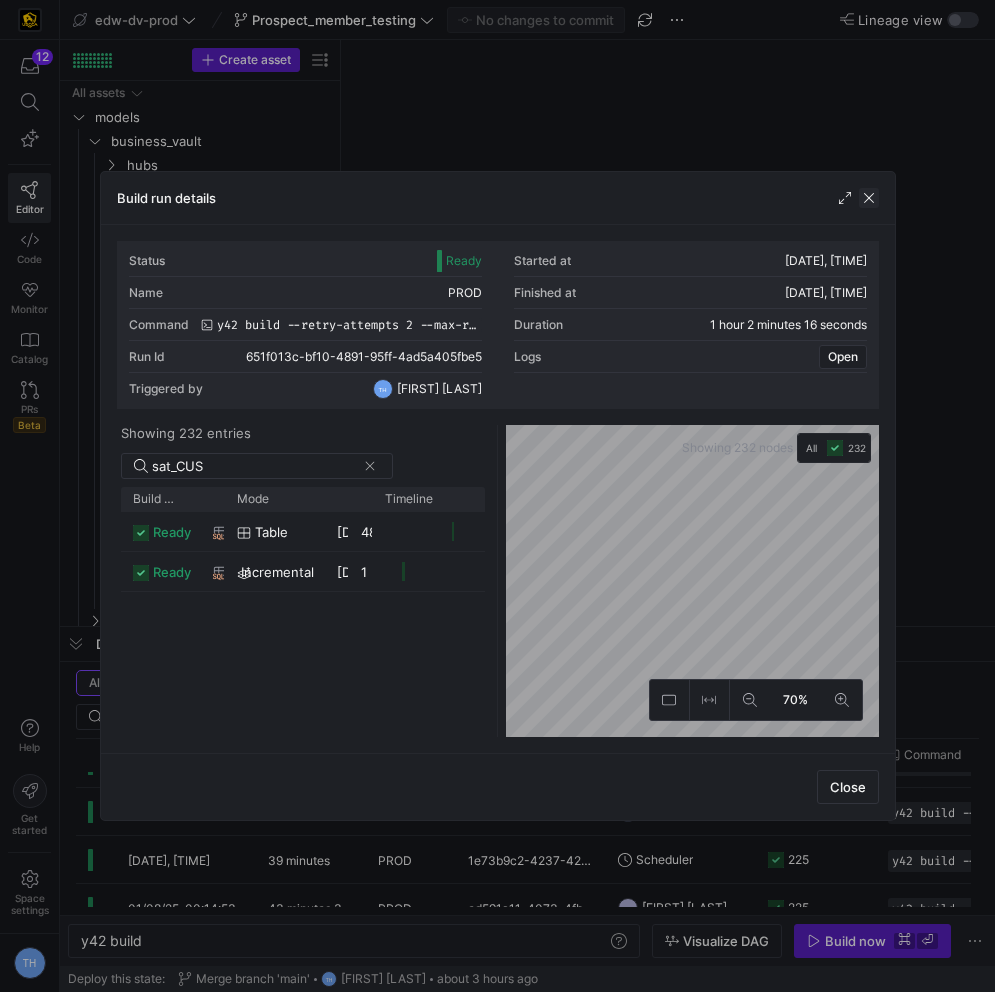 click 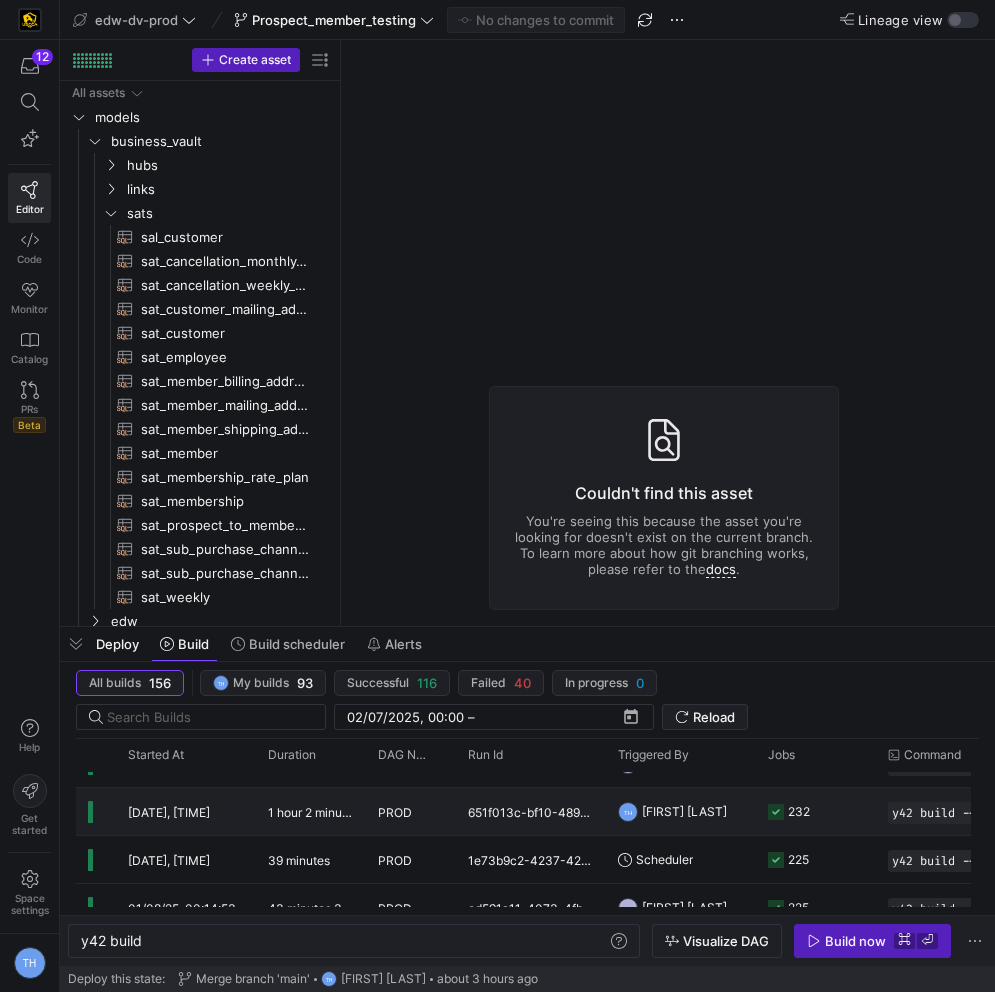 click on "1 hour 2 minutes 16 seconds" 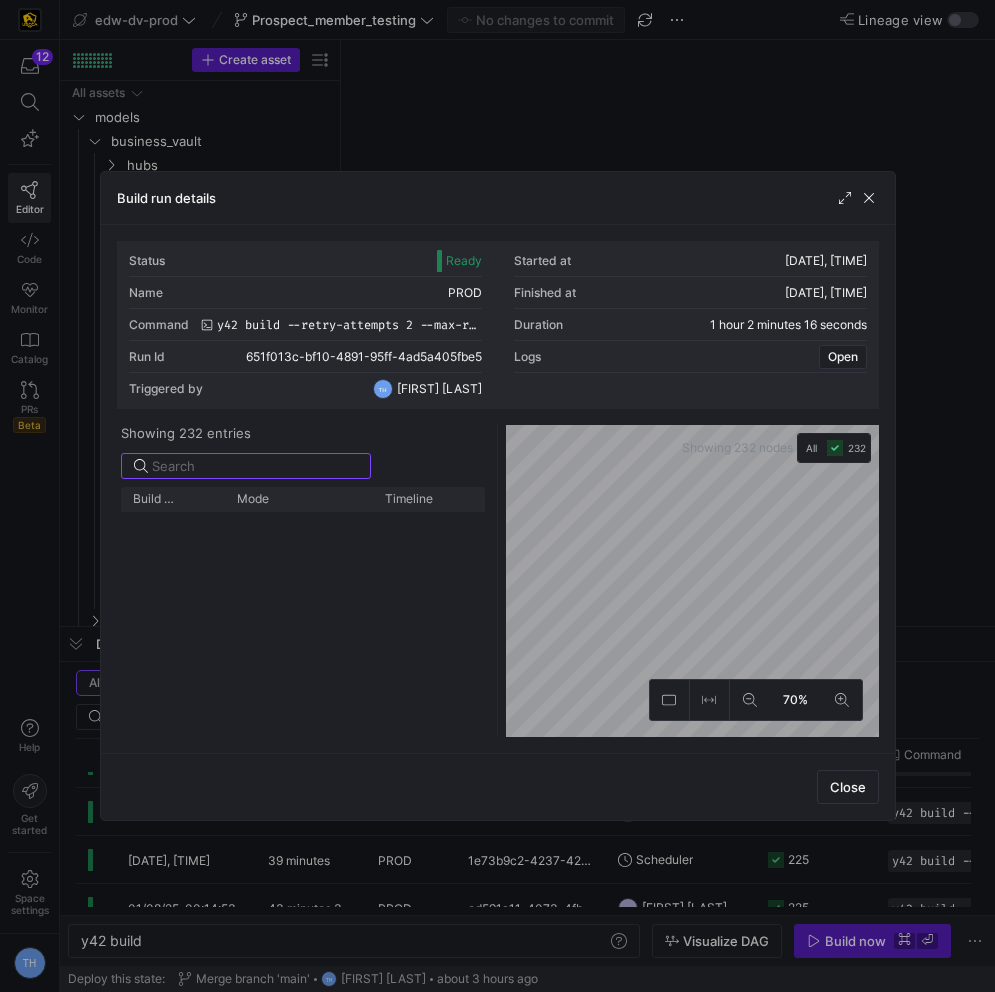 scroll, scrollTop: 5991, scrollLeft: 0, axis: vertical 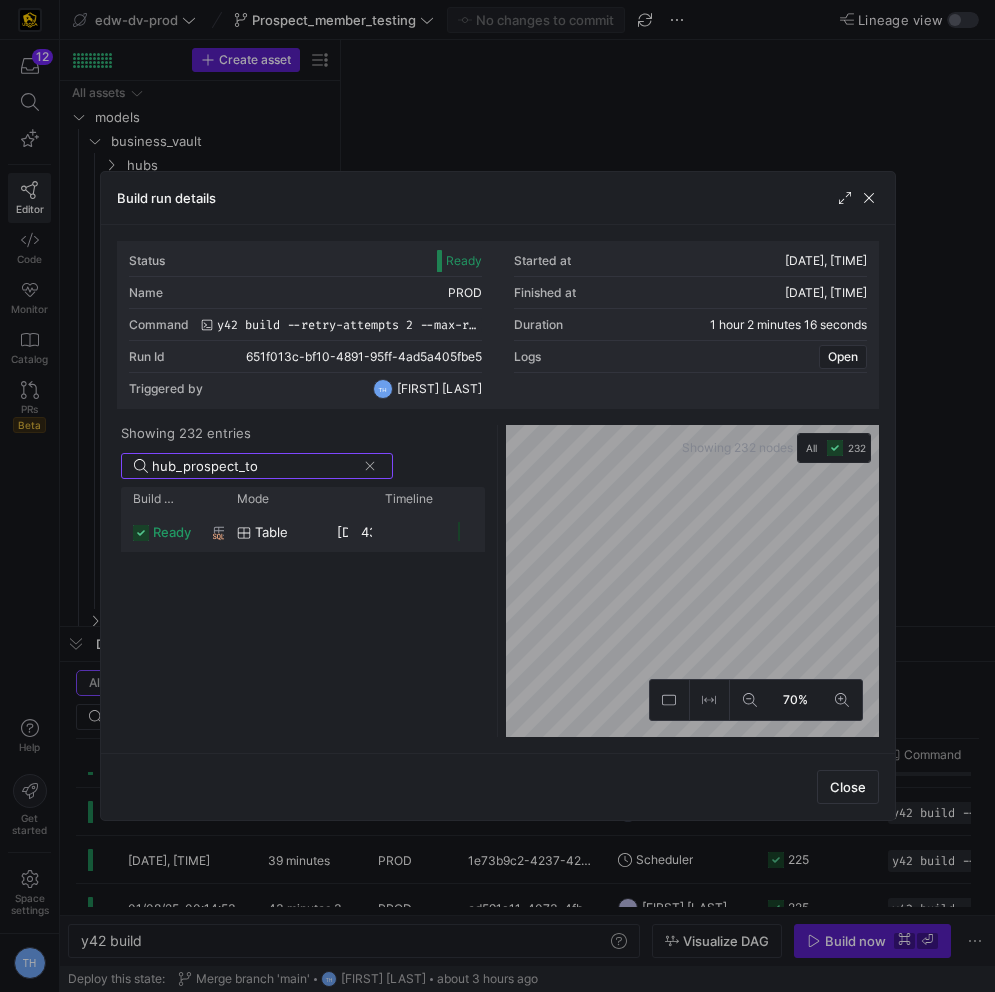 click on "table" 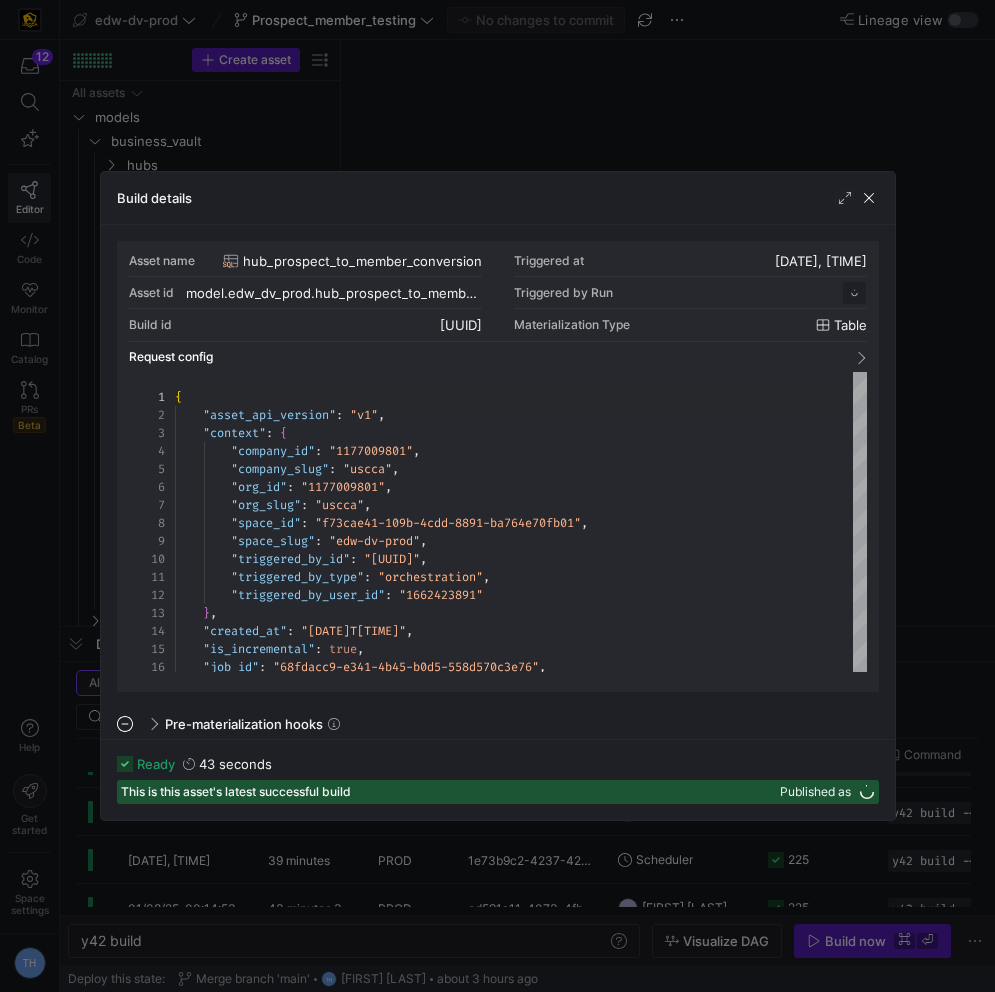 scroll, scrollTop: 180, scrollLeft: 0, axis: vertical 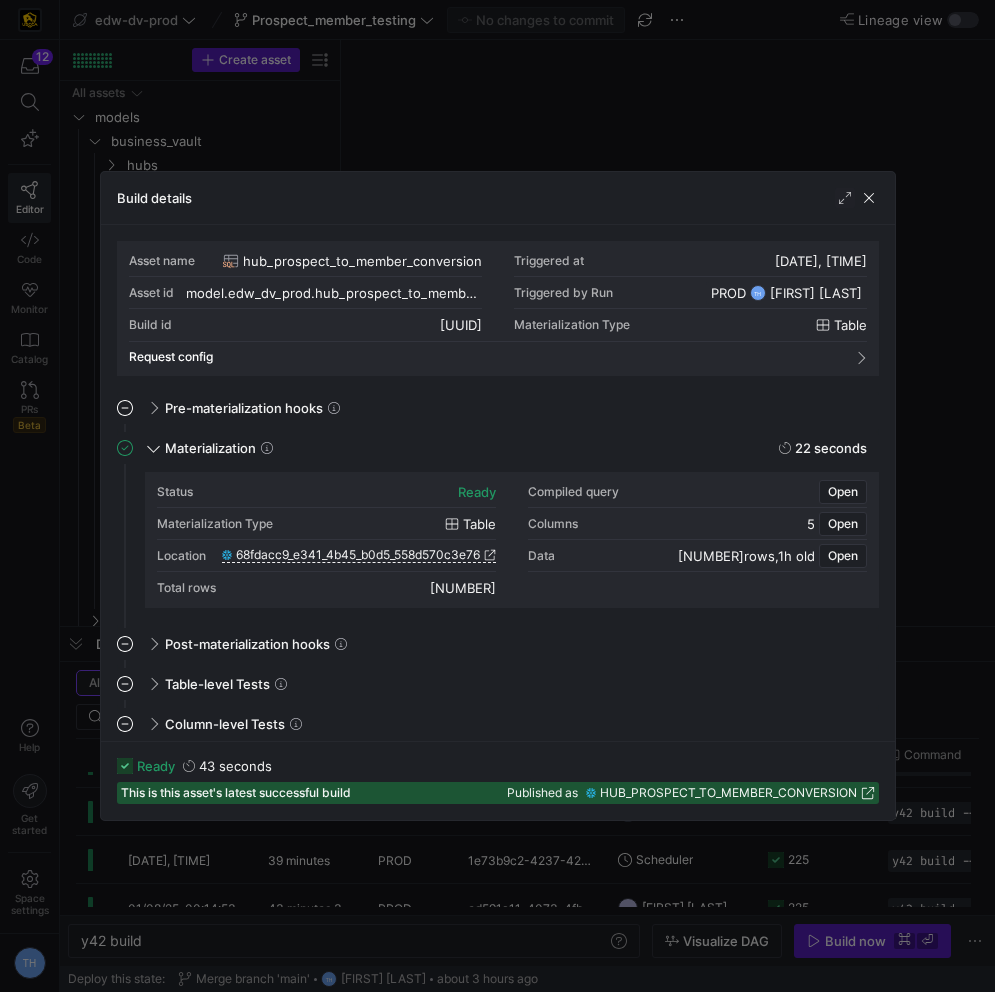 click on "[NUMBER]" at bounding box center (463, 588) 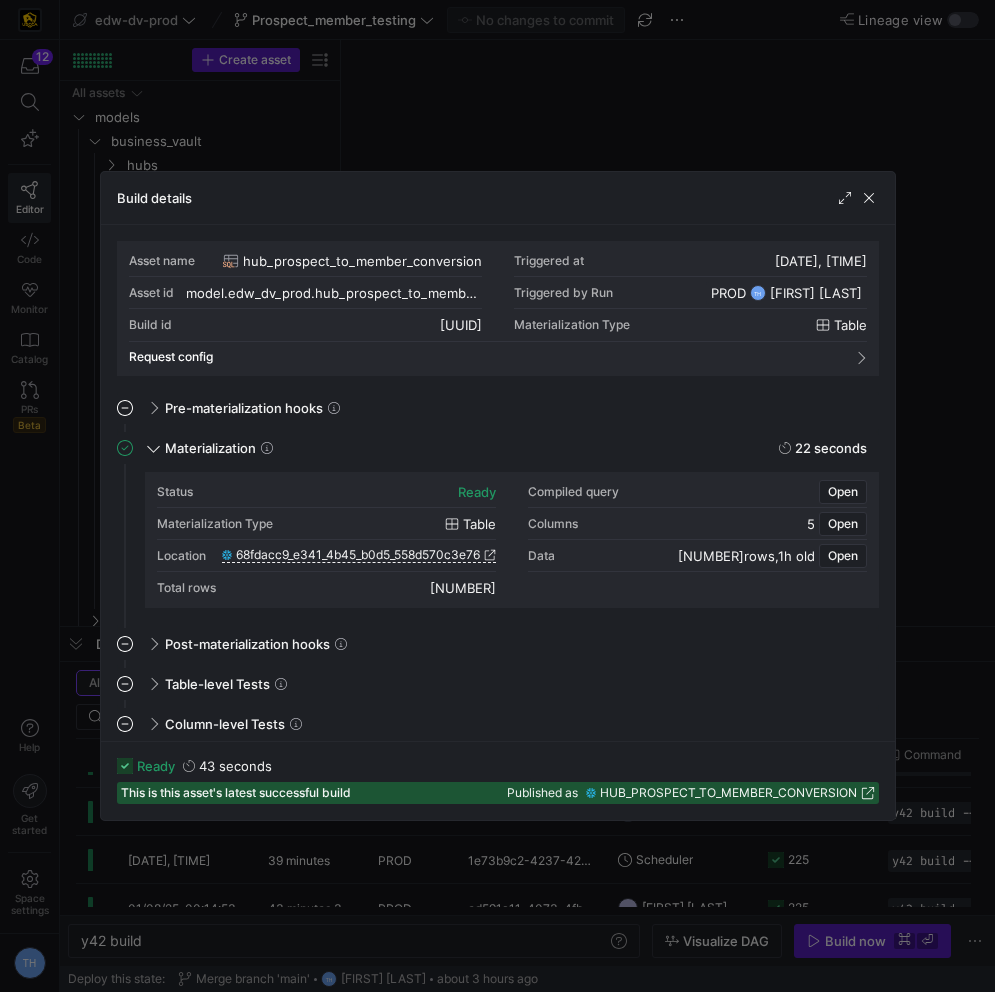 click on "[NUMBER]" at bounding box center [463, 588] 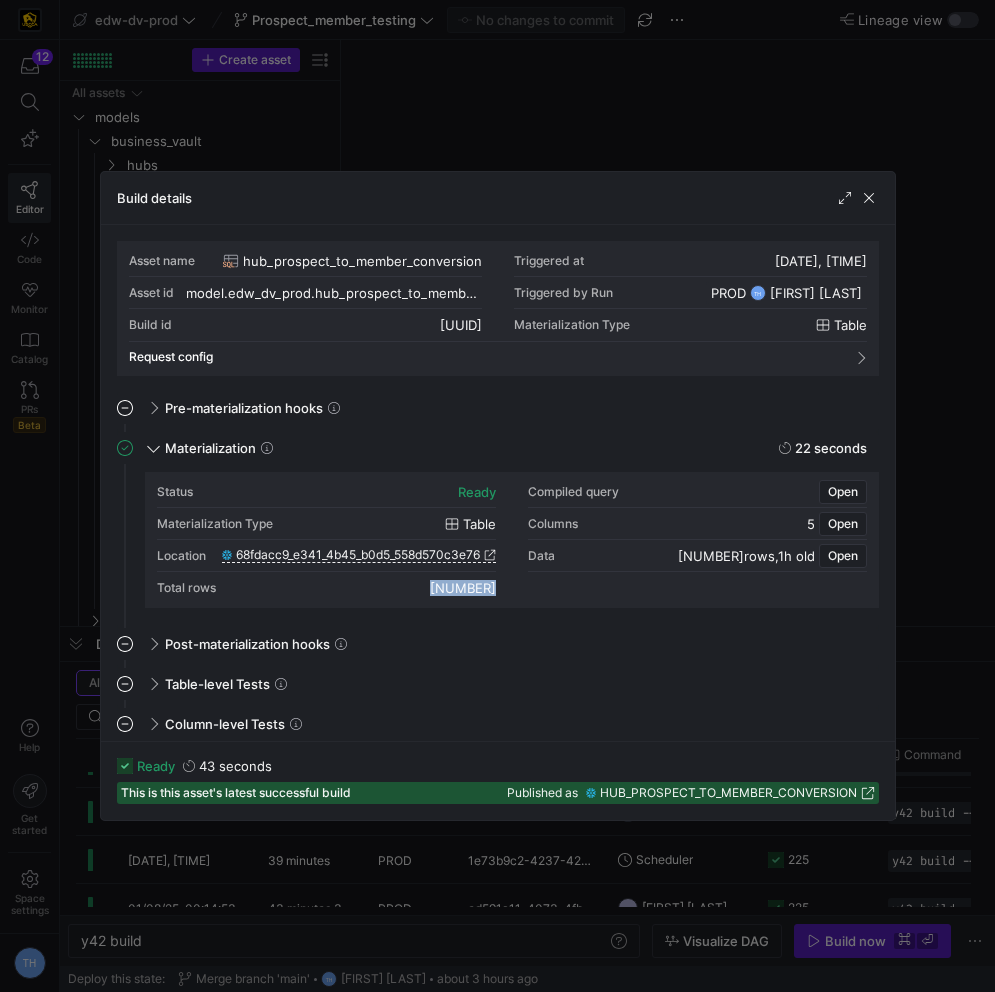 click on "[NUMBER]" at bounding box center [463, 588] 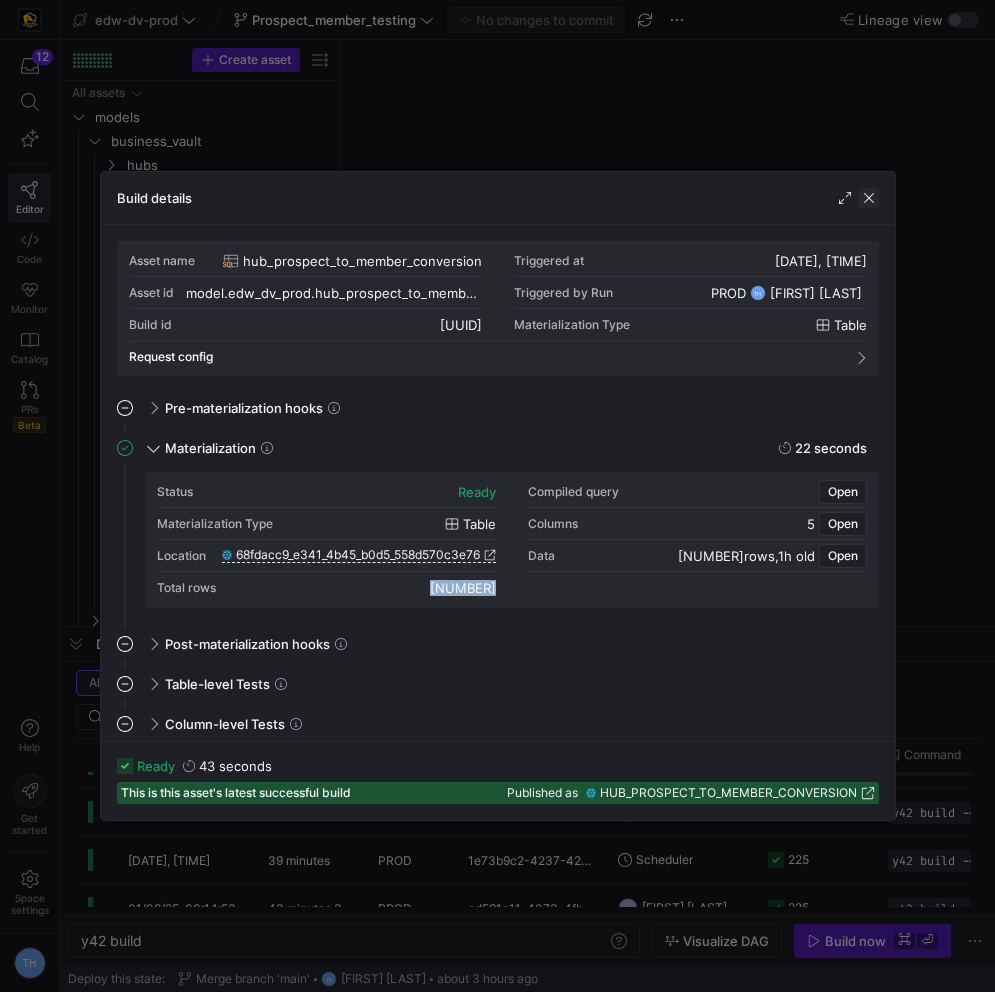 click 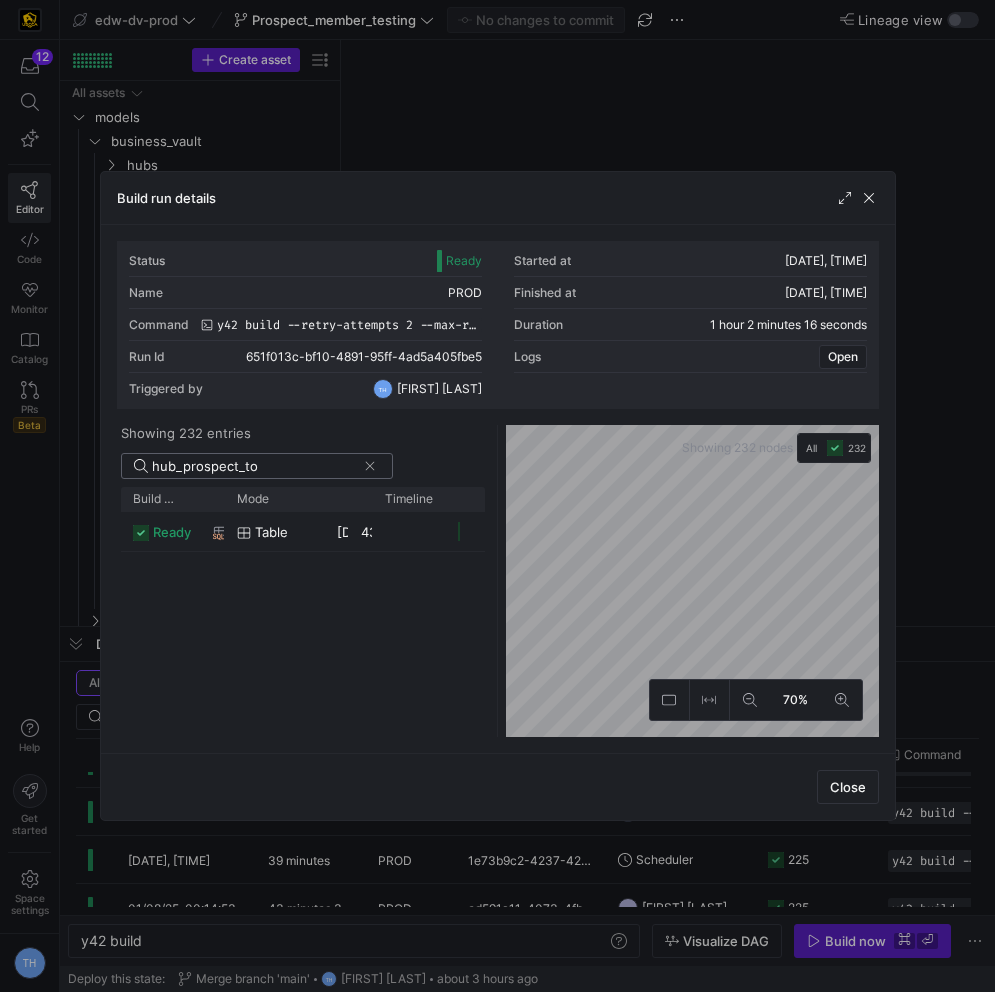 click on "hub_prospect_to" at bounding box center [254, 466] 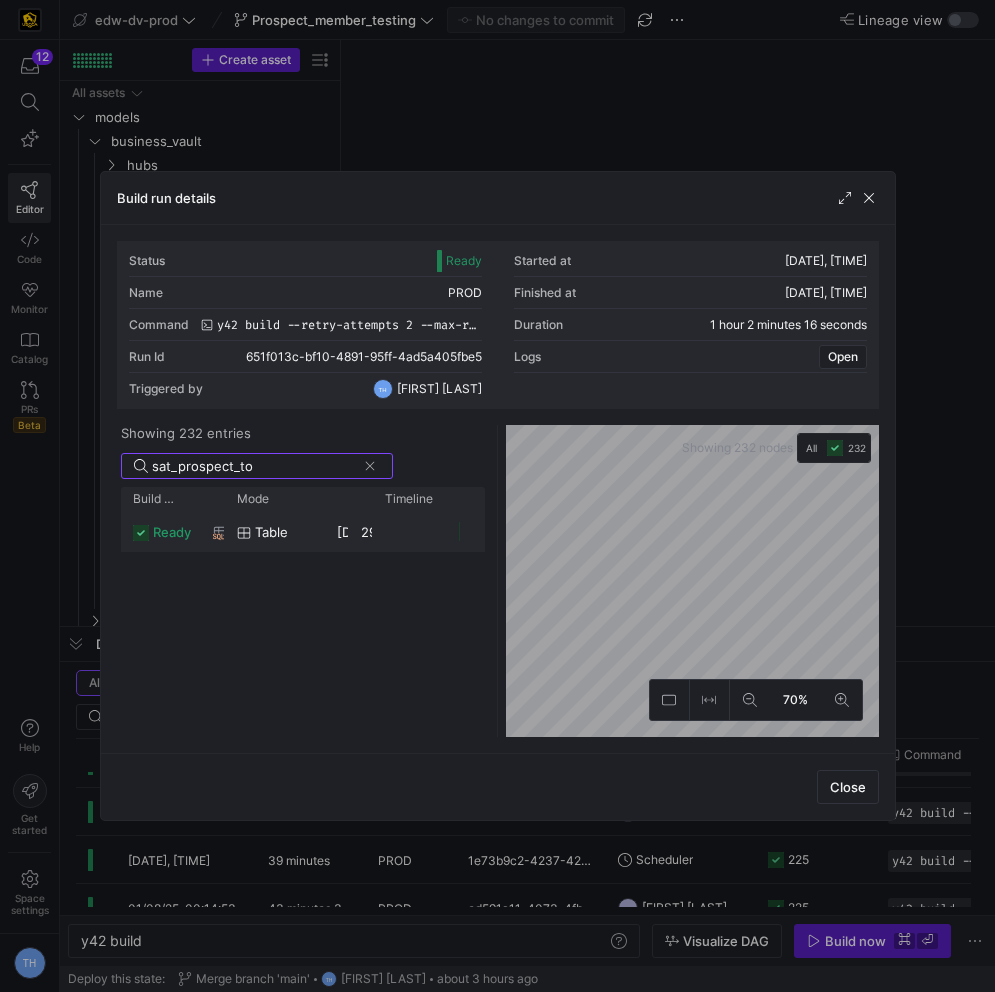 click on "table" 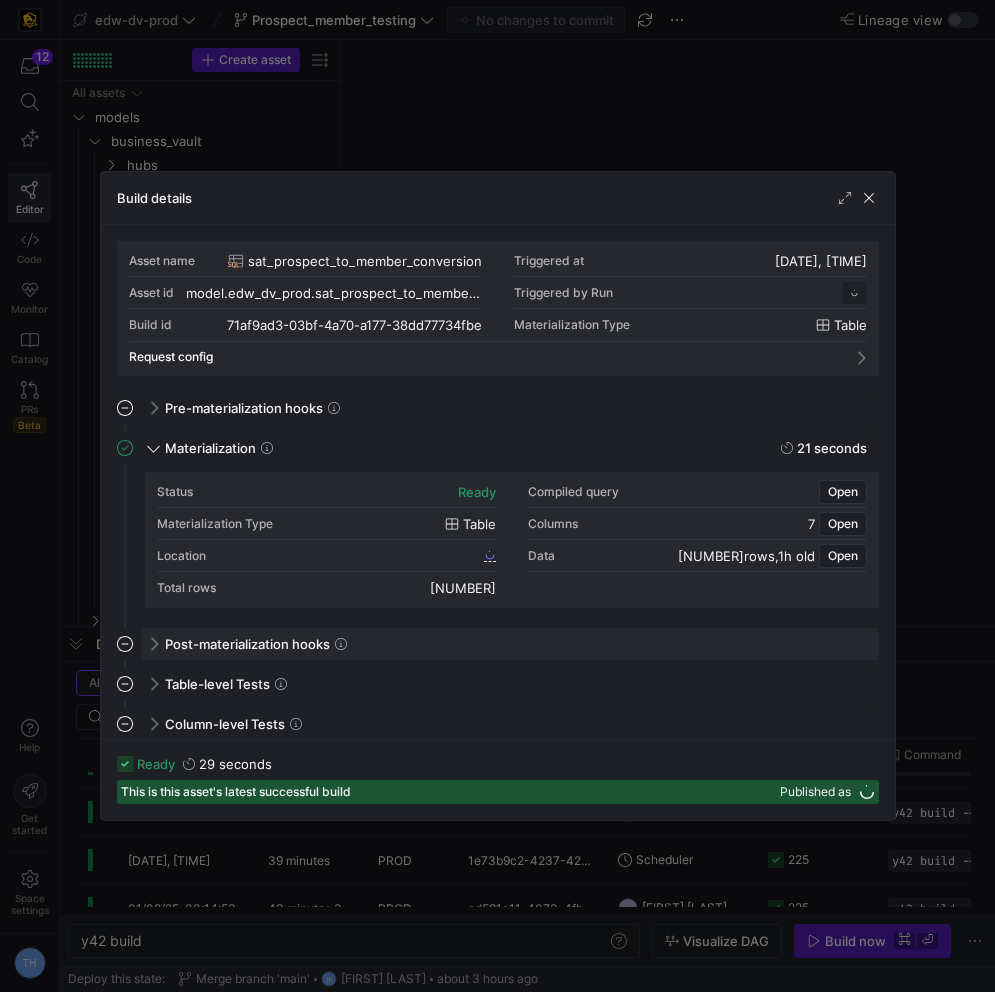 scroll, scrollTop: 180, scrollLeft: 0, axis: vertical 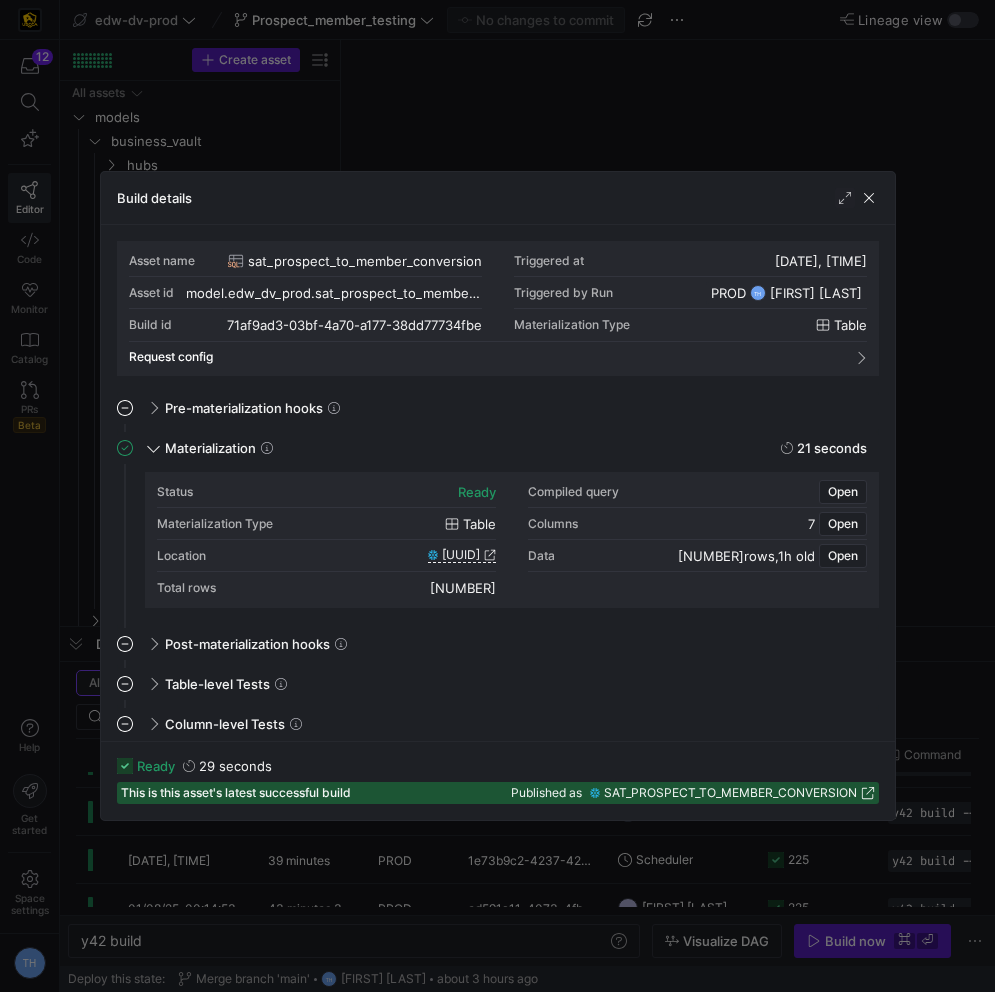 click on "[NUMBER]" at bounding box center (463, 588) 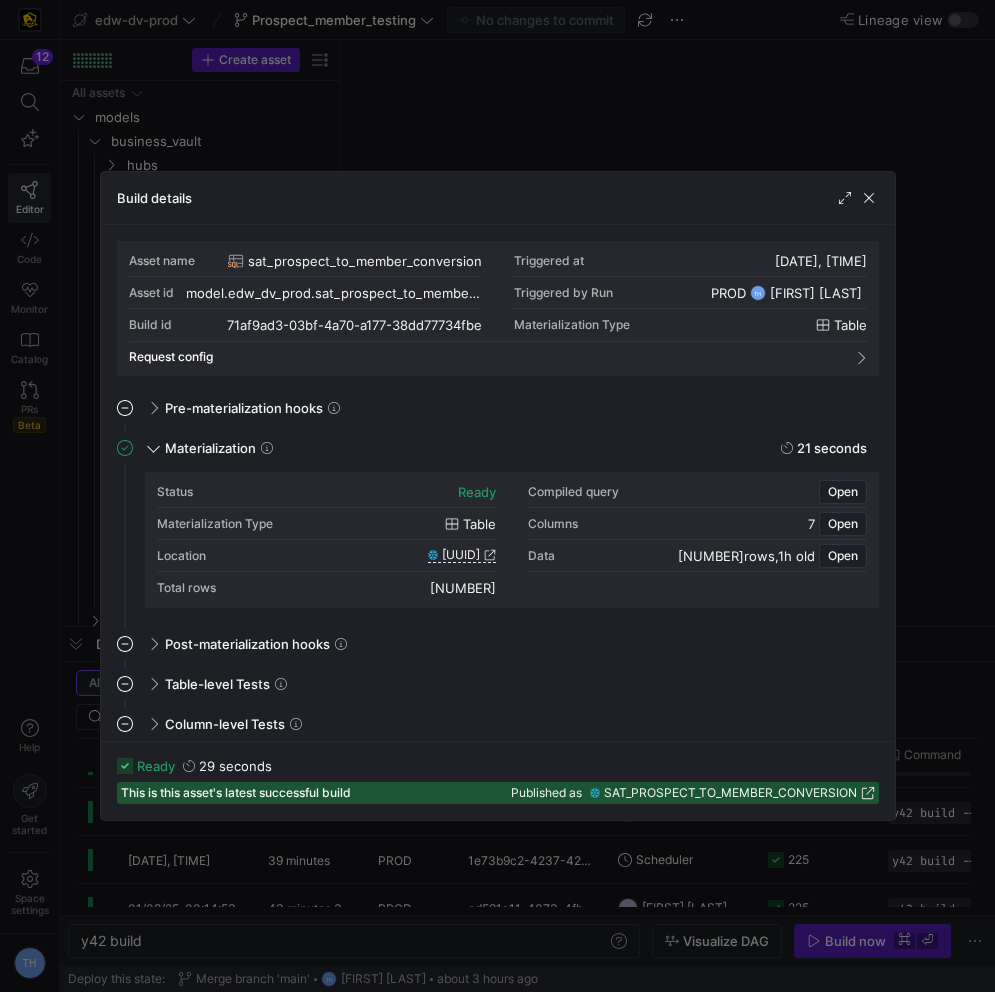 click on "[NUMBER]" at bounding box center [463, 588] 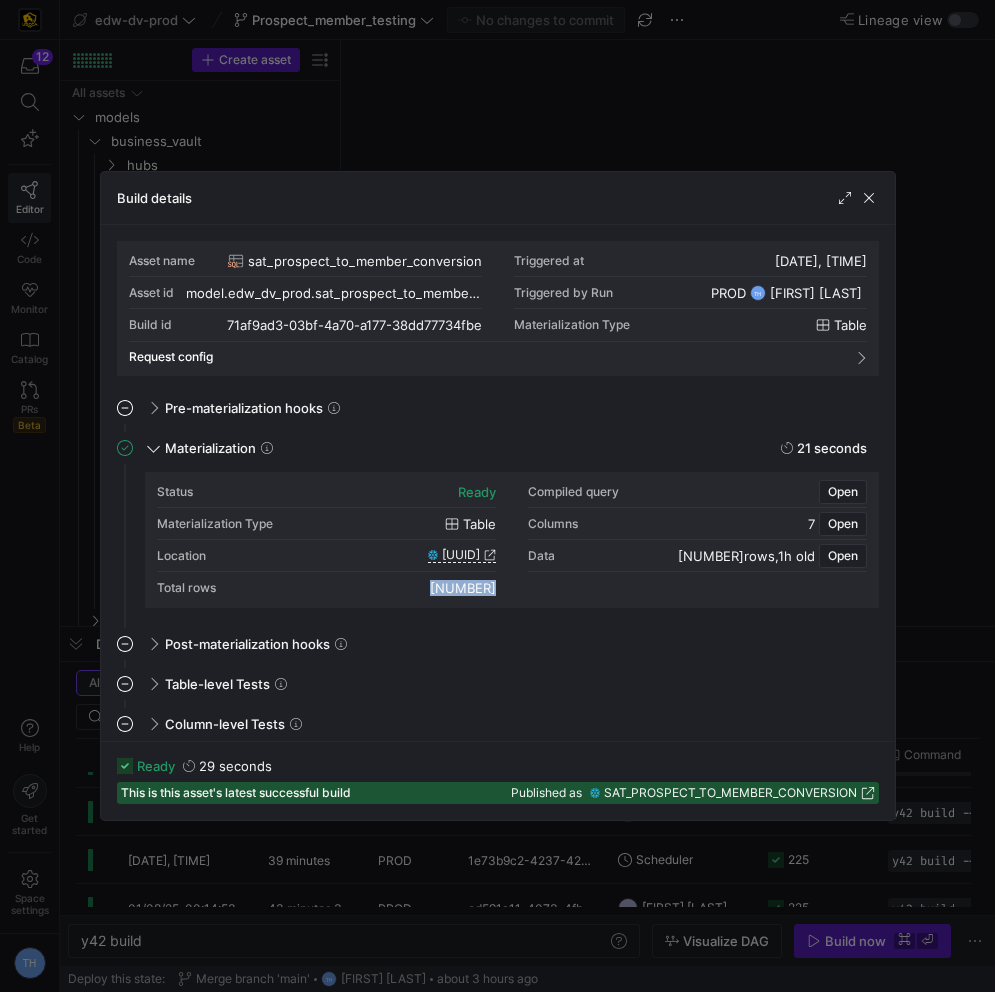 click on "[NUMBER]" at bounding box center [463, 588] 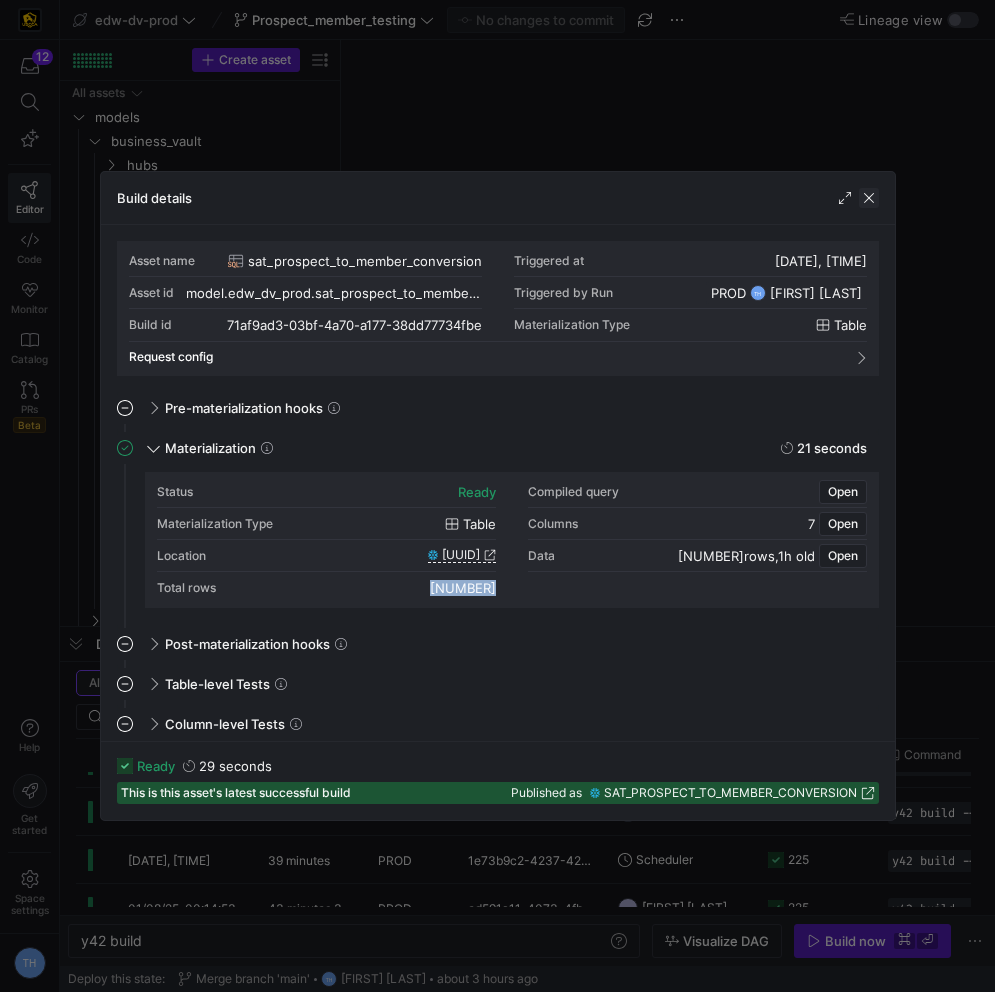 click 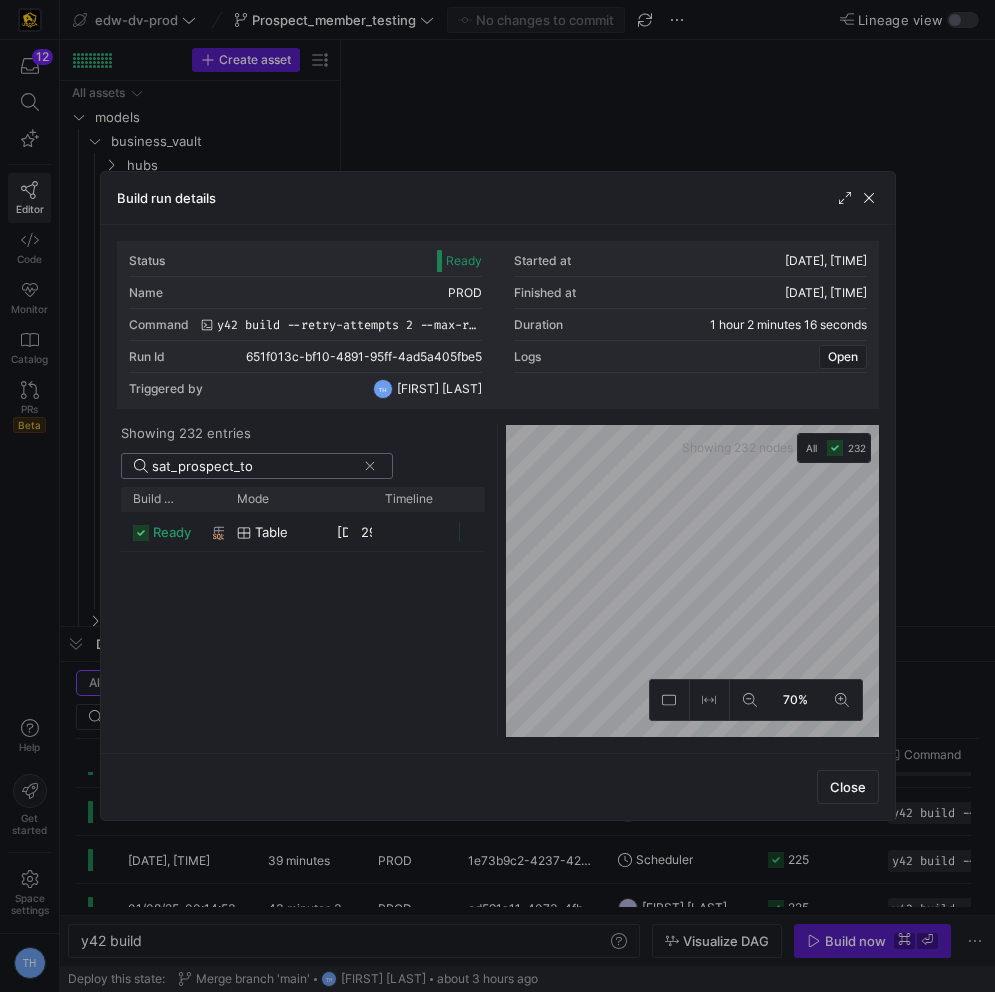 click on "sat_prospect_to" at bounding box center [254, 466] 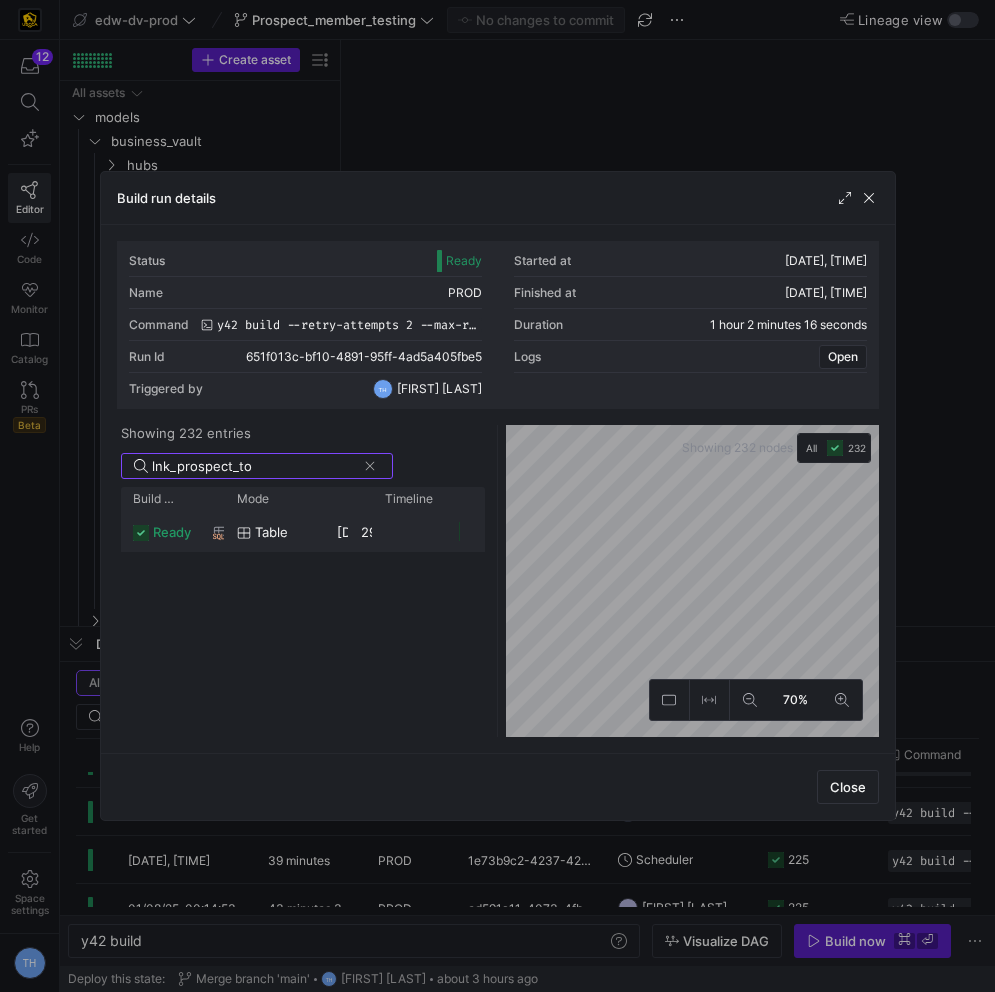 type on "lnk_prospect_to" 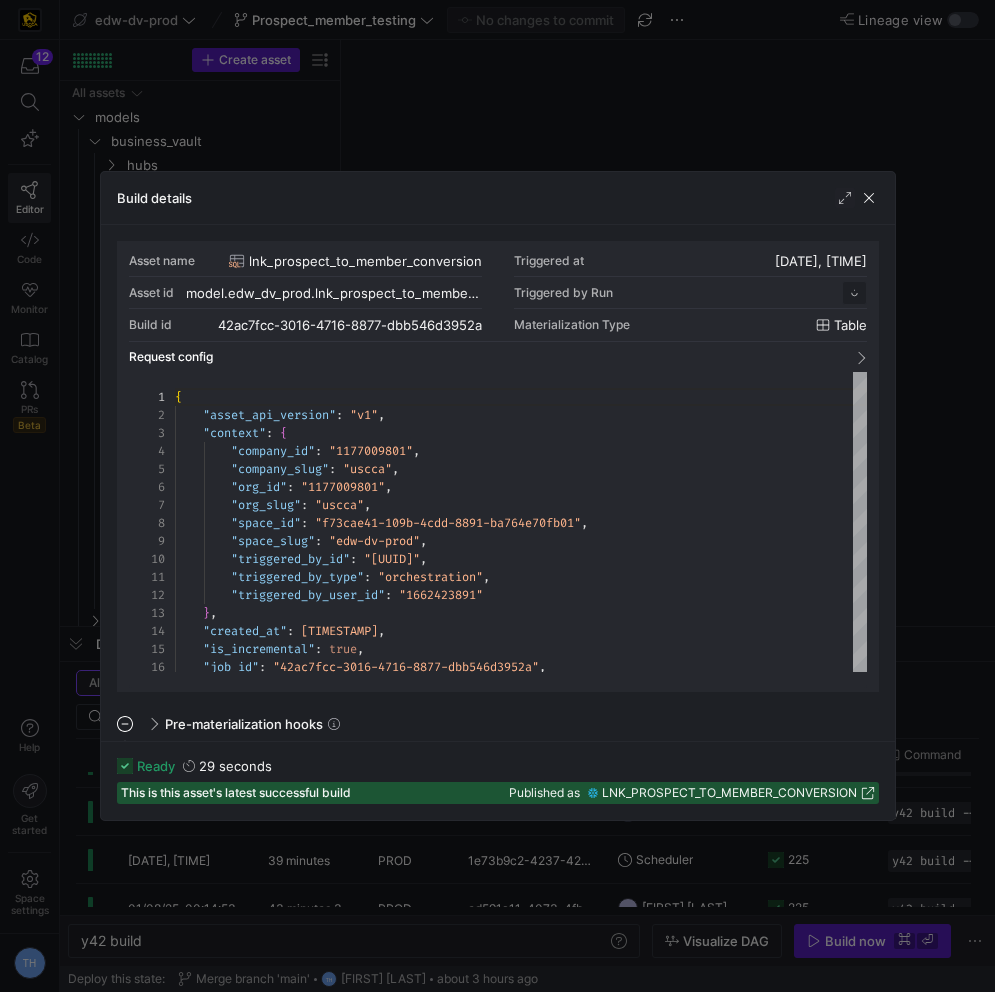 scroll, scrollTop: 180, scrollLeft: 0, axis: vertical 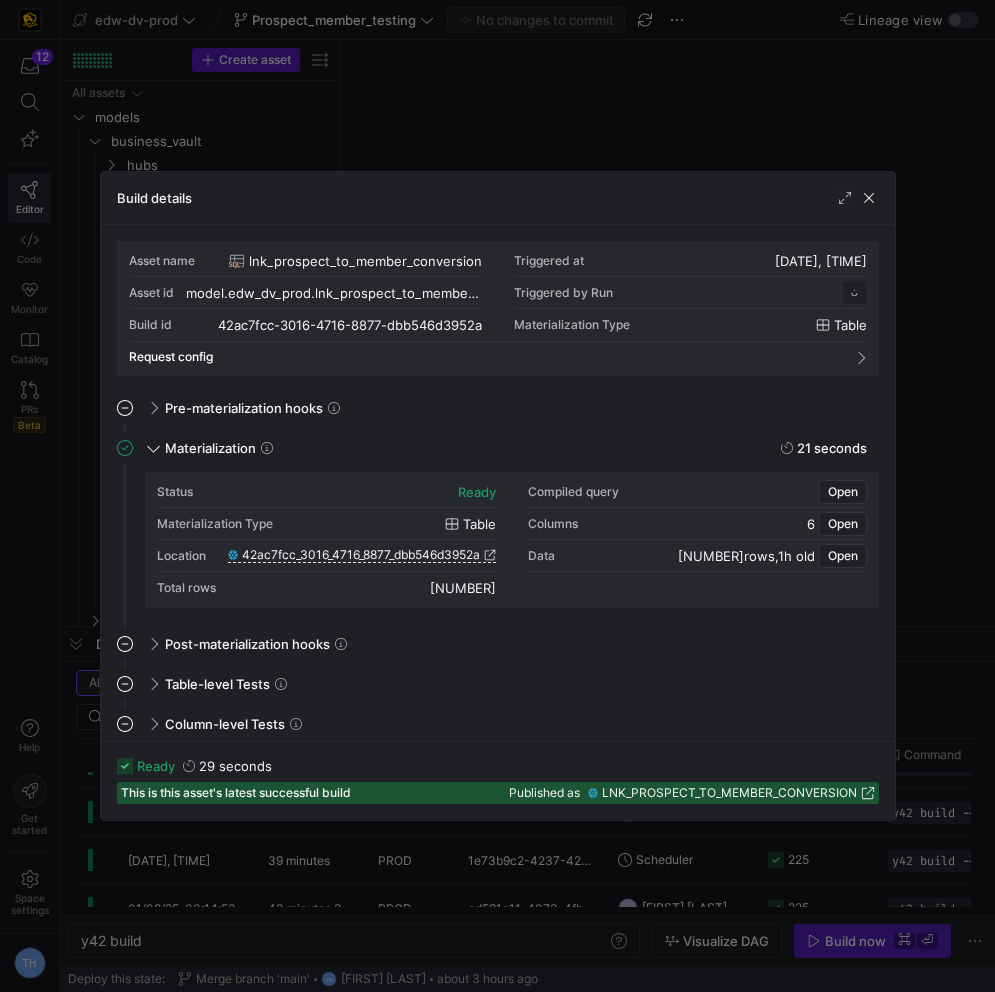 click on "Total rows [NUMBER]" at bounding box center [326, 588] 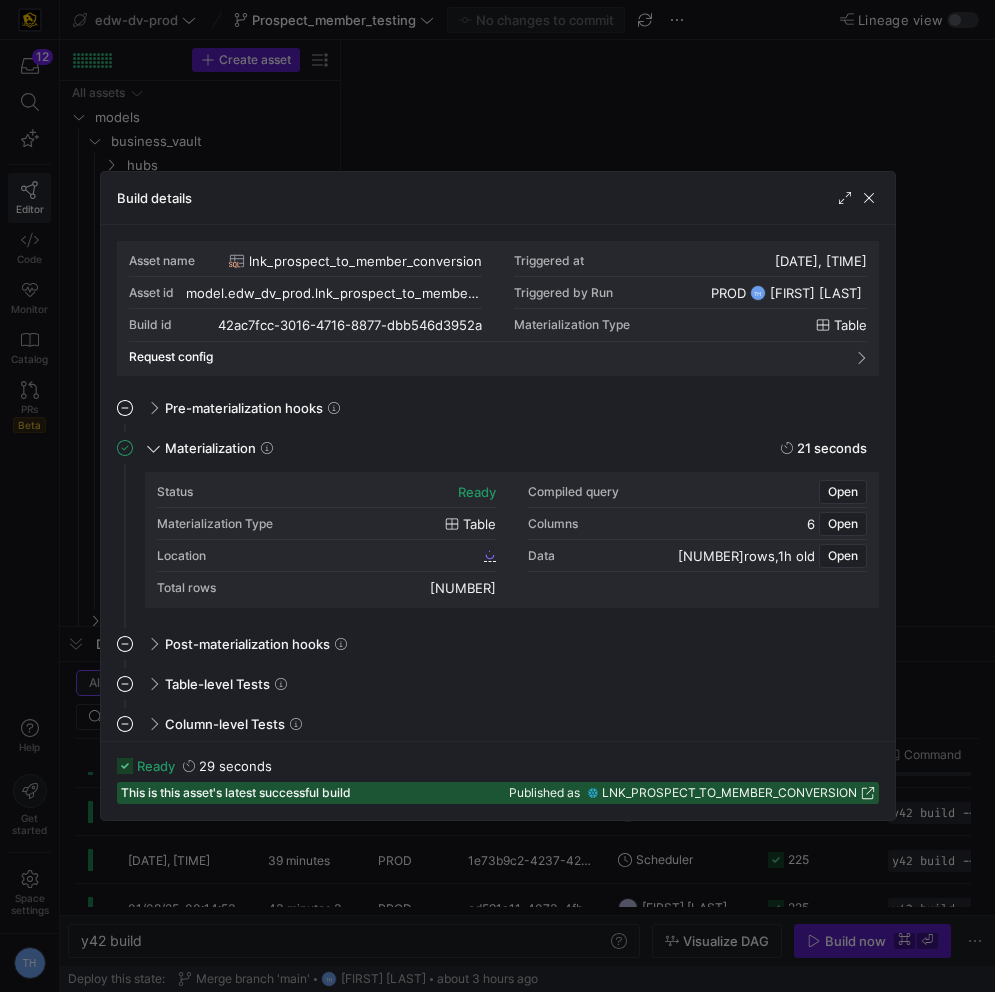 click on "Total rows [NUMBER]" at bounding box center (326, 588) 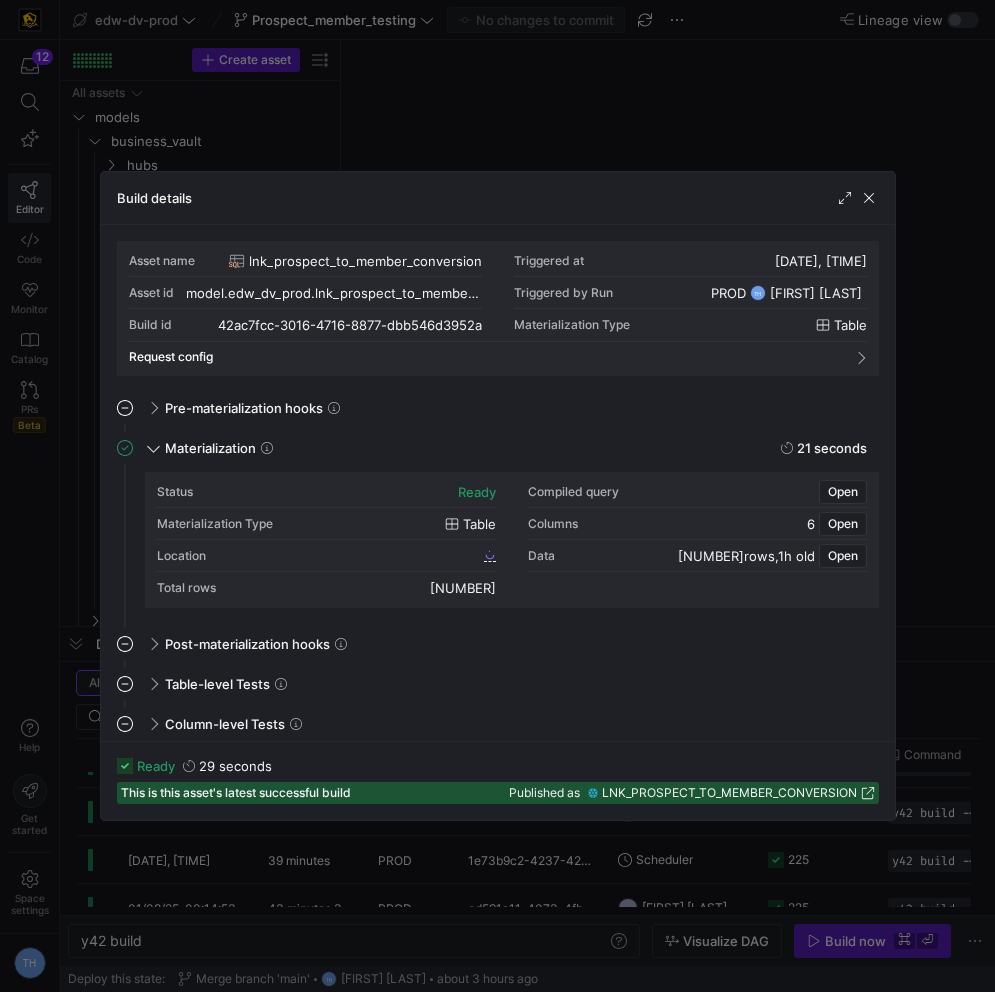 click on "Total rows [NUMBER]" at bounding box center [326, 588] 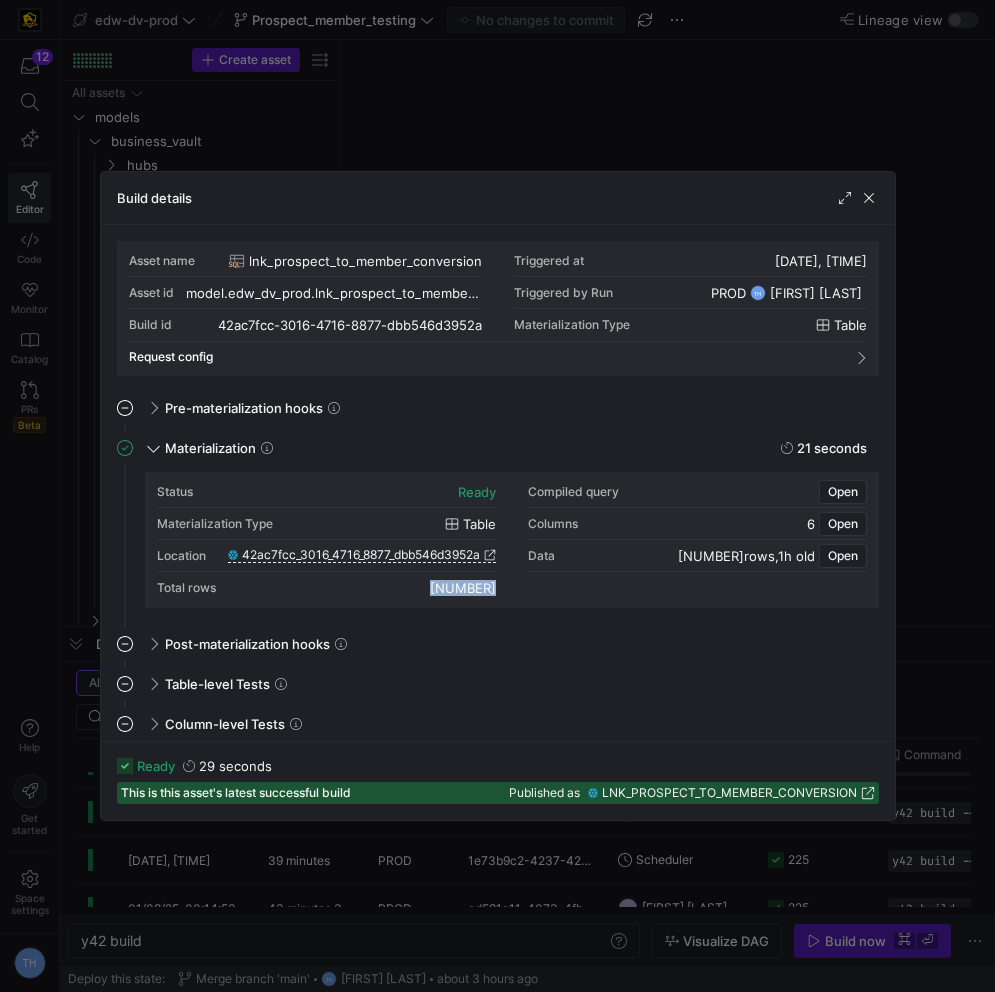 click on "Total rows [NUMBER]" at bounding box center [326, 588] 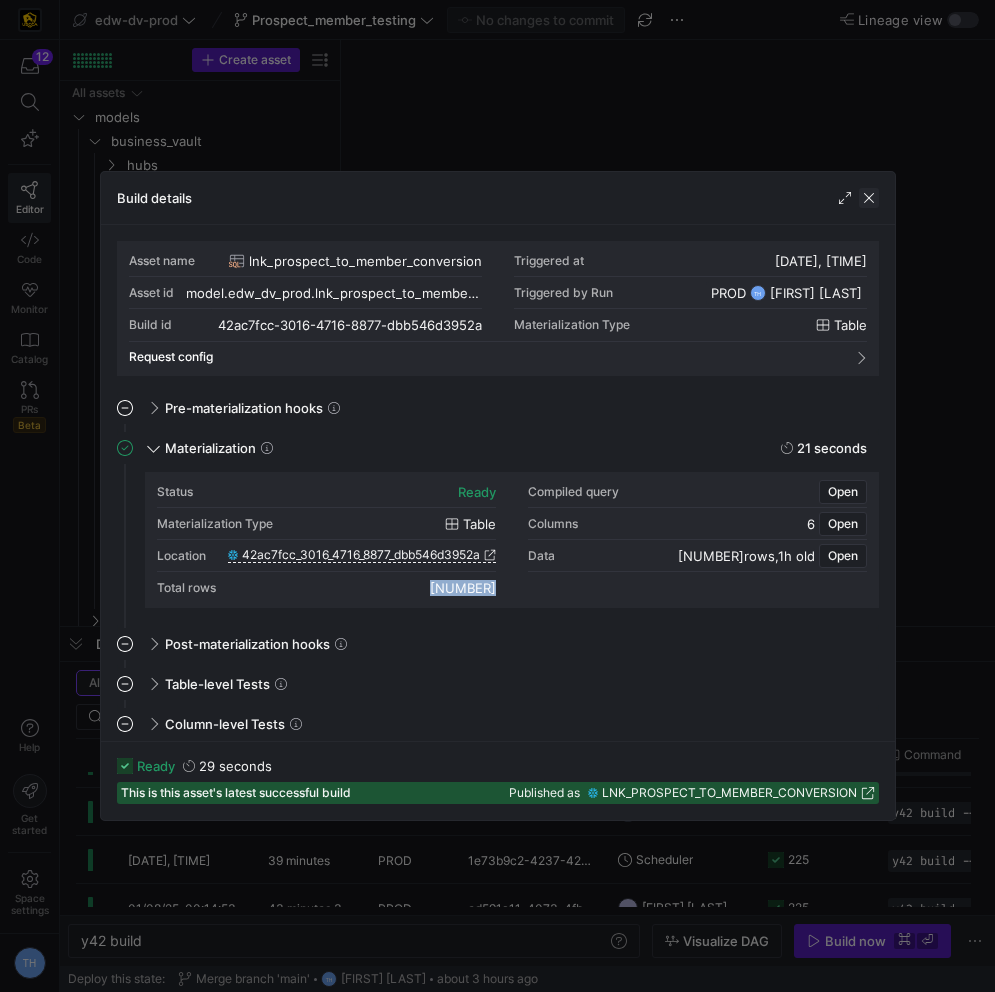 click 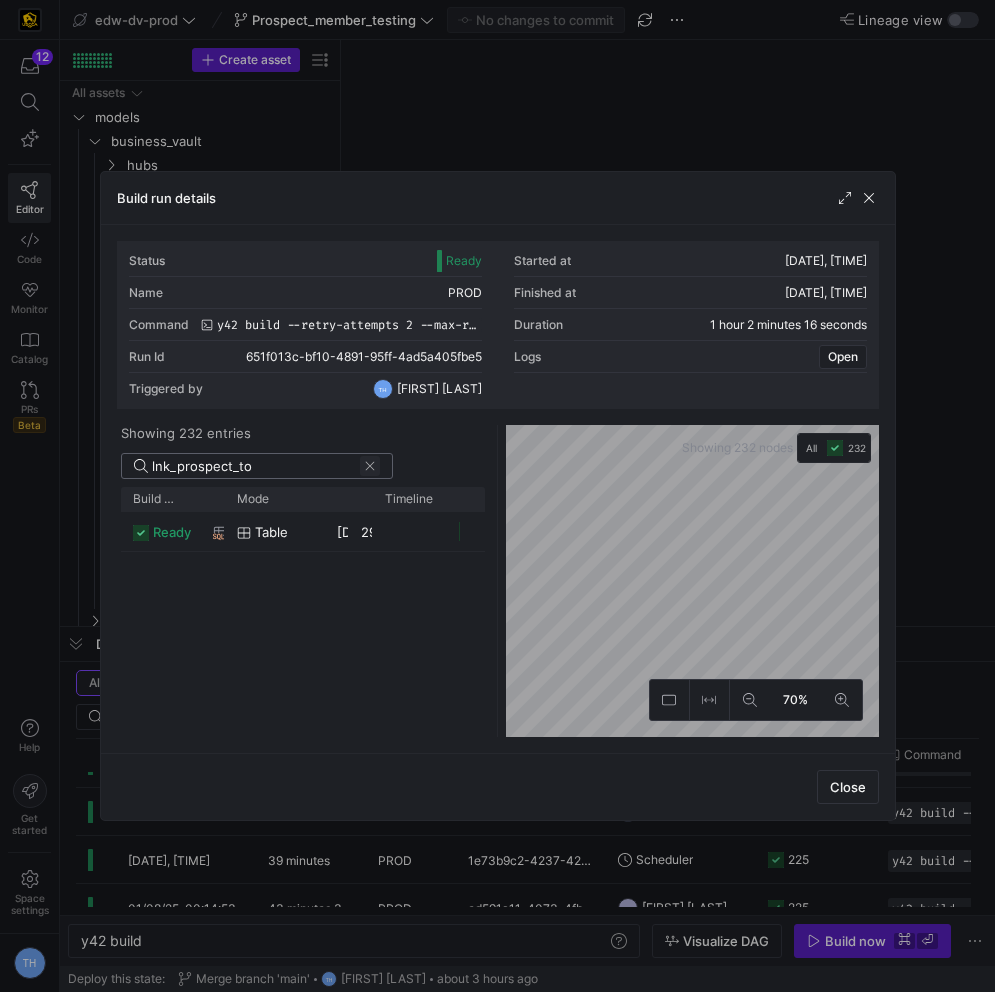 click at bounding box center [370, 466] 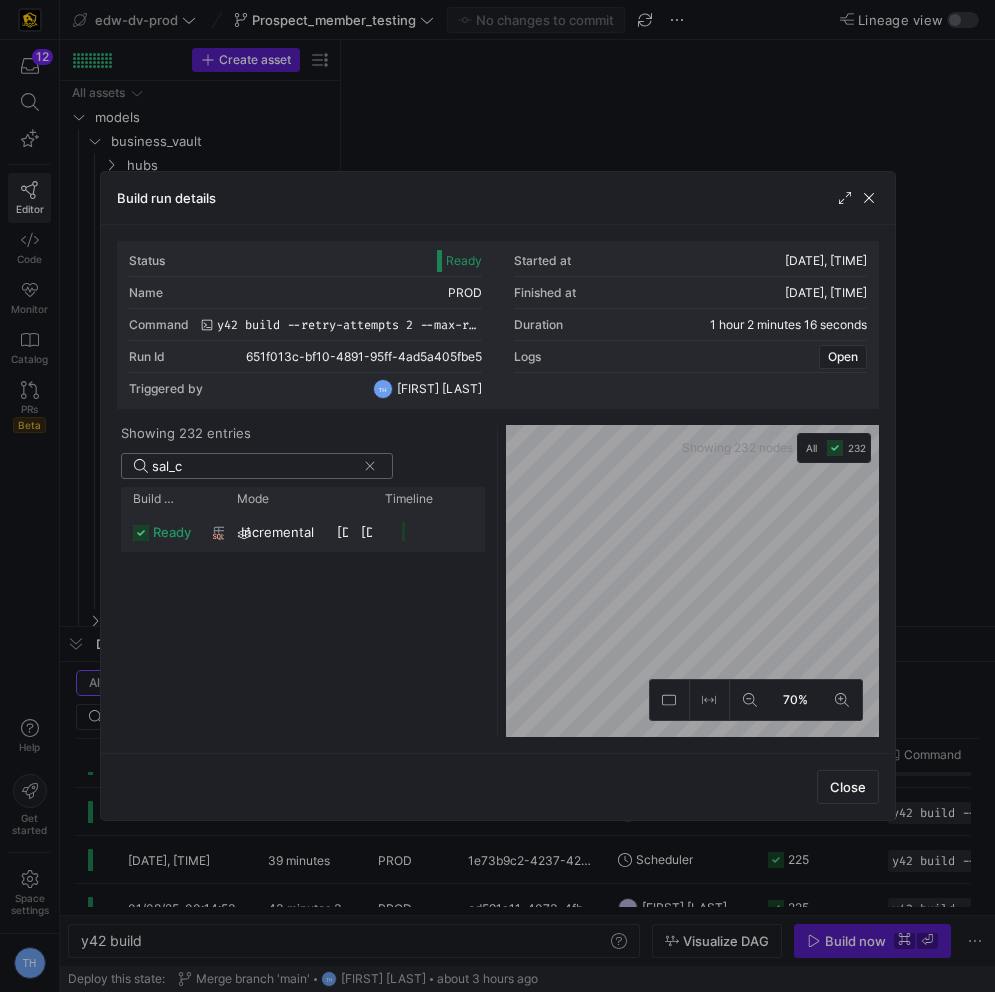 type on "sal_c" 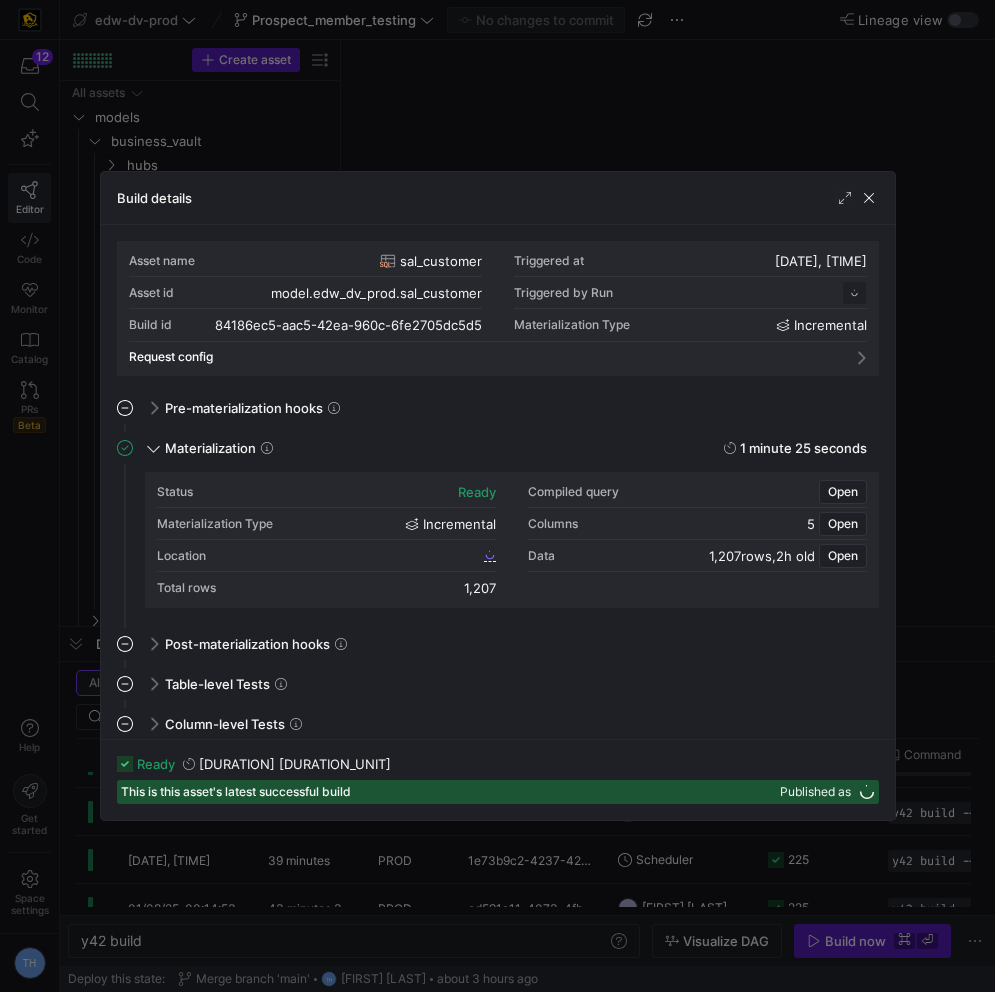 scroll, scrollTop: 180, scrollLeft: 0, axis: vertical 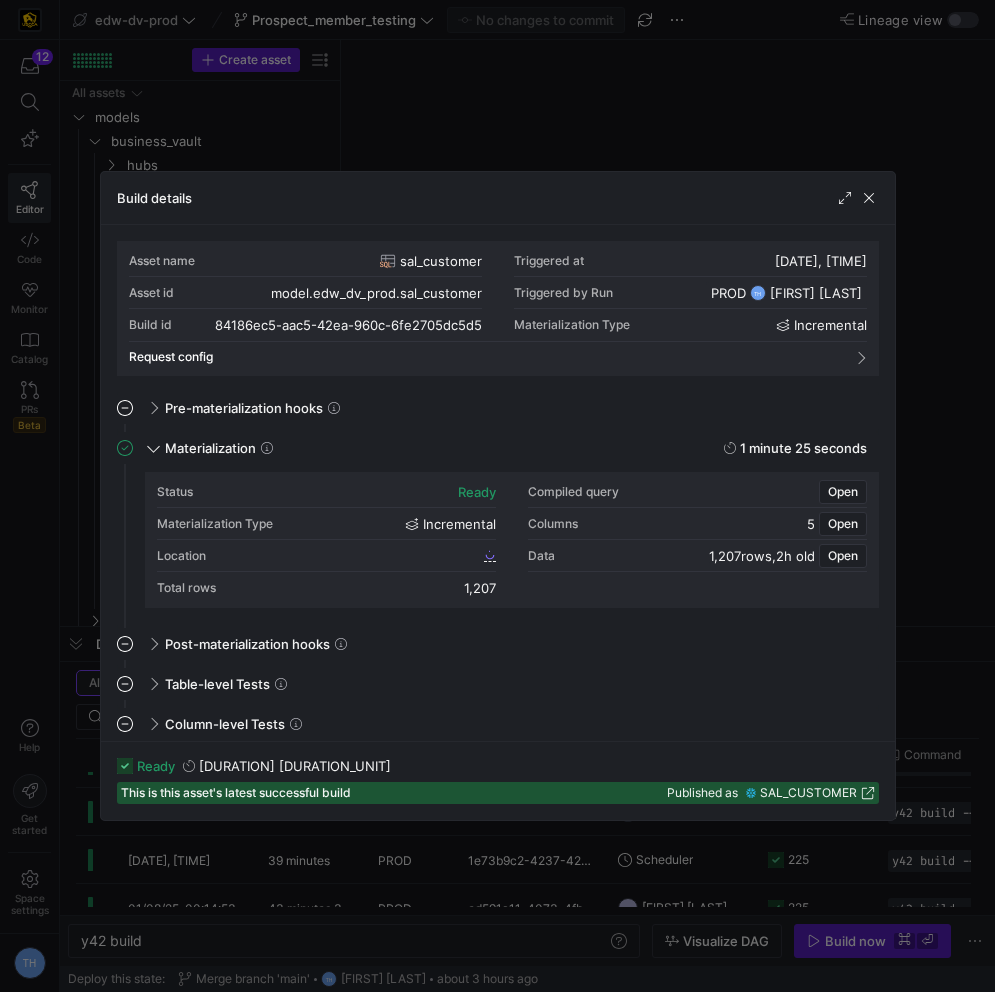 click on "1,207" at bounding box center (480, 588) 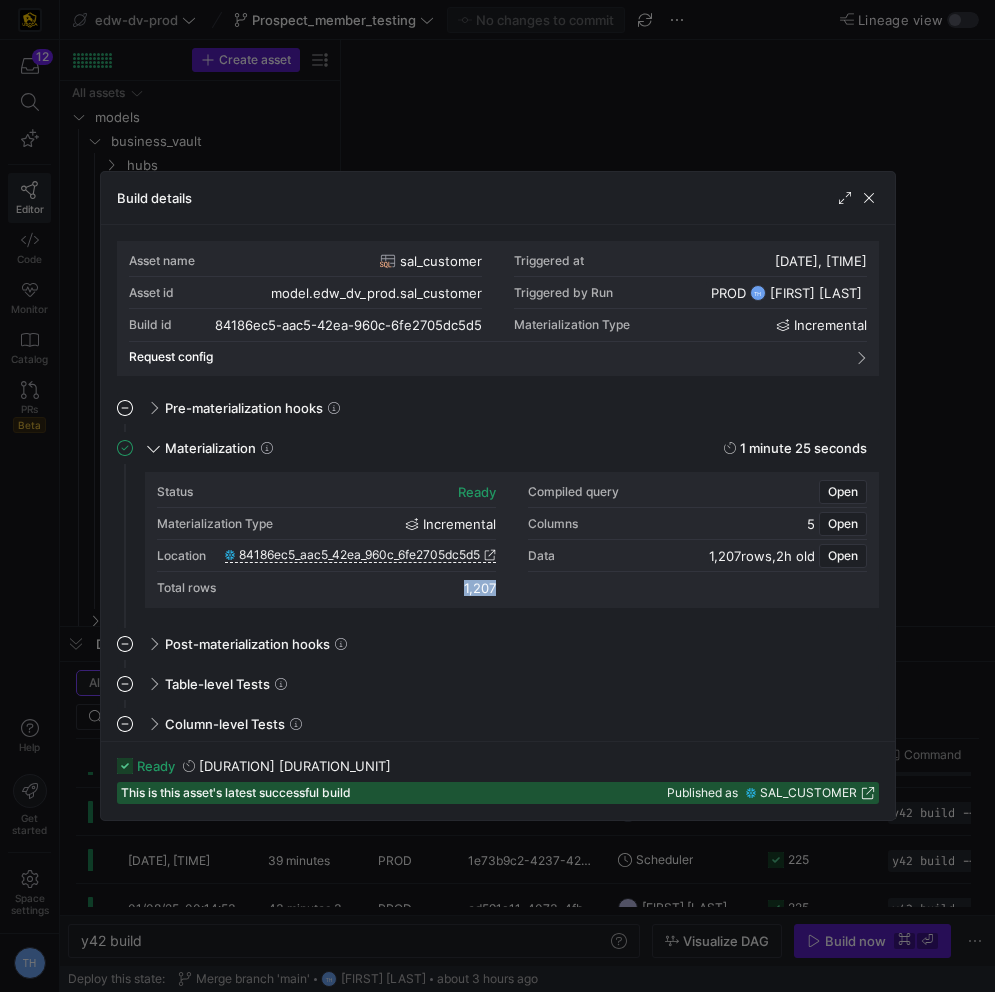 click on "1,207" at bounding box center [480, 588] 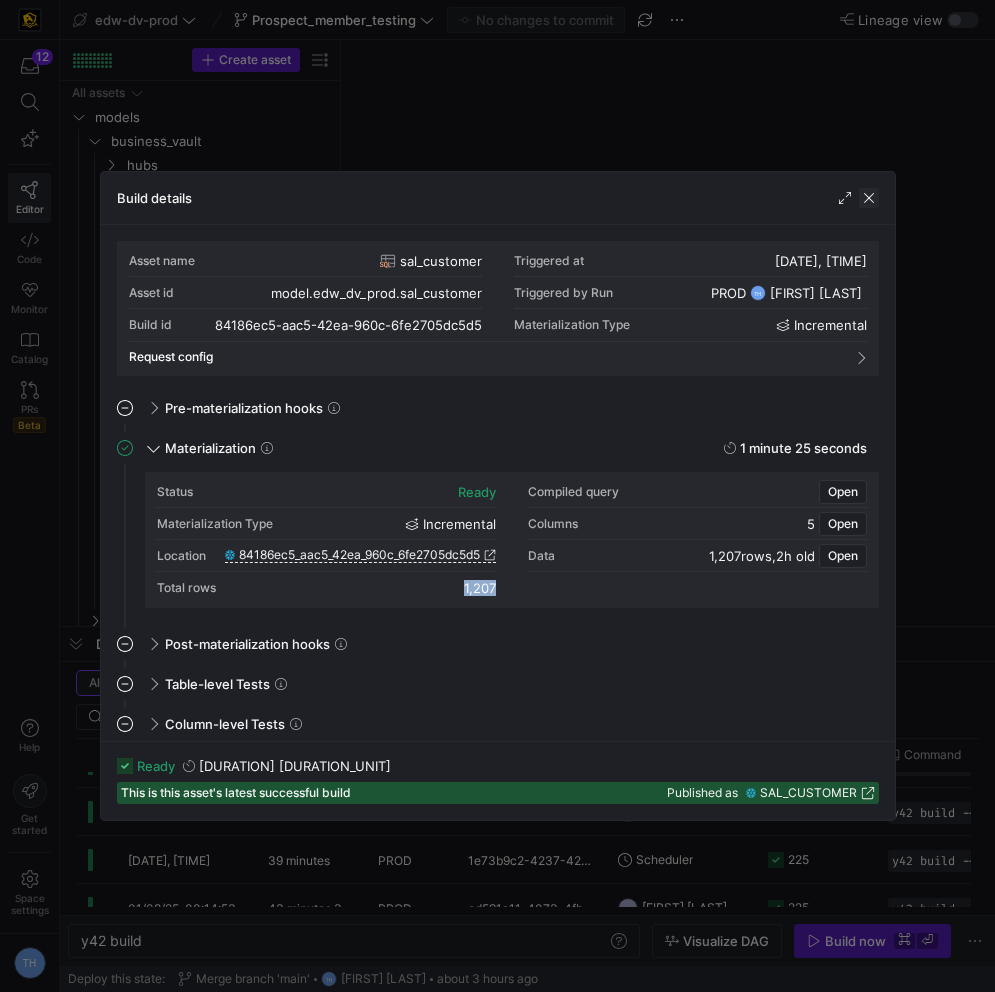 click 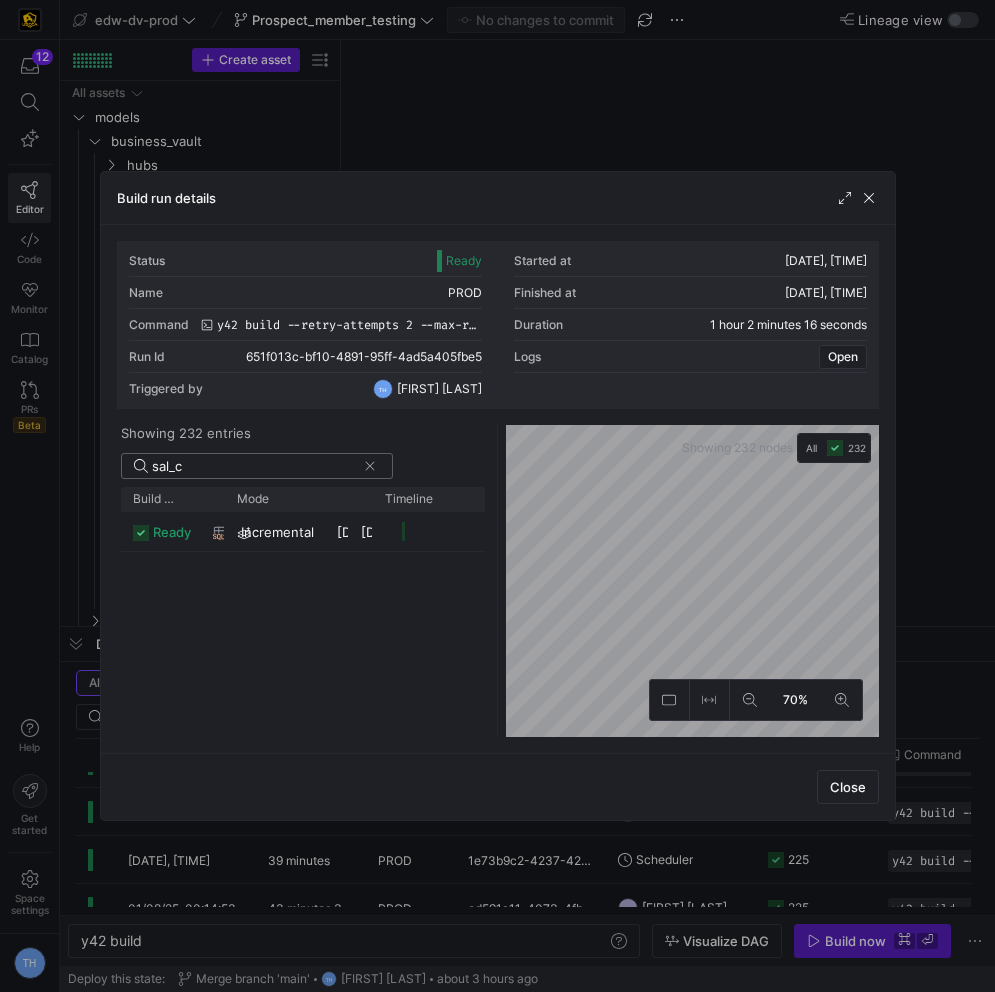 click 